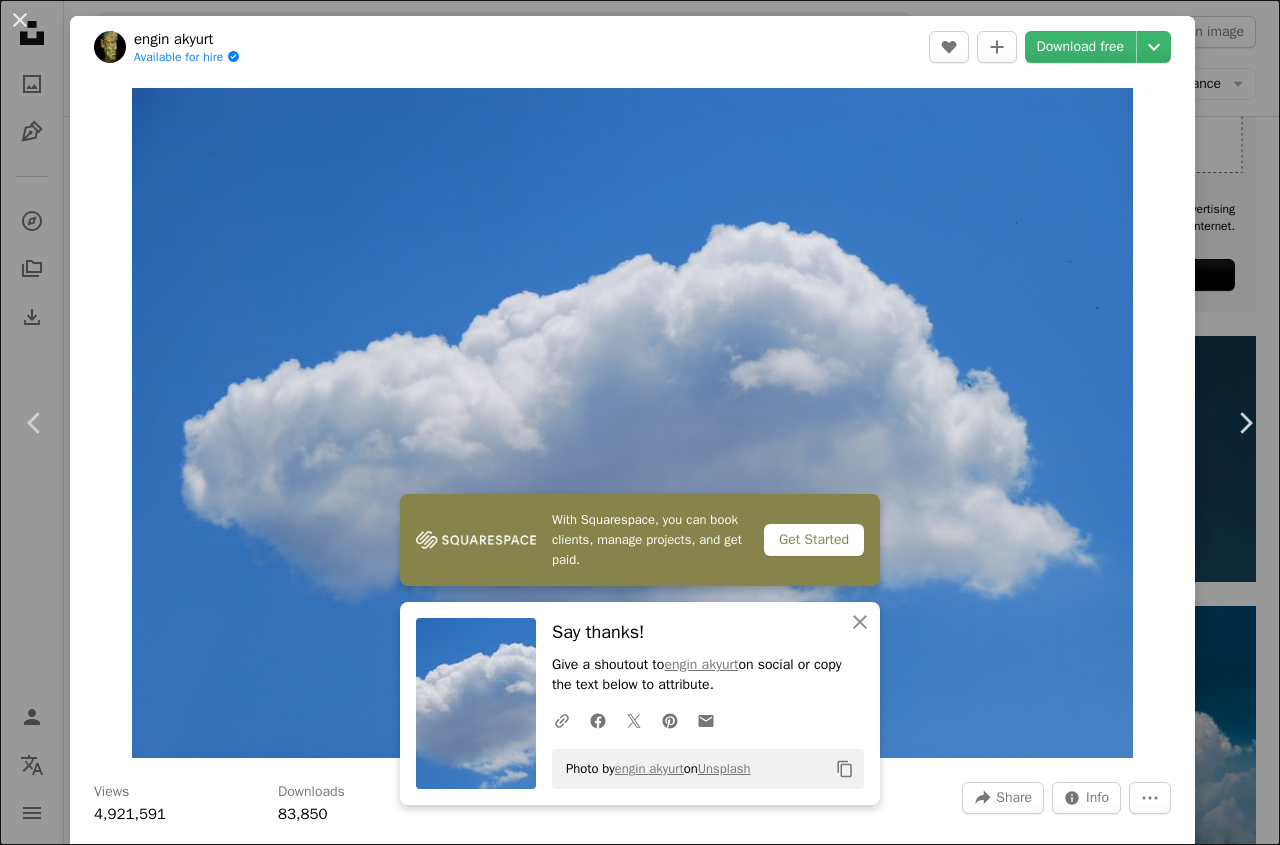 scroll, scrollTop: 700, scrollLeft: 0, axis: vertical 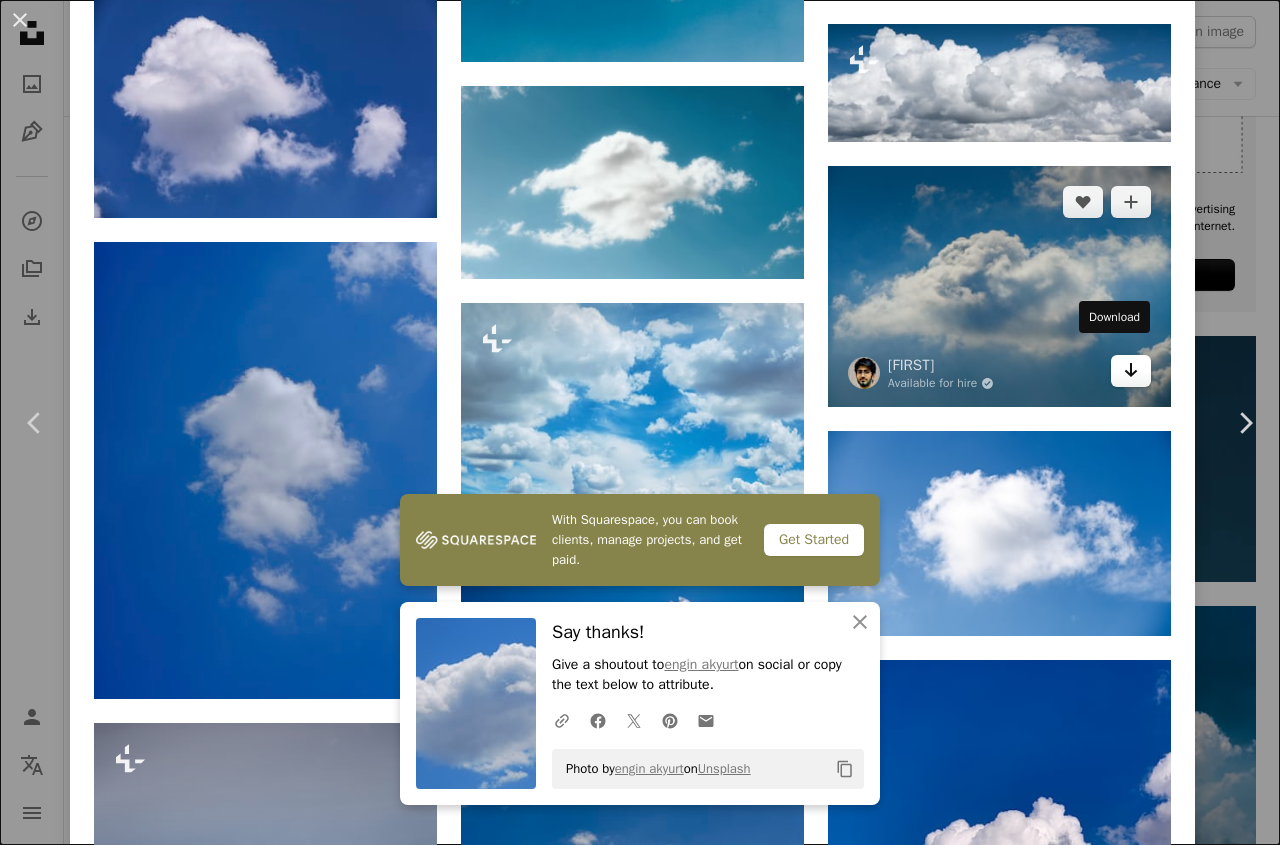 click on "Arrow pointing down" at bounding box center (1131, 371) 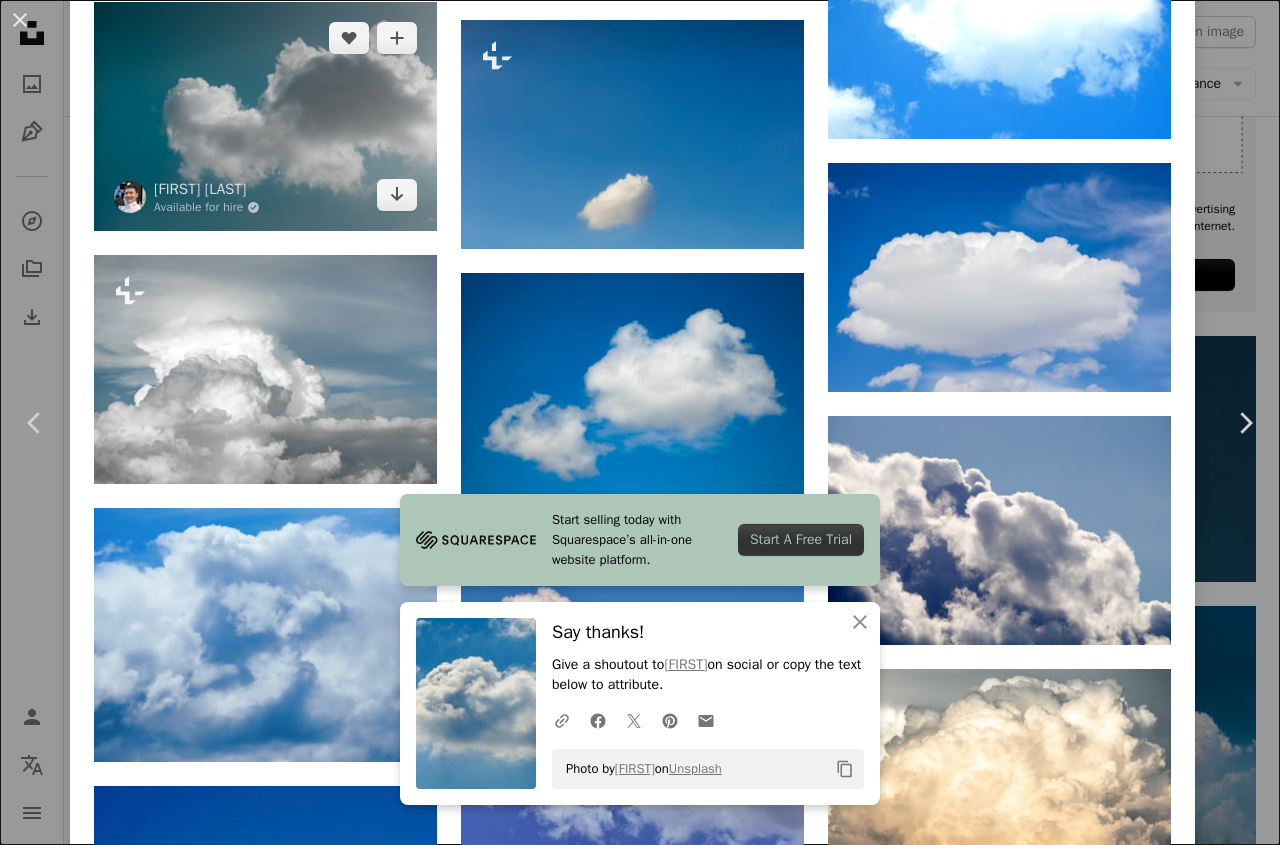 scroll, scrollTop: 3300, scrollLeft: 0, axis: vertical 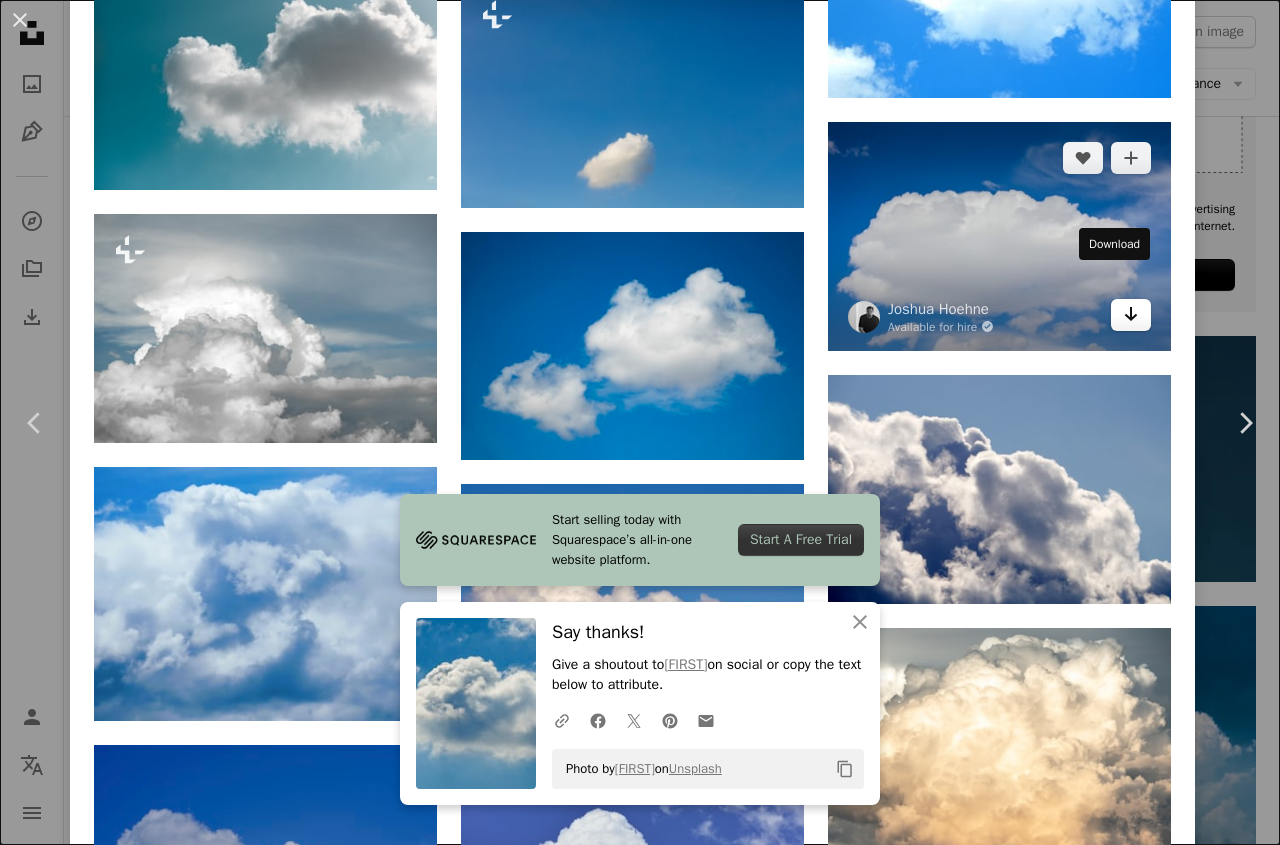 click 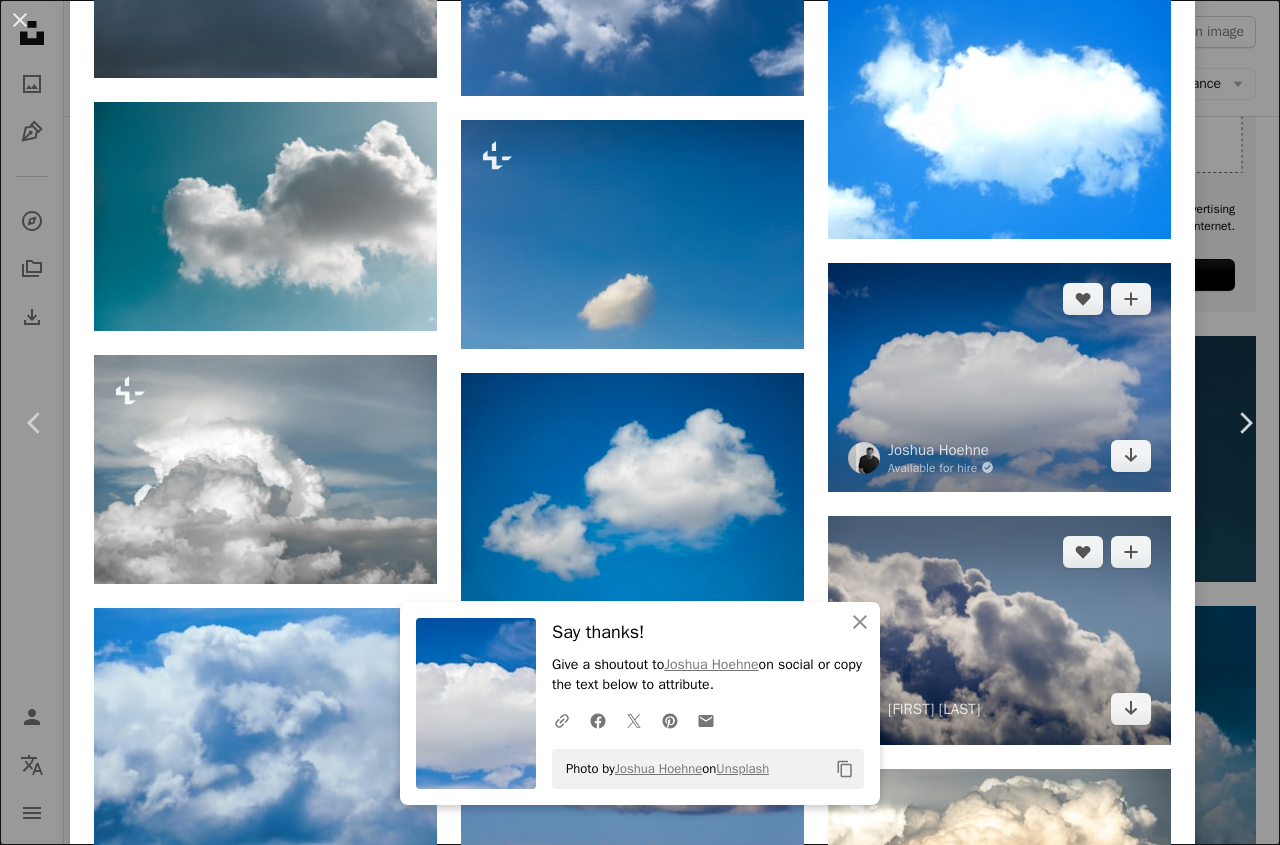 scroll, scrollTop: 3000, scrollLeft: 0, axis: vertical 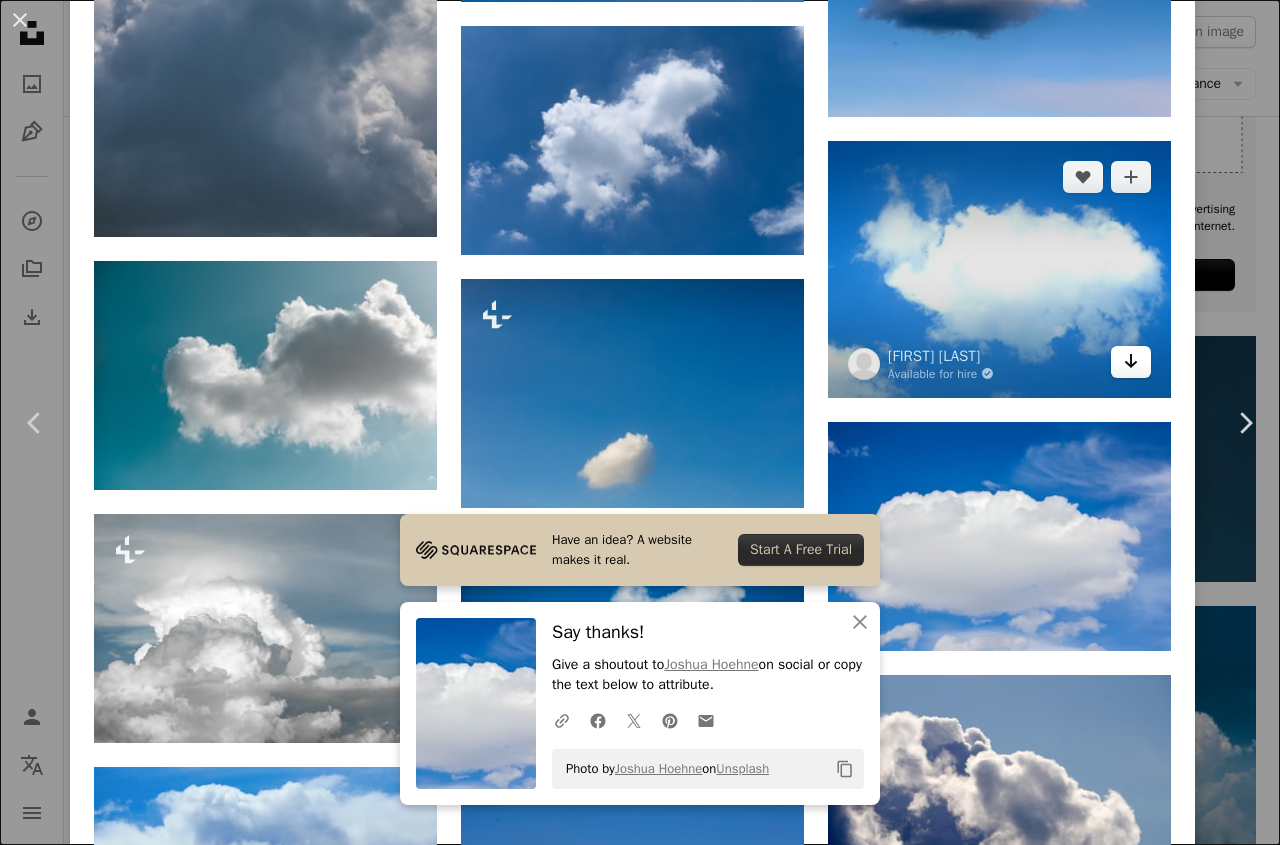 click on "Arrow pointing down" 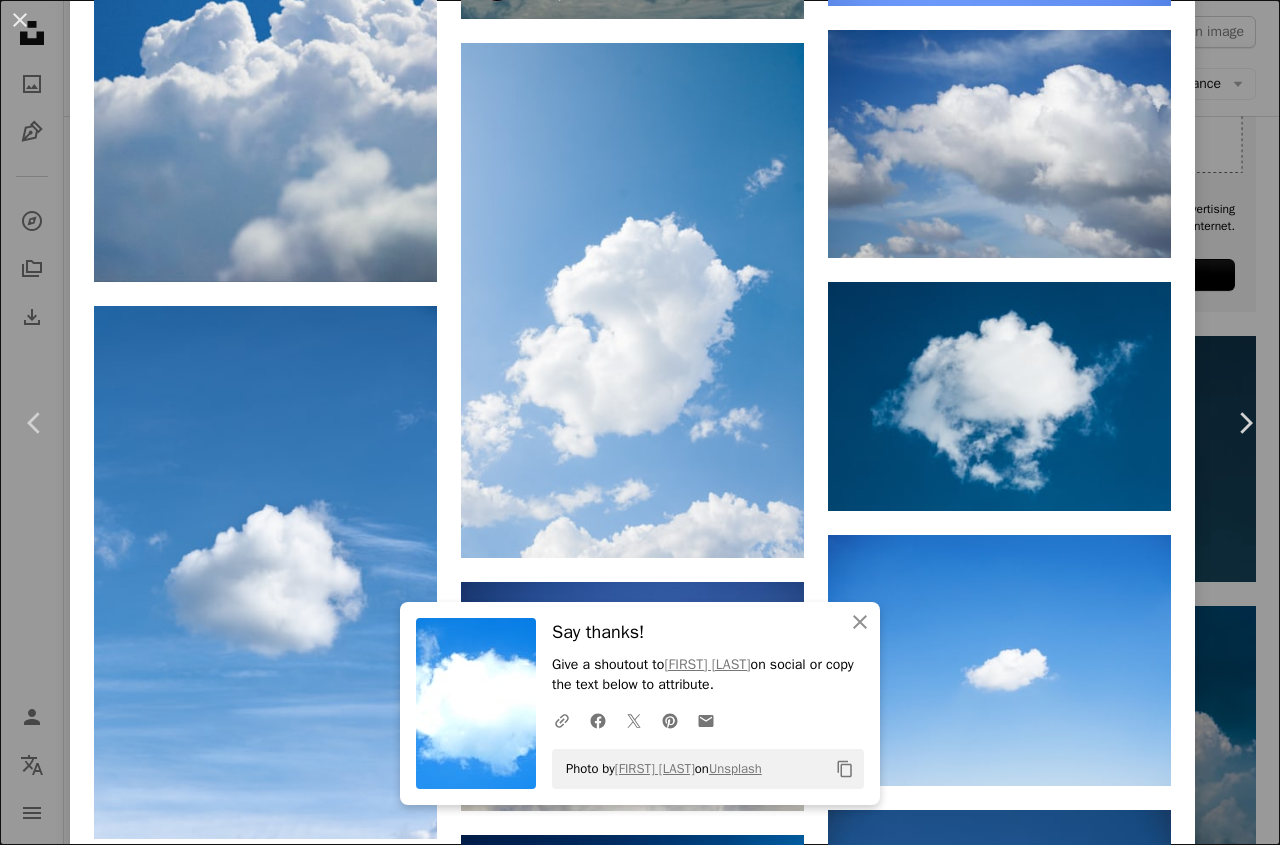 scroll, scrollTop: 5012, scrollLeft: 0, axis: vertical 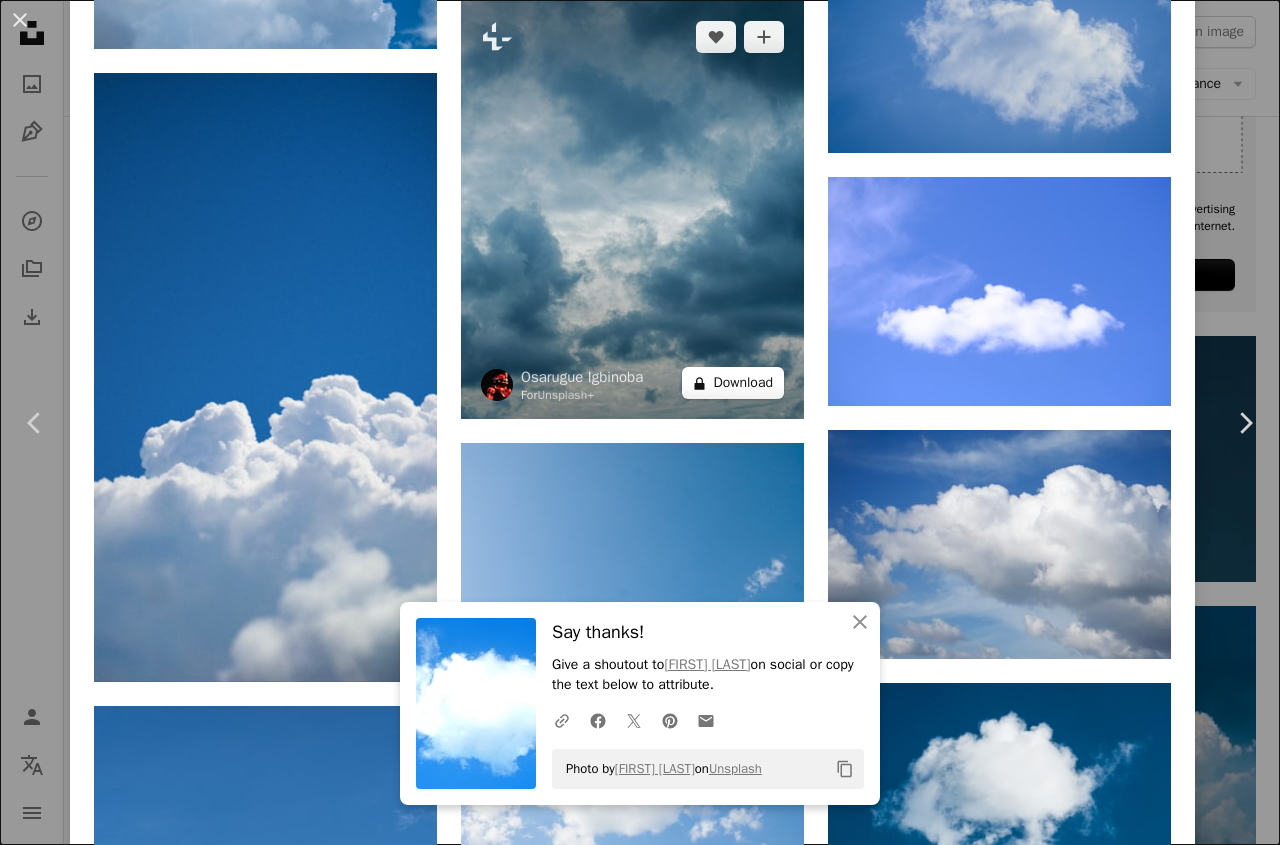 click on "A lock Download" at bounding box center (733, 383) 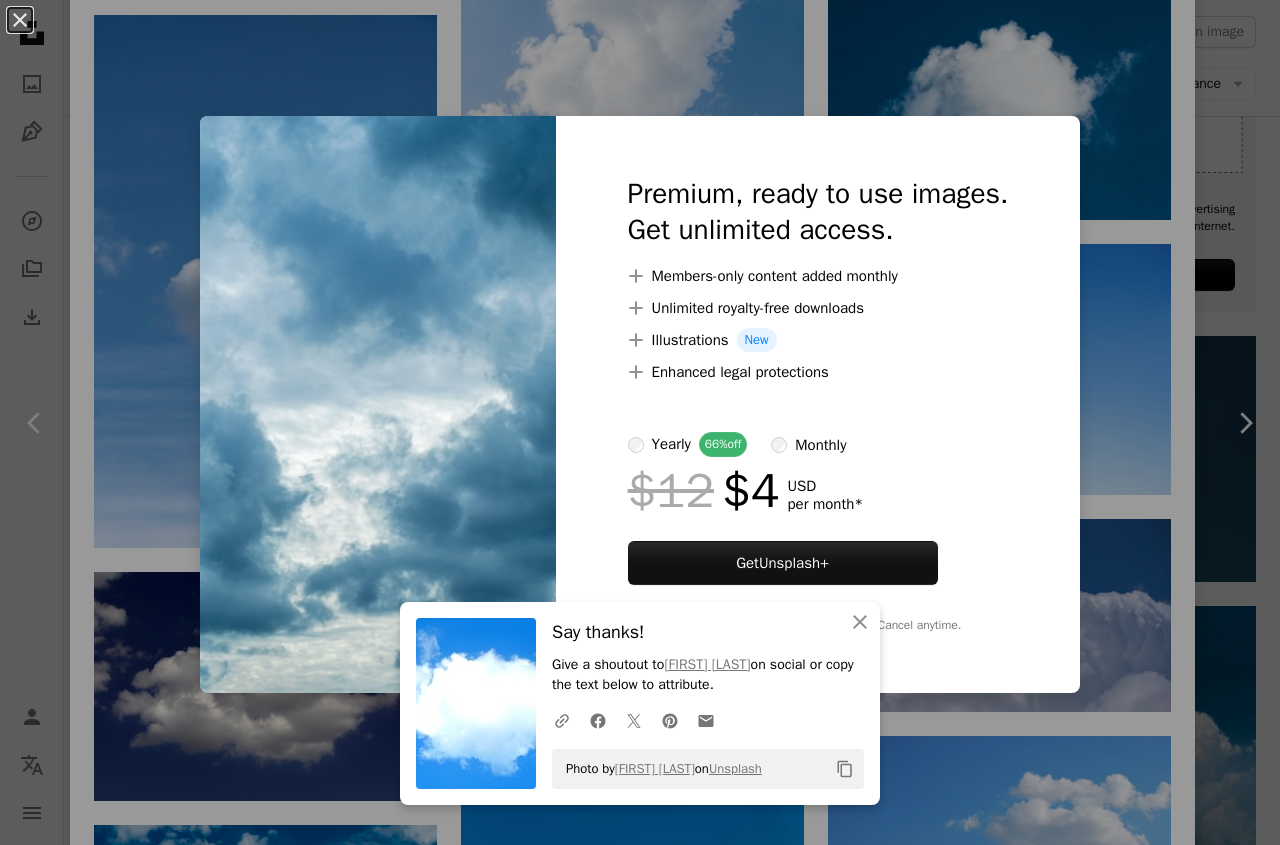 scroll, scrollTop: 5712, scrollLeft: 0, axis: vertical 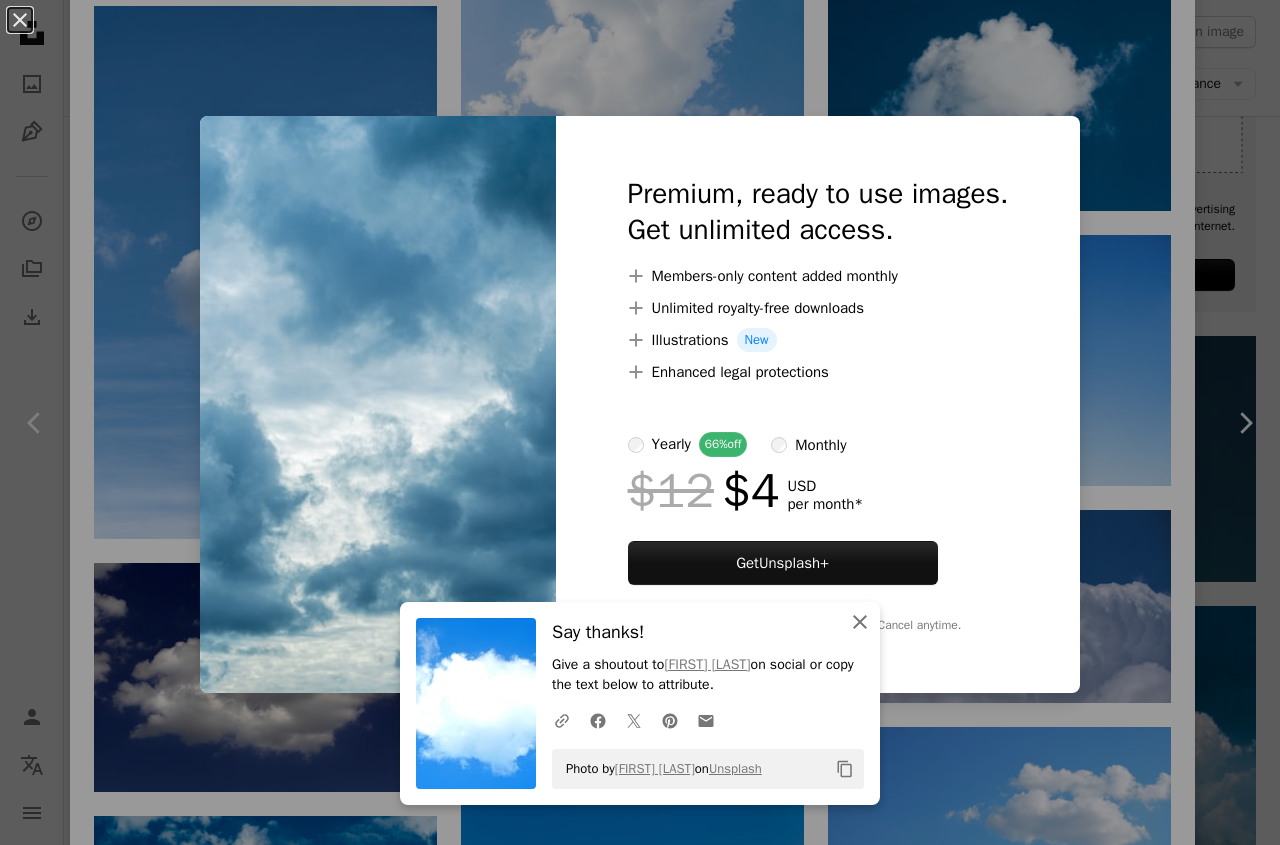 click 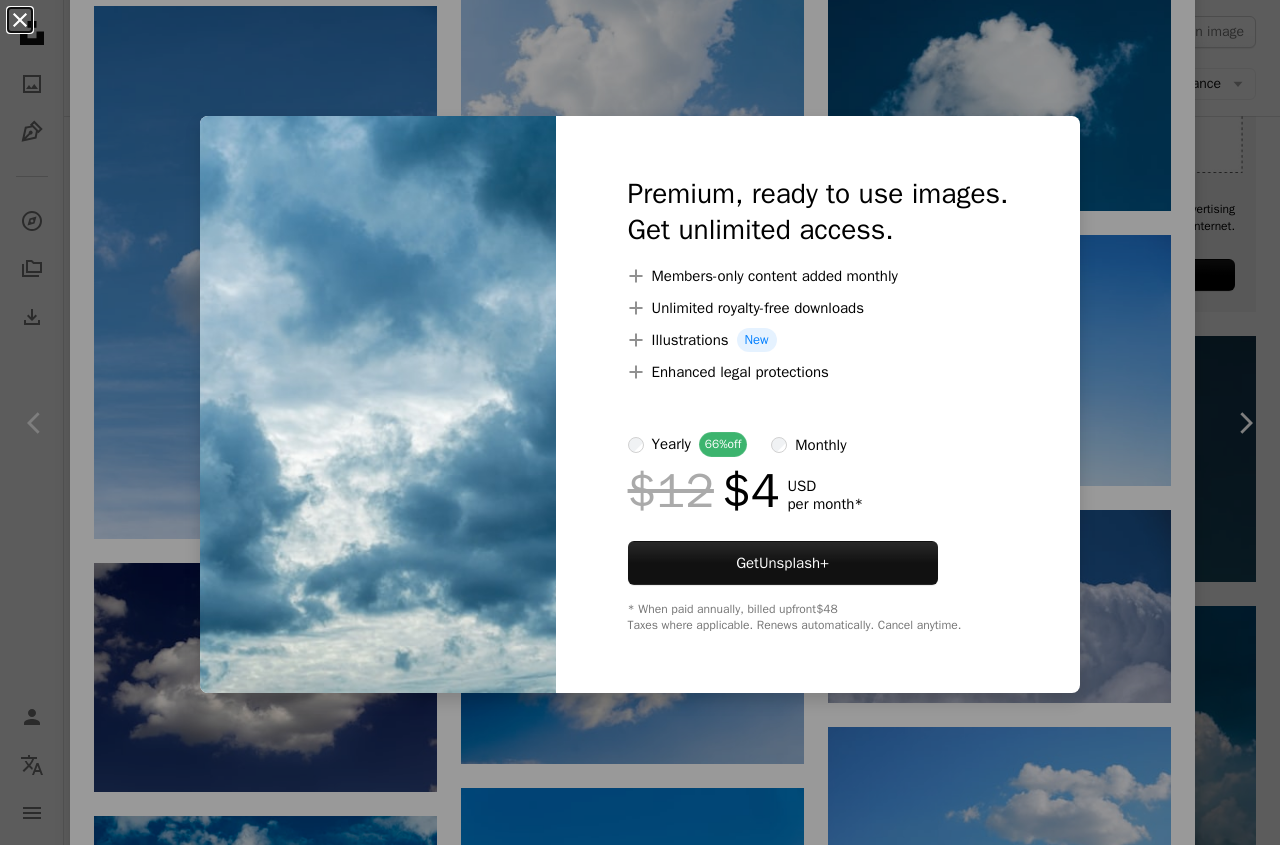 click on "An X shape" at bounding box center (20, 20) 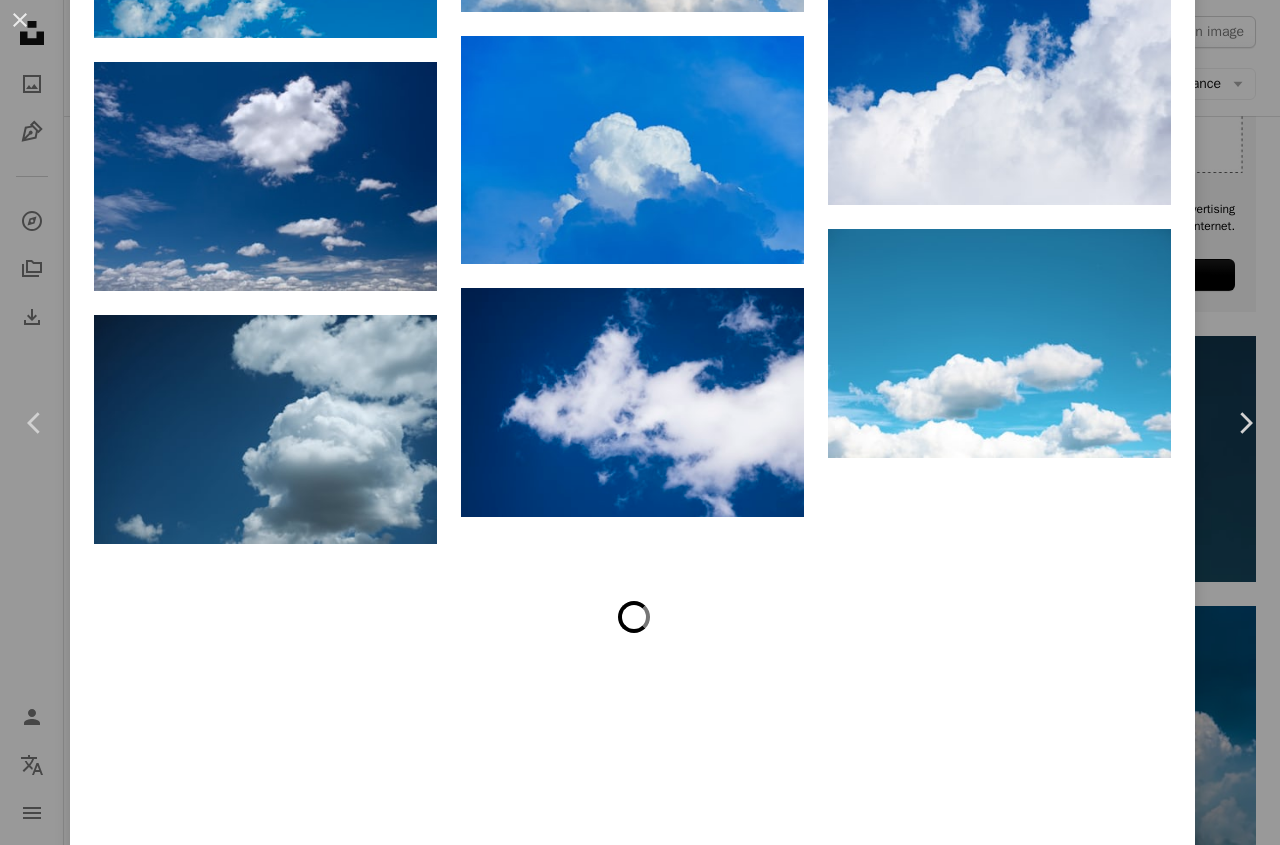 scroll, scrollTop: 6716, scrollLeft: 0, axis: vertical 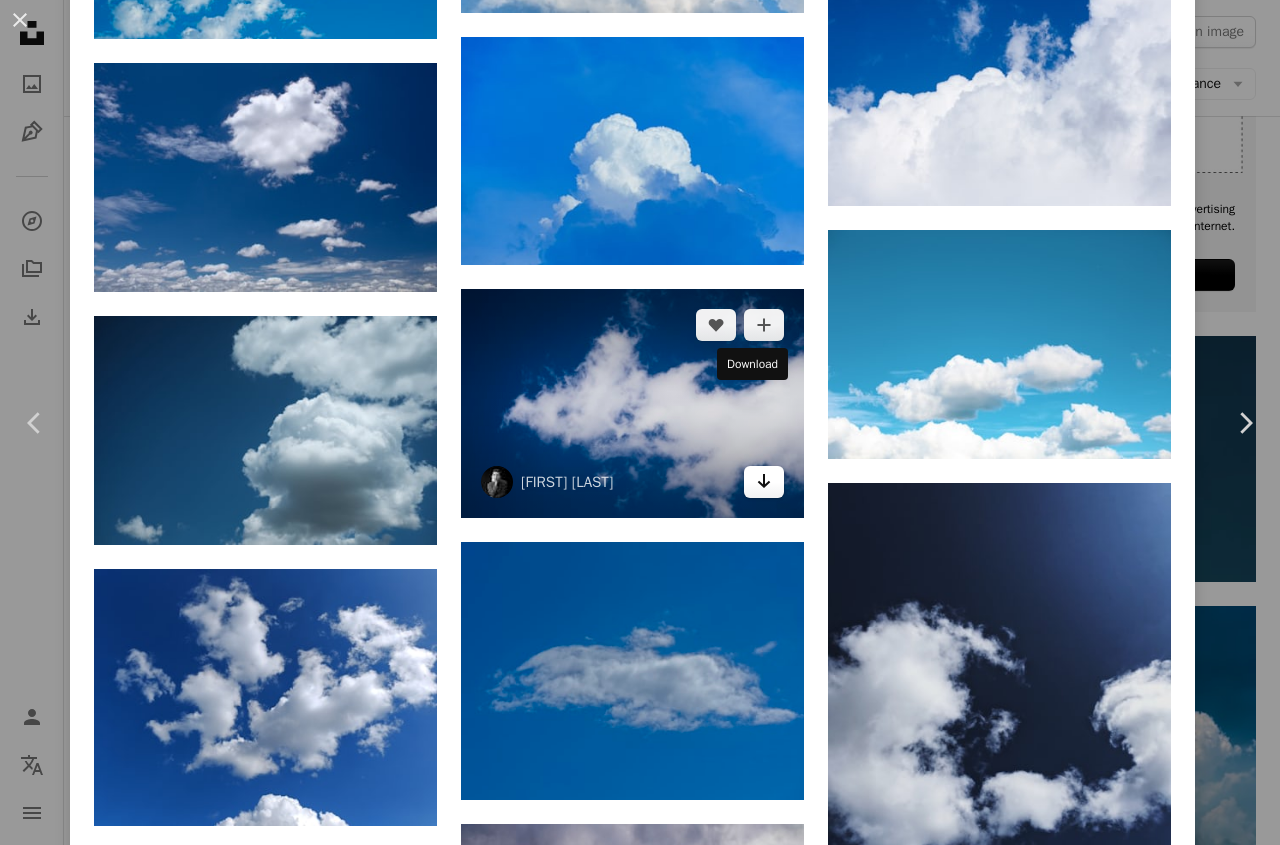 click on "Arrow pointing down" 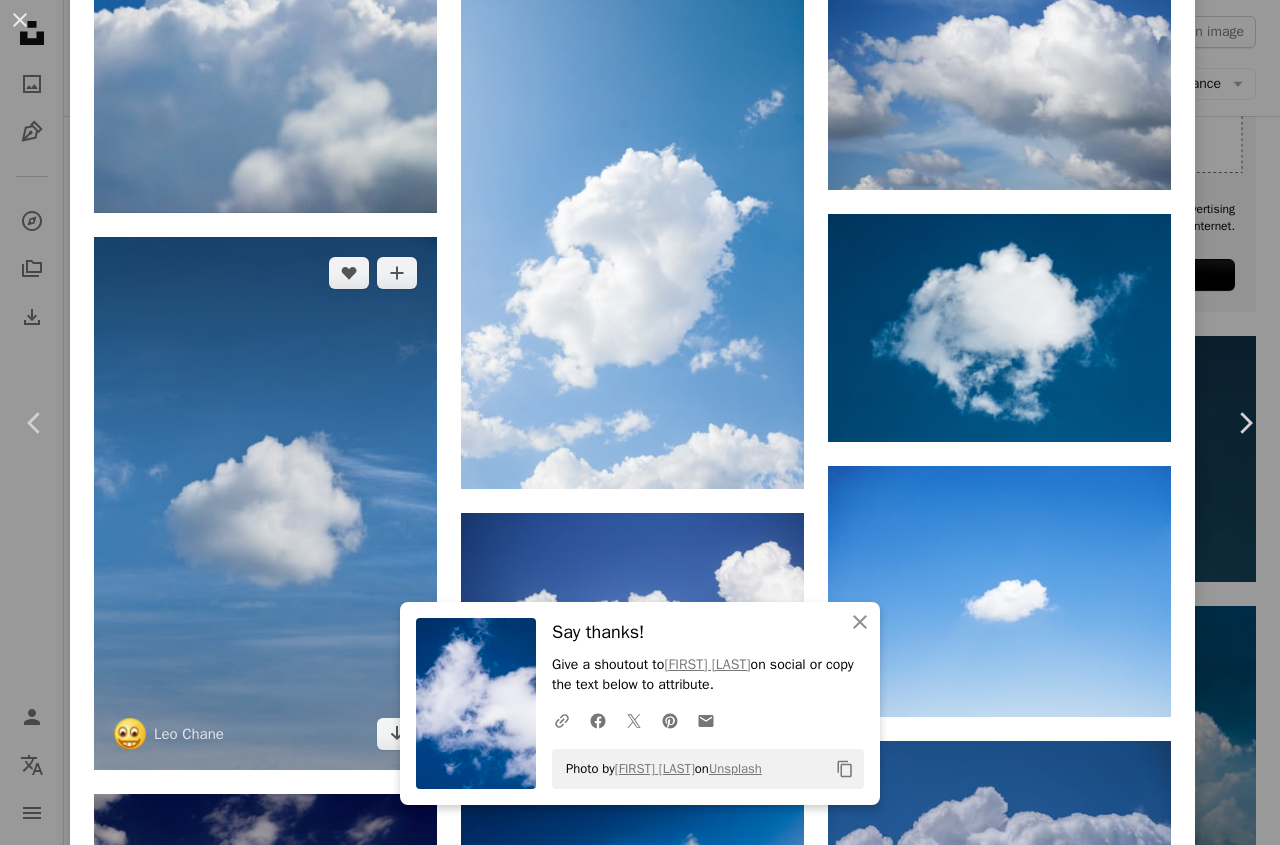 scroll, scrollTop: 4949, scrollLeft: 0, axis: vertical 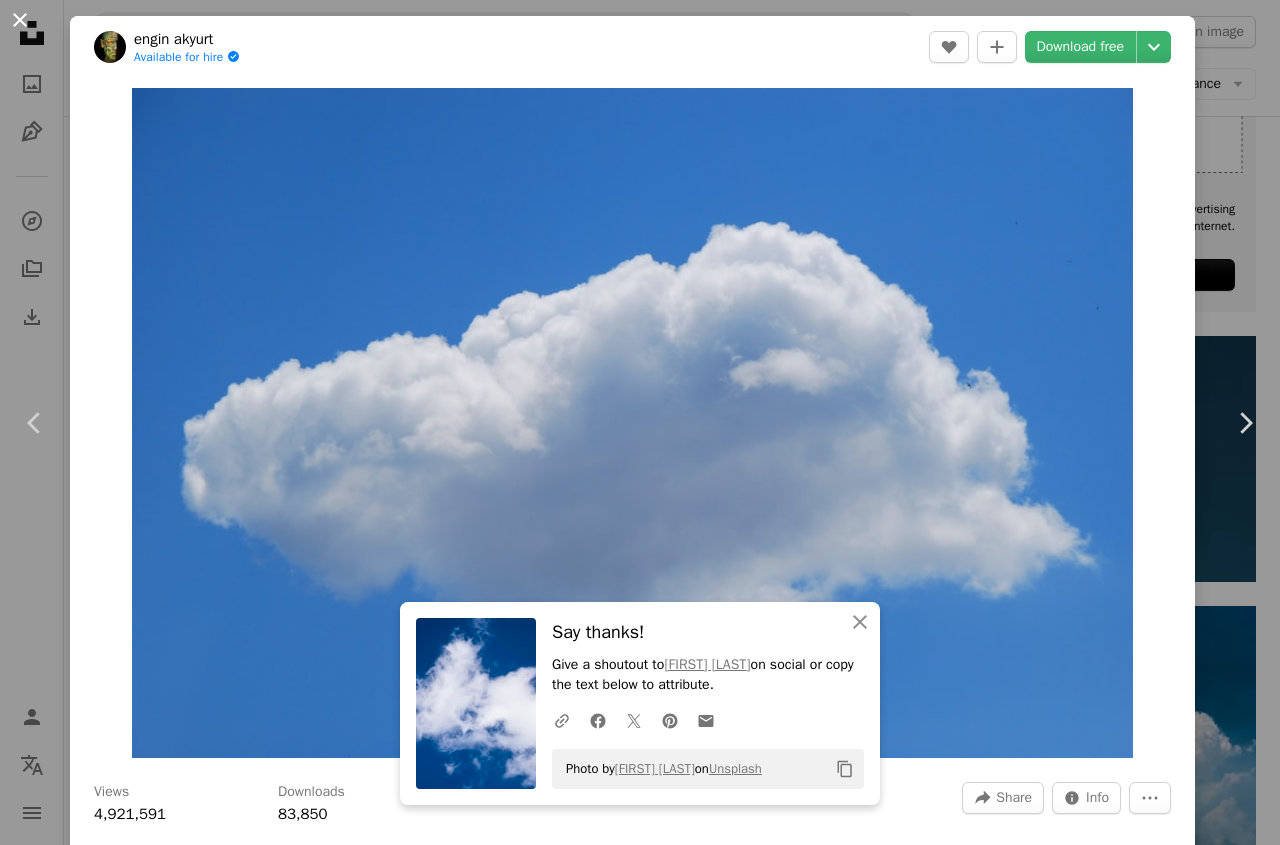 click on "An X shape" at bounding box center (20, 20) 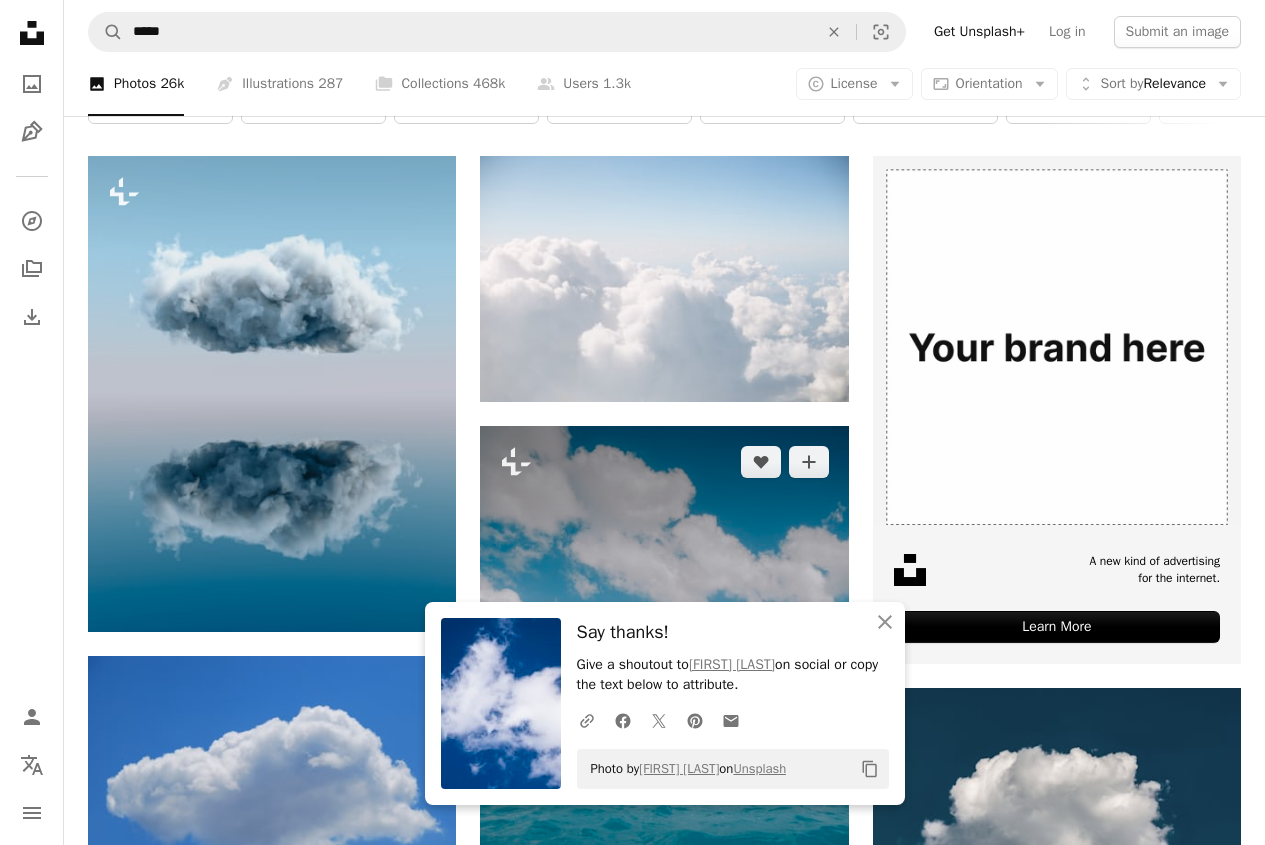 scroll, scrollTop: 200, scrollLeft: 0, axis: vertical 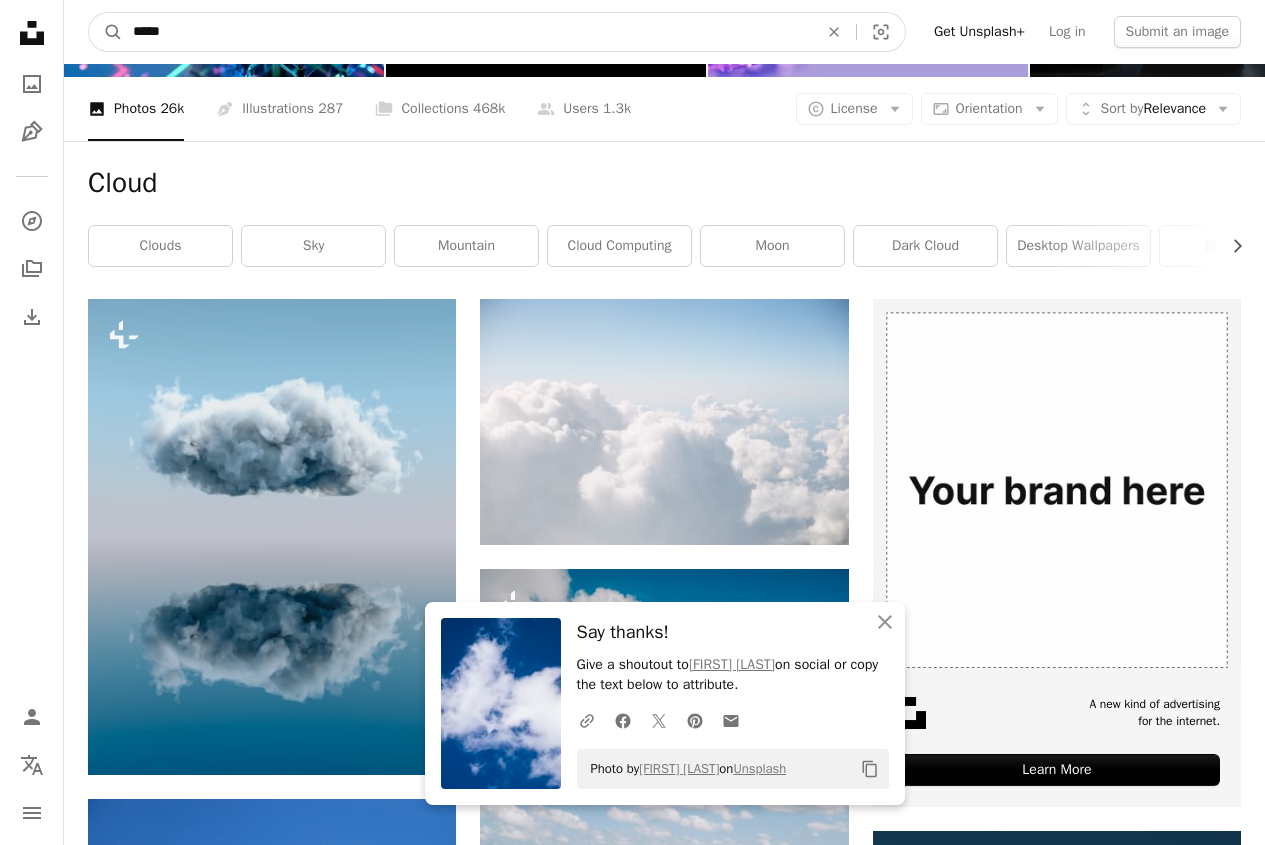 click on "*****" at bounding box center (467, 32) 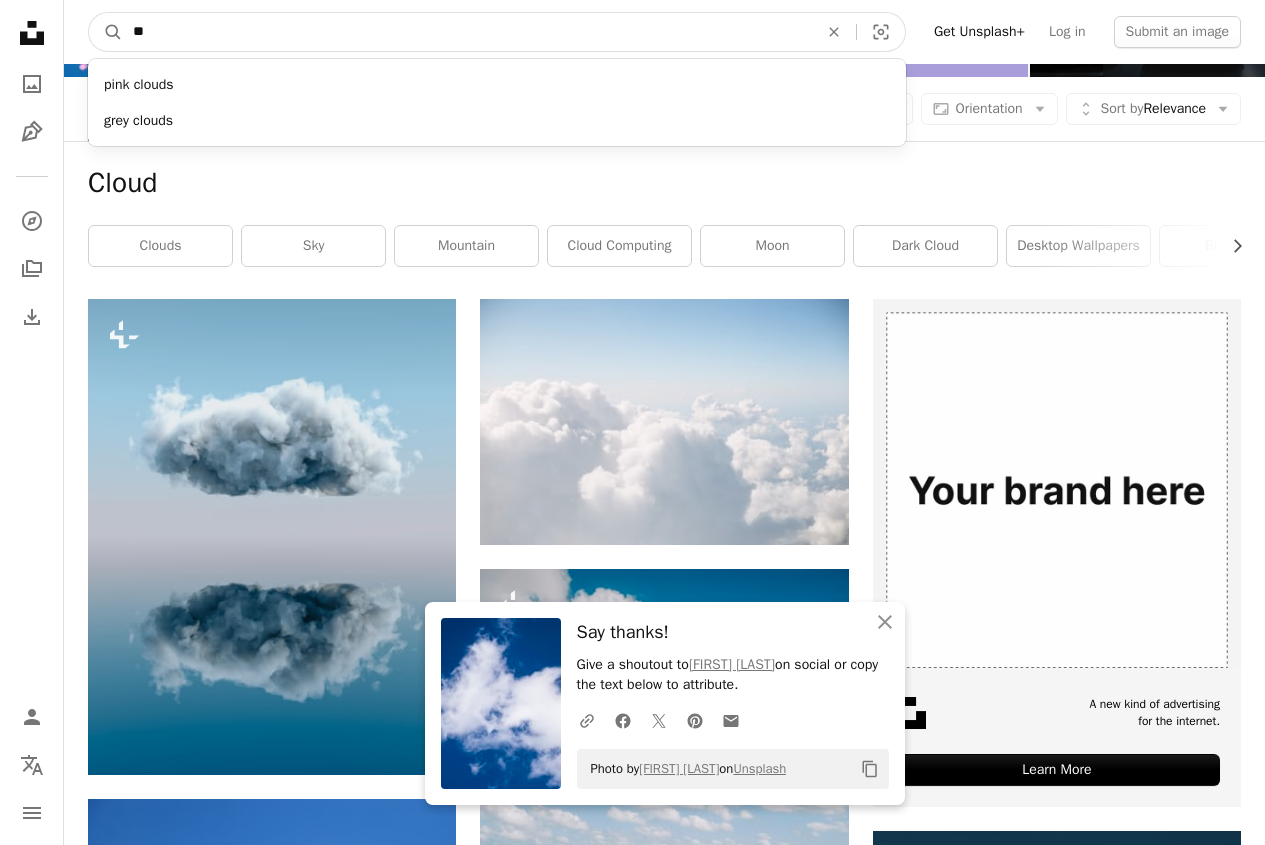 type on "*" 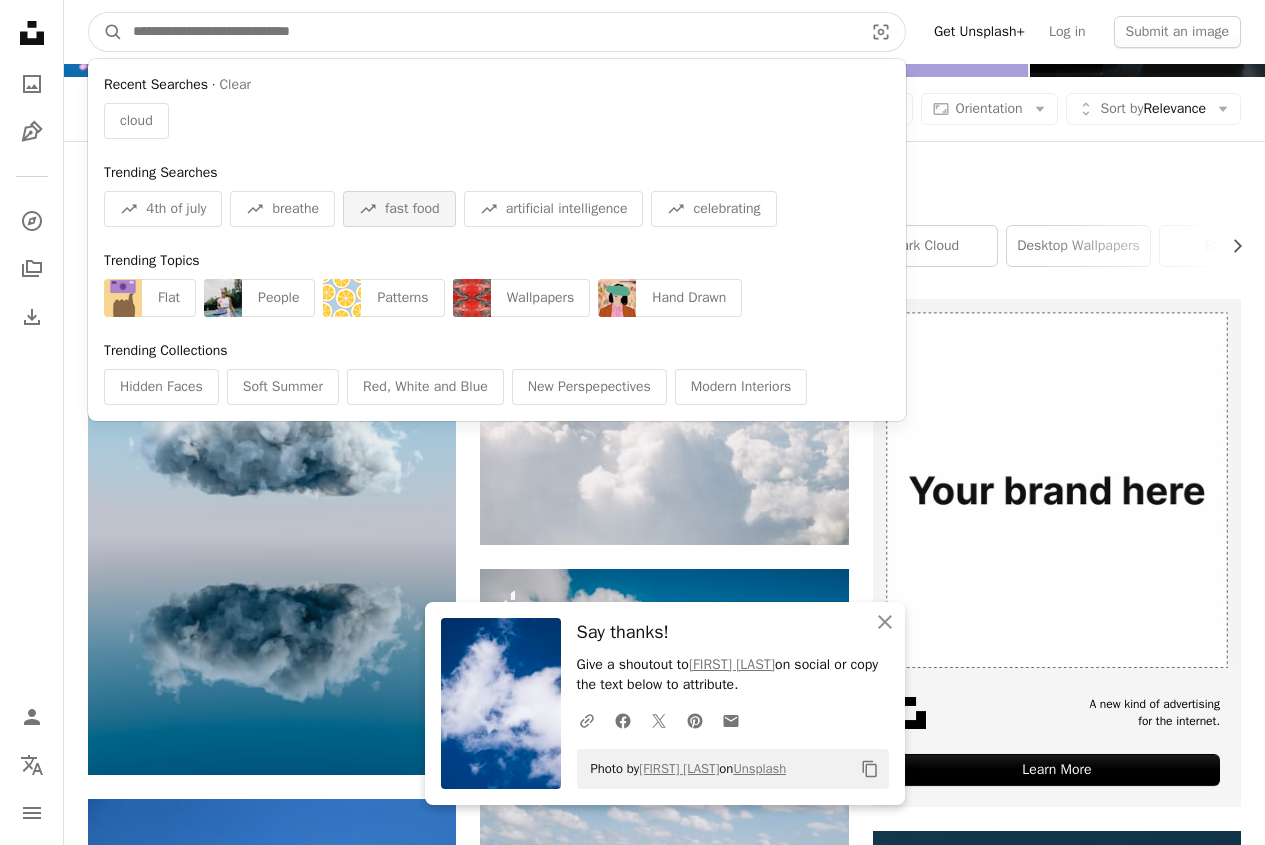 scroll, scrollTop: 500, scrollLeft: 0, axis: vertical 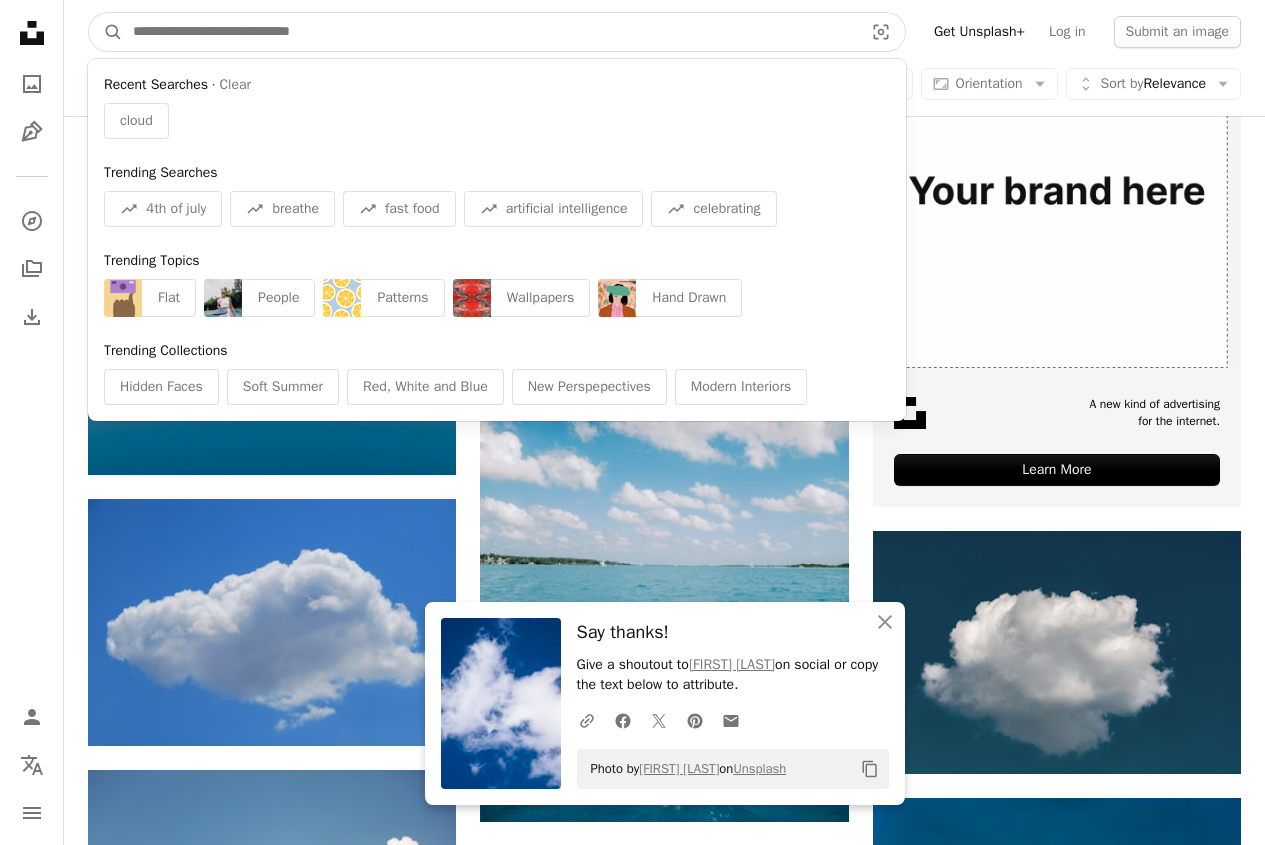 type 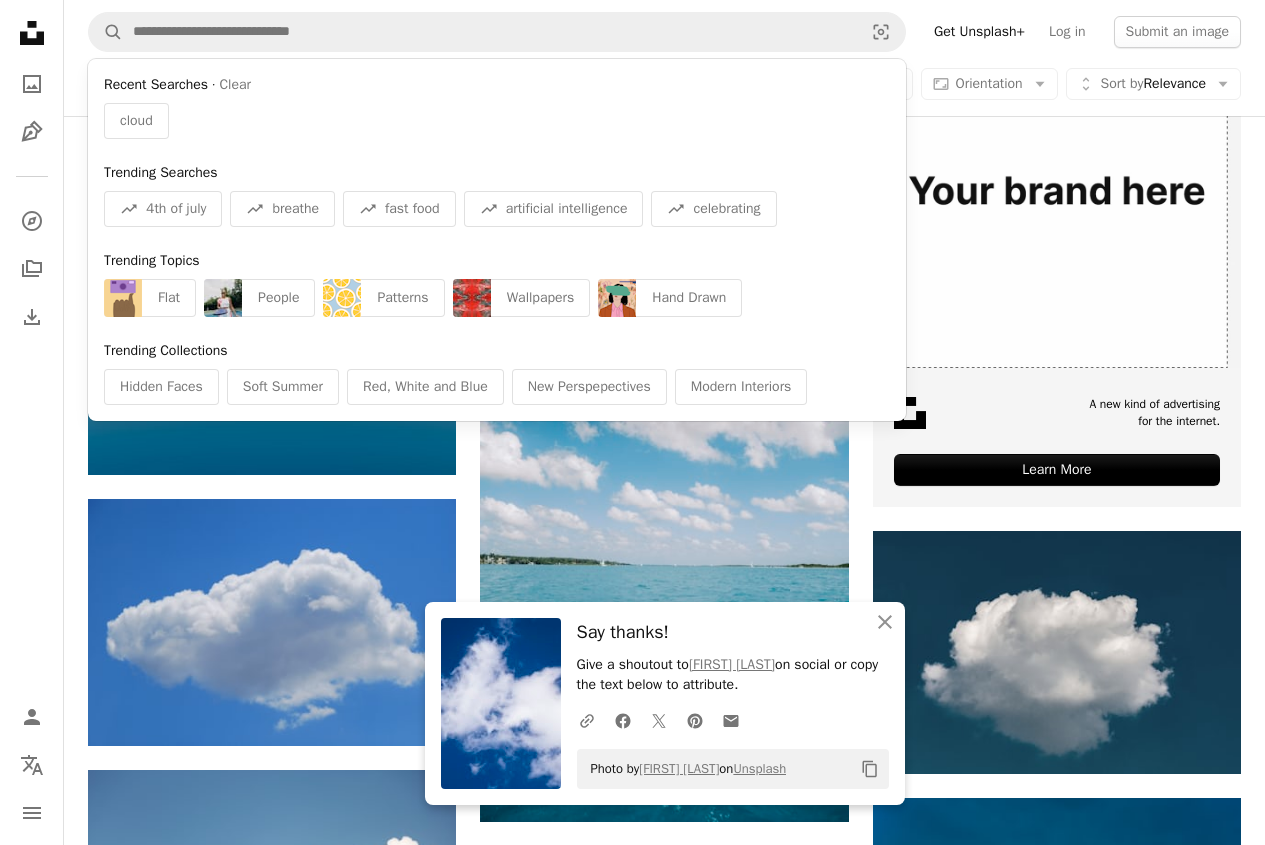 click on "A magnifying glass Recent Searches  ·  Clear cloud Trending Searches A trend sign 4th of july A trend sign breathe A trend sign fast food A trend sign artificial intelligence A trend sign celebrating Trending Topics Flat People Patterns Wallpapers Hand Drawn Trending Collections Hidden Faces Soft Summer Red, White and Blue New Perspepectives Modern Interiors Visual search Get Unsplash+ Log in Submit an image" at bounding box center (664, 32) 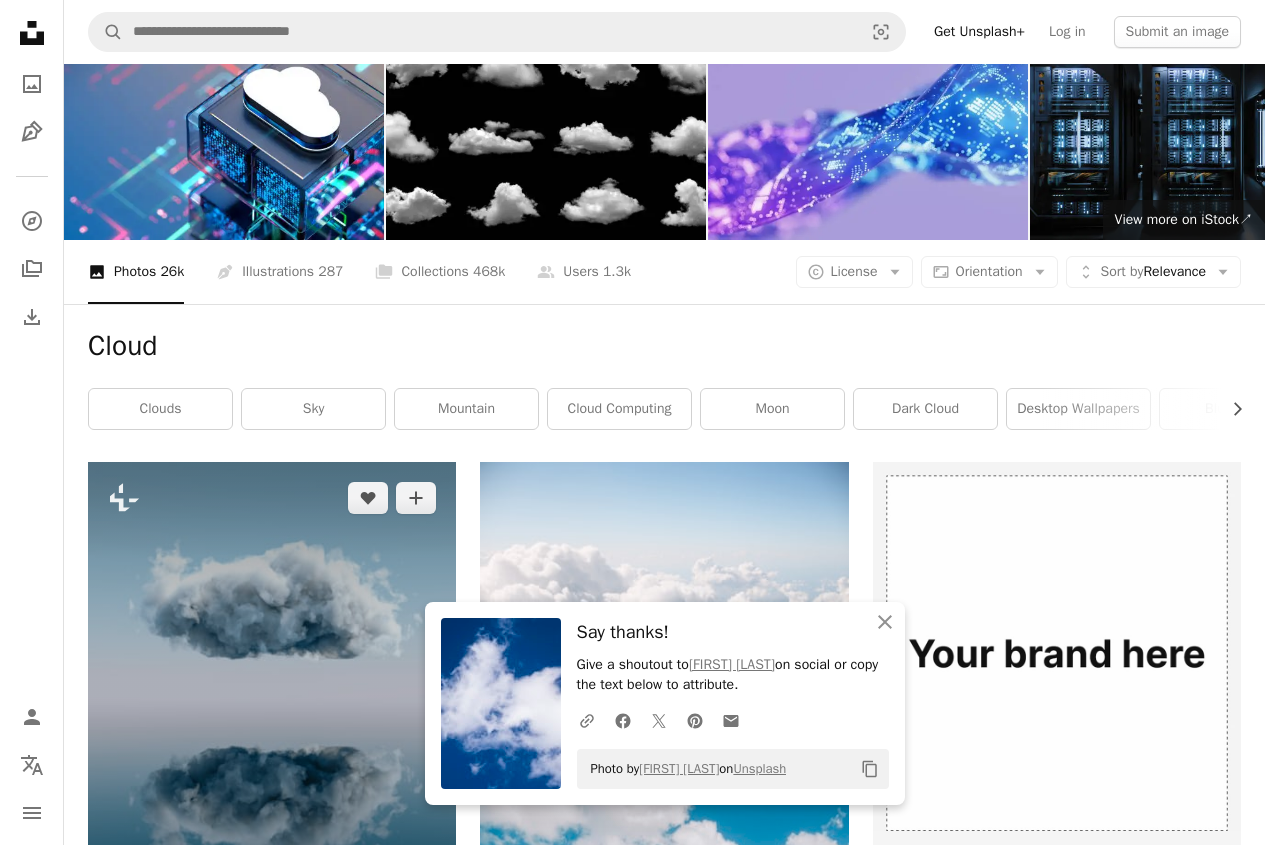 scroll, scrollTop: 0, scrollLeft: 0, axis: both 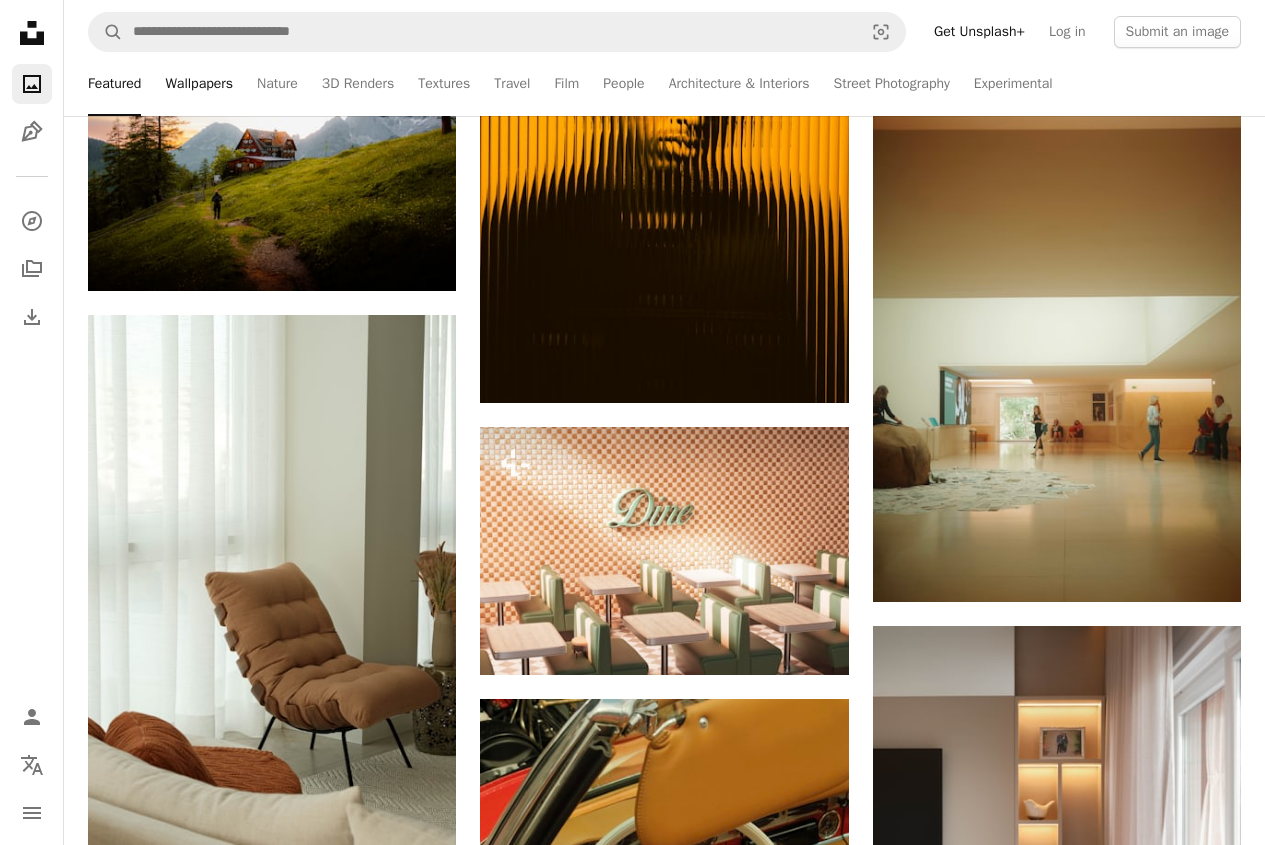 click on "Wallpapers" at bounding box center [199, 84] 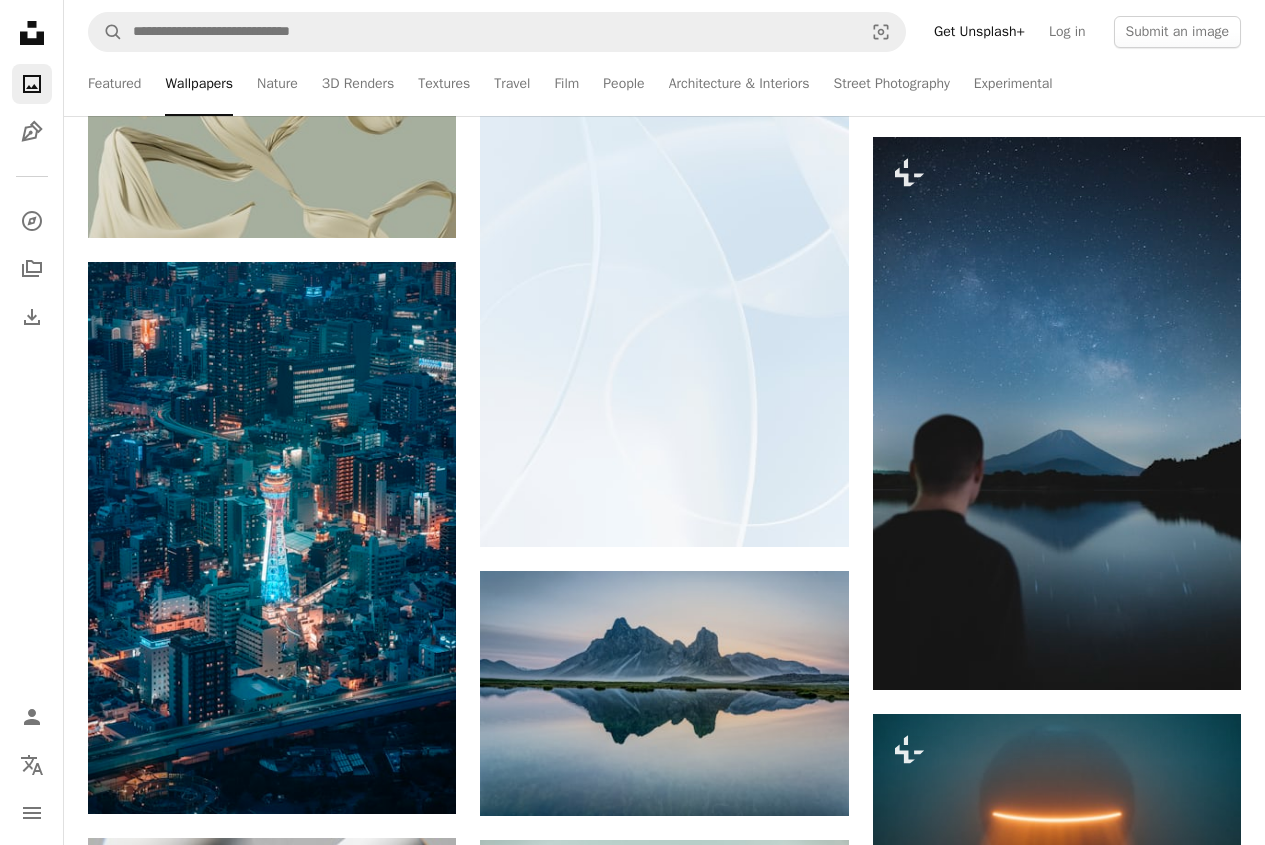scroll, scrollTop: 3800, scrollLeft: 0, axis: vertical 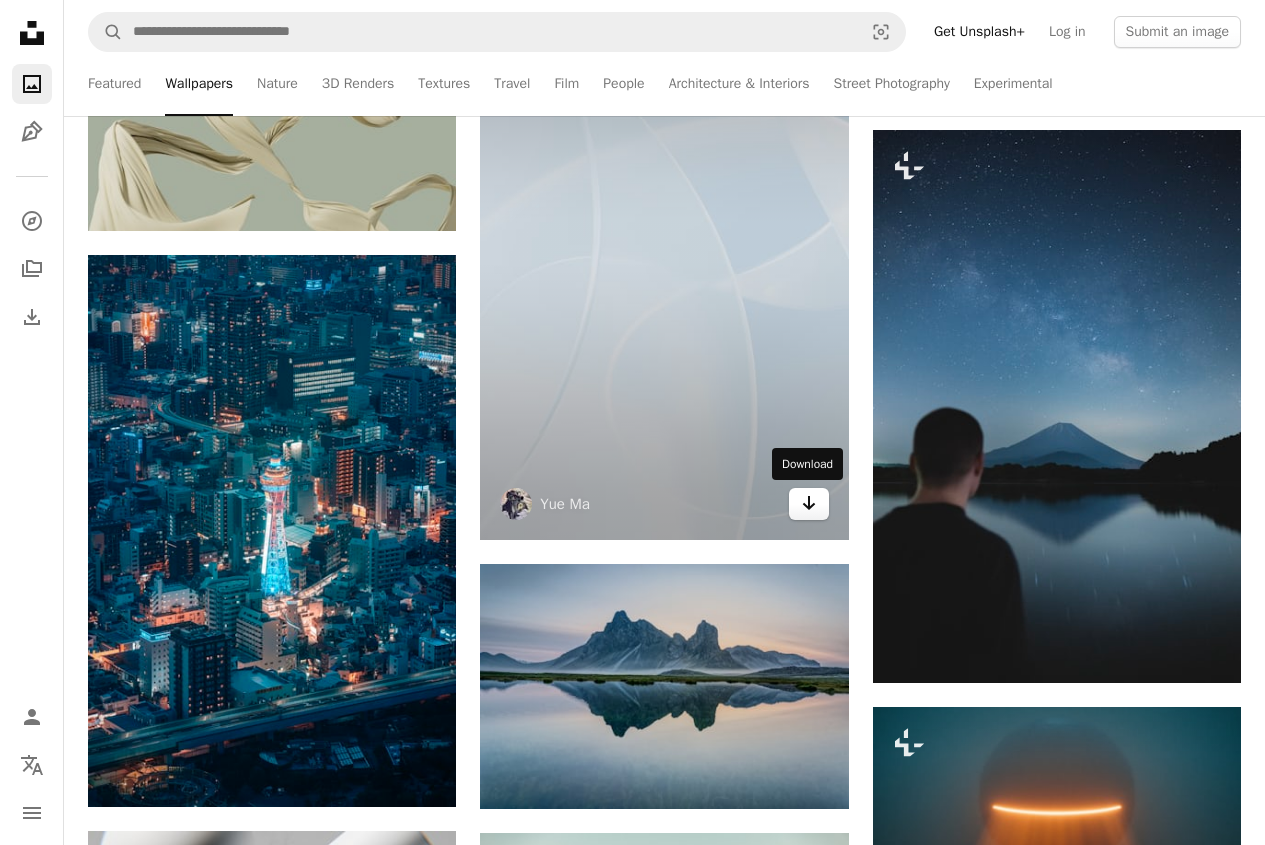 click on "Arrow pointing down" 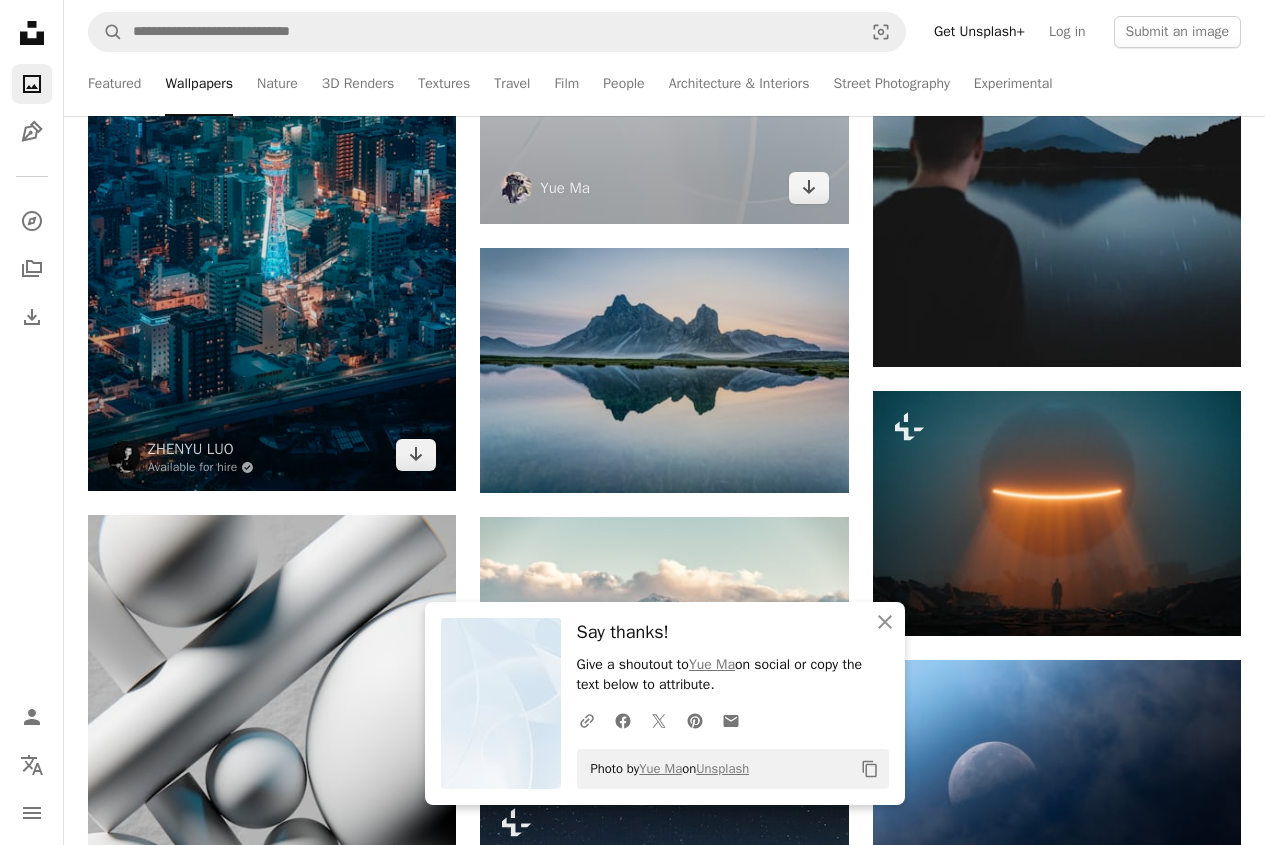 scroll, scrollTop: 4000, scrollLeft: 0, axis: vertical 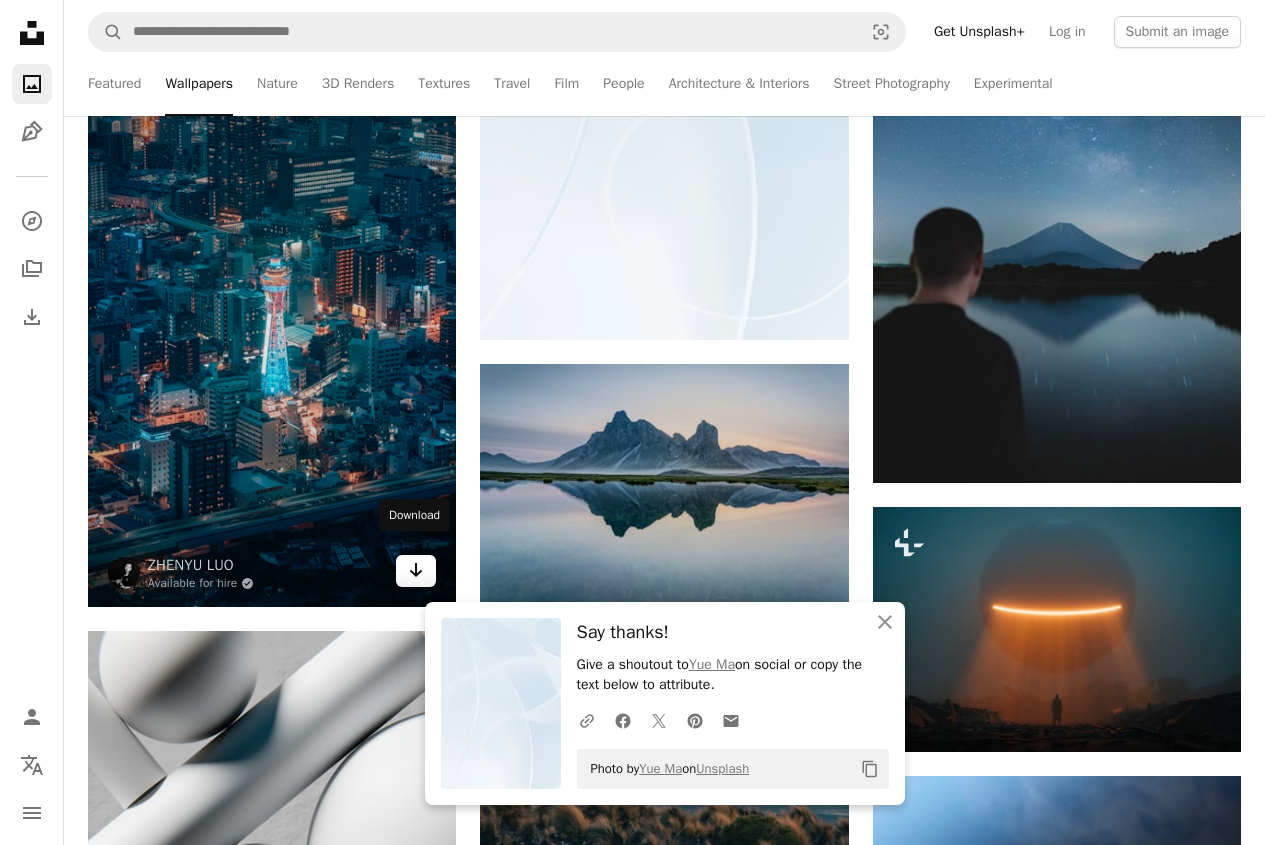 click on "Arrow pointing down" at bounding box center (416, 571) 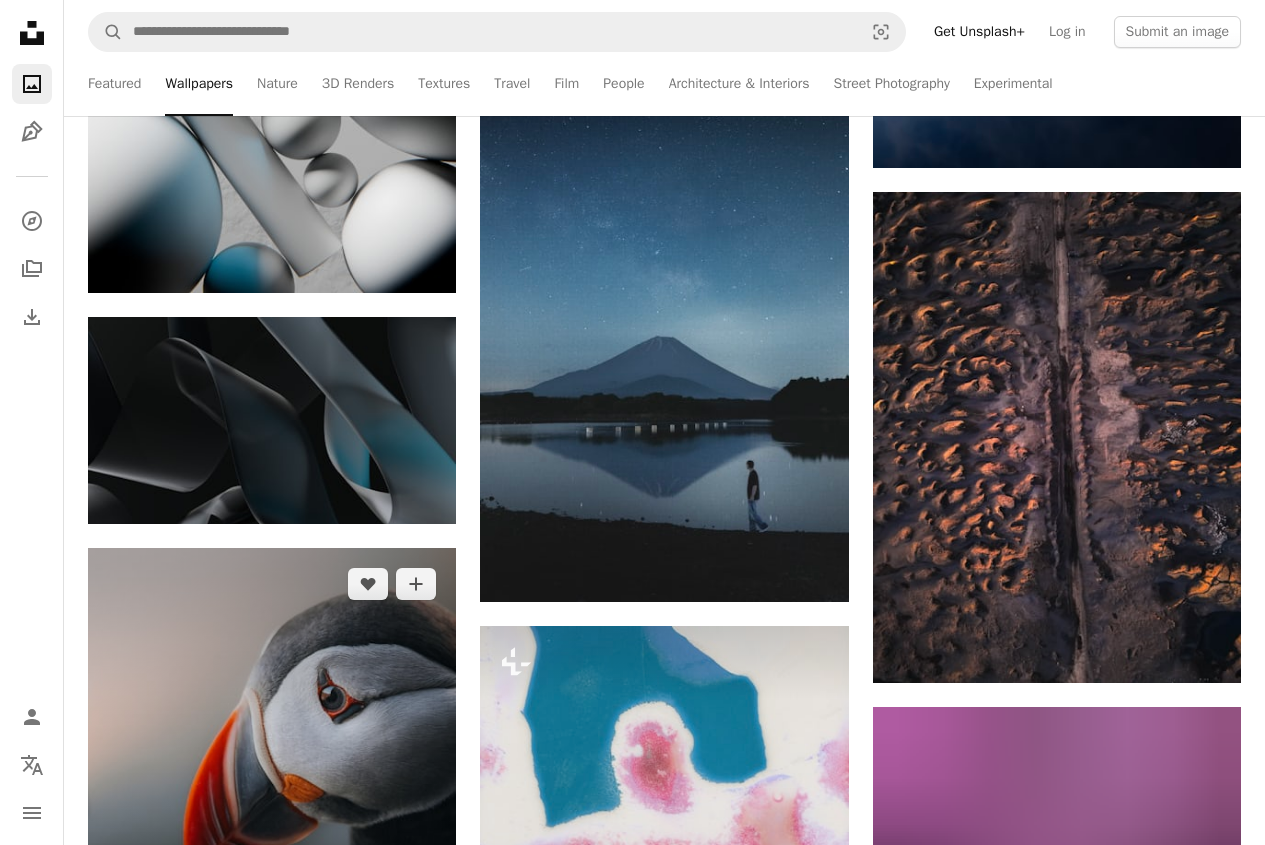 scroll, scrollTop: 4900, scrollLeft: 0, axis: vertical 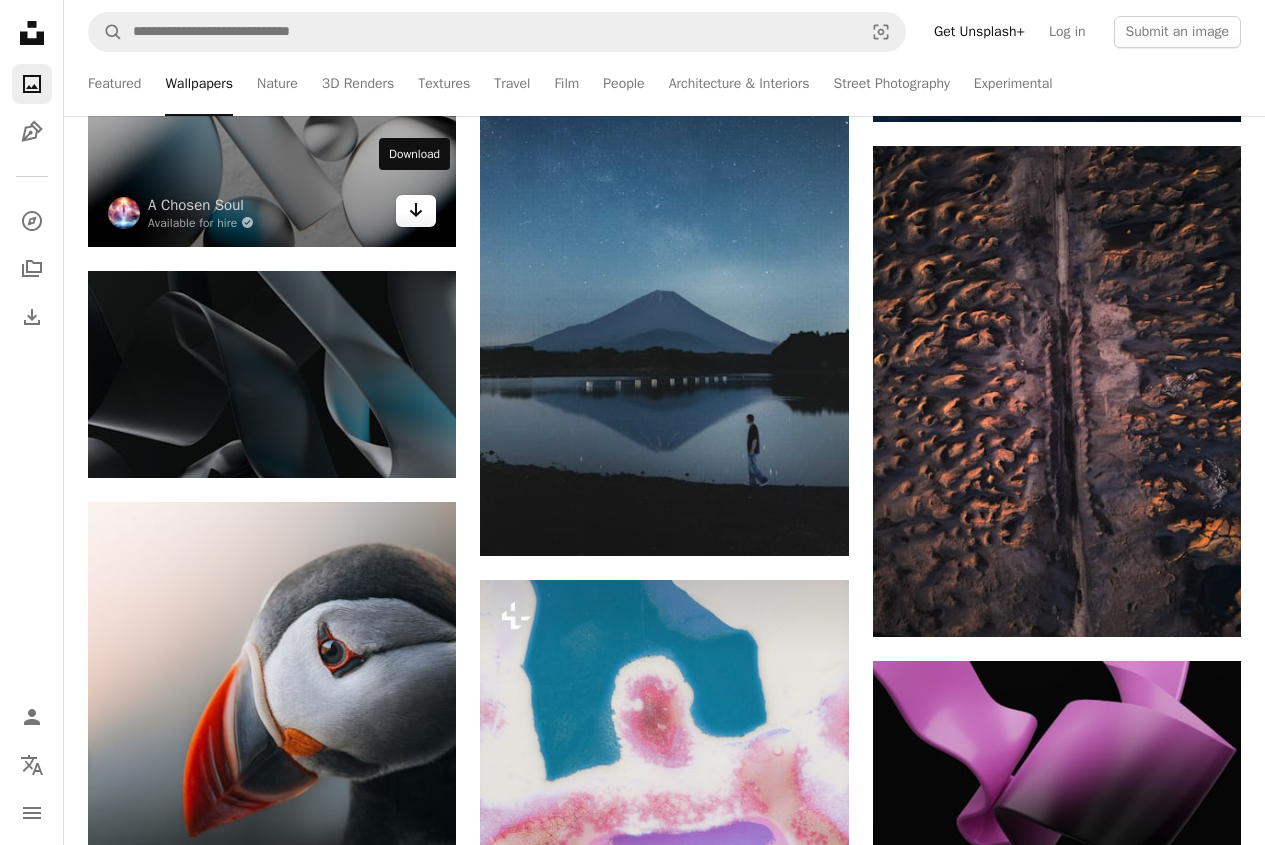 click on "Arrow pointing down" 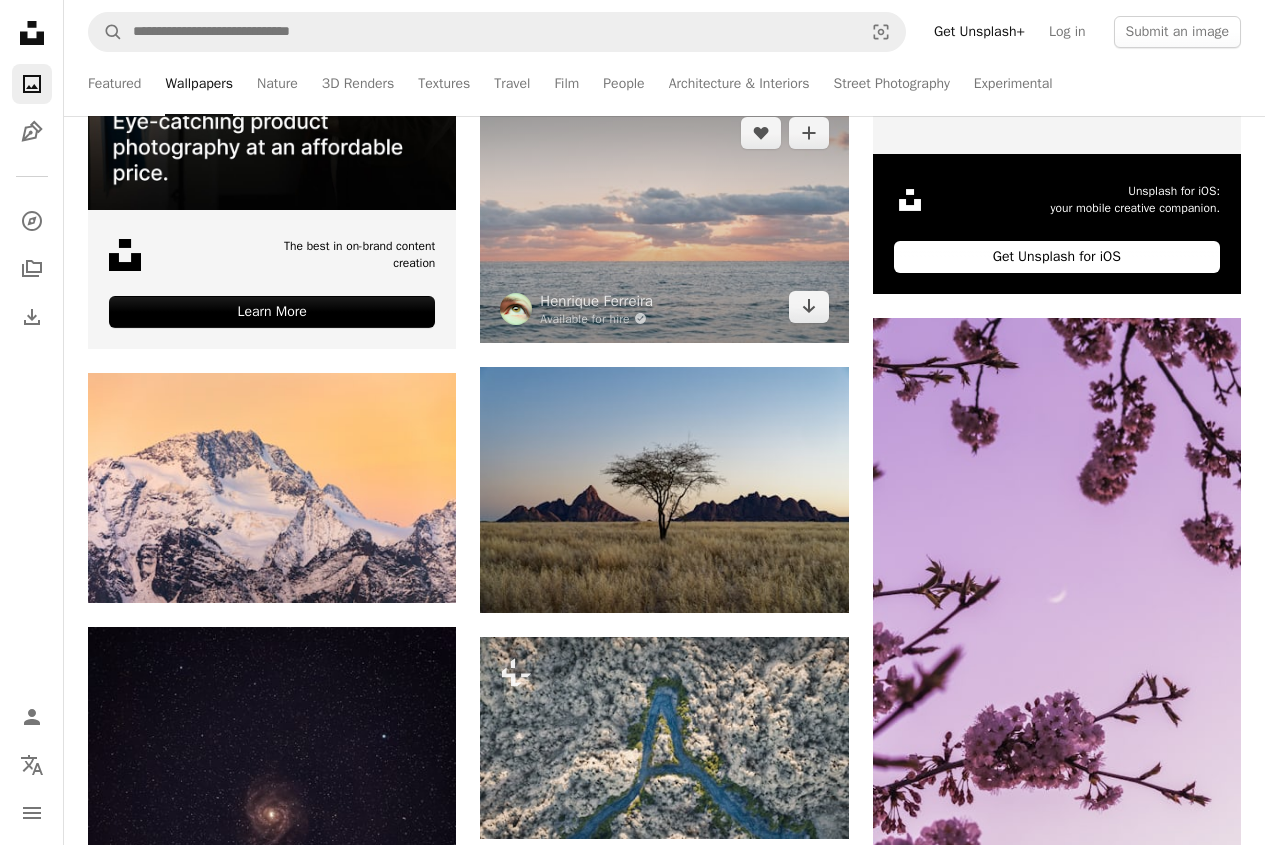 scroll, scrollTop: 6000, scrollLeft: 0, axis: vertical 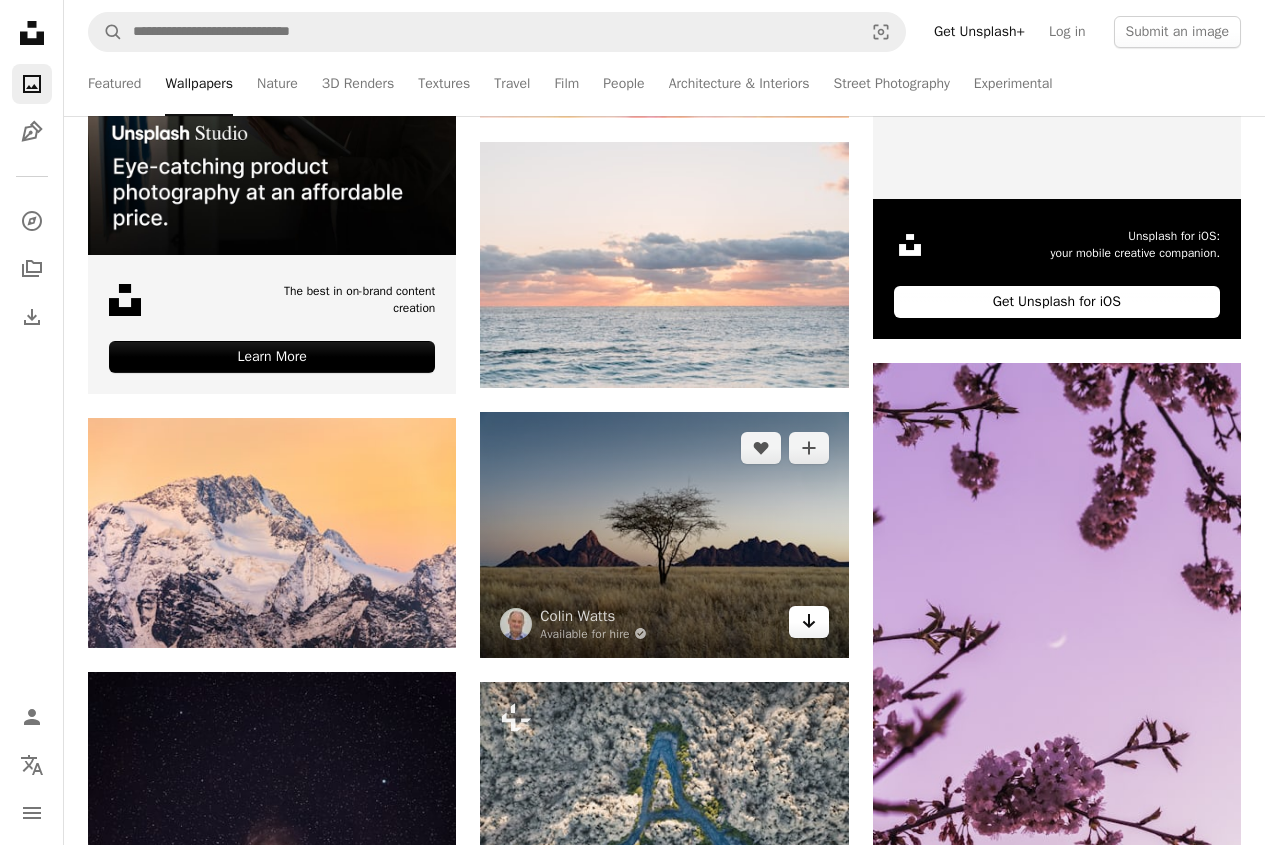 click on "Arrow pointing down" at bounding box center [809, 622] 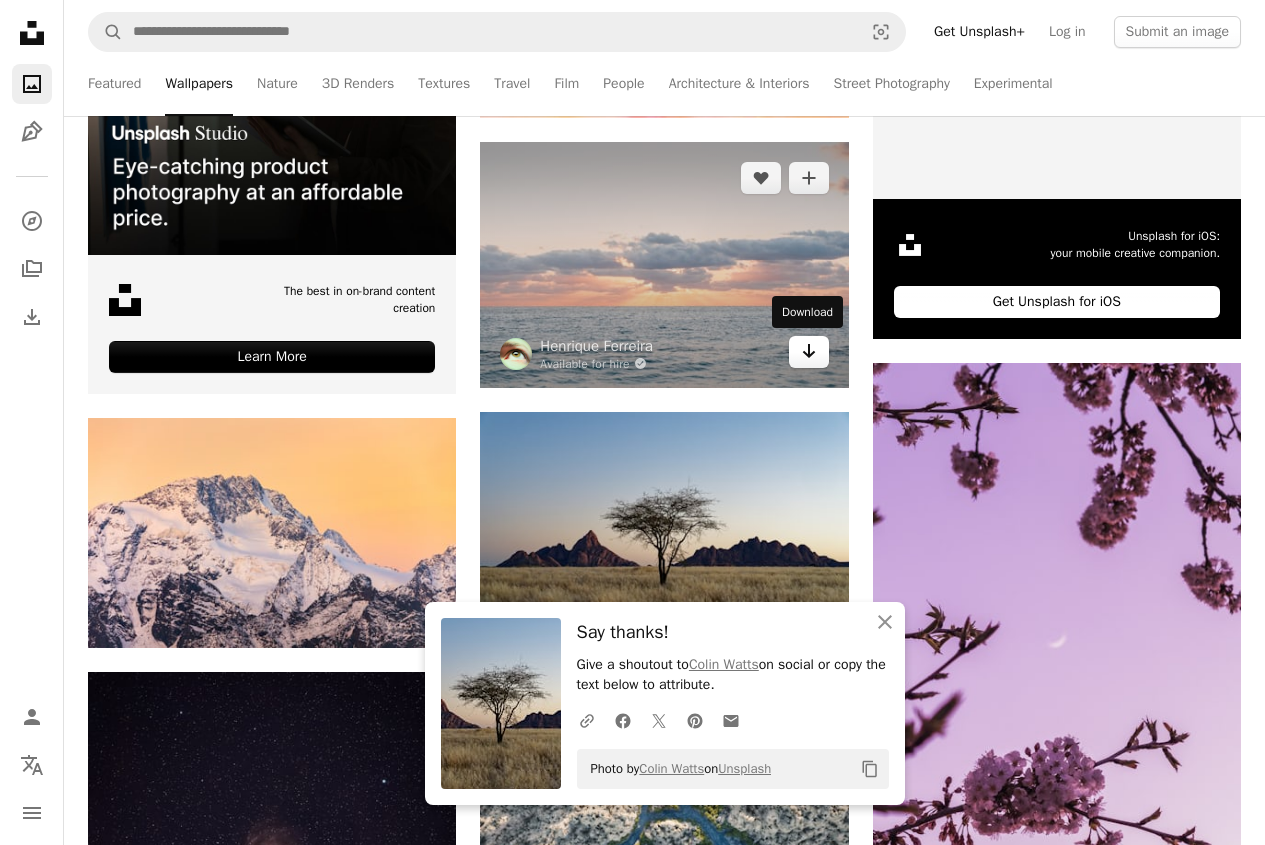 click on "Arrow pointing down" 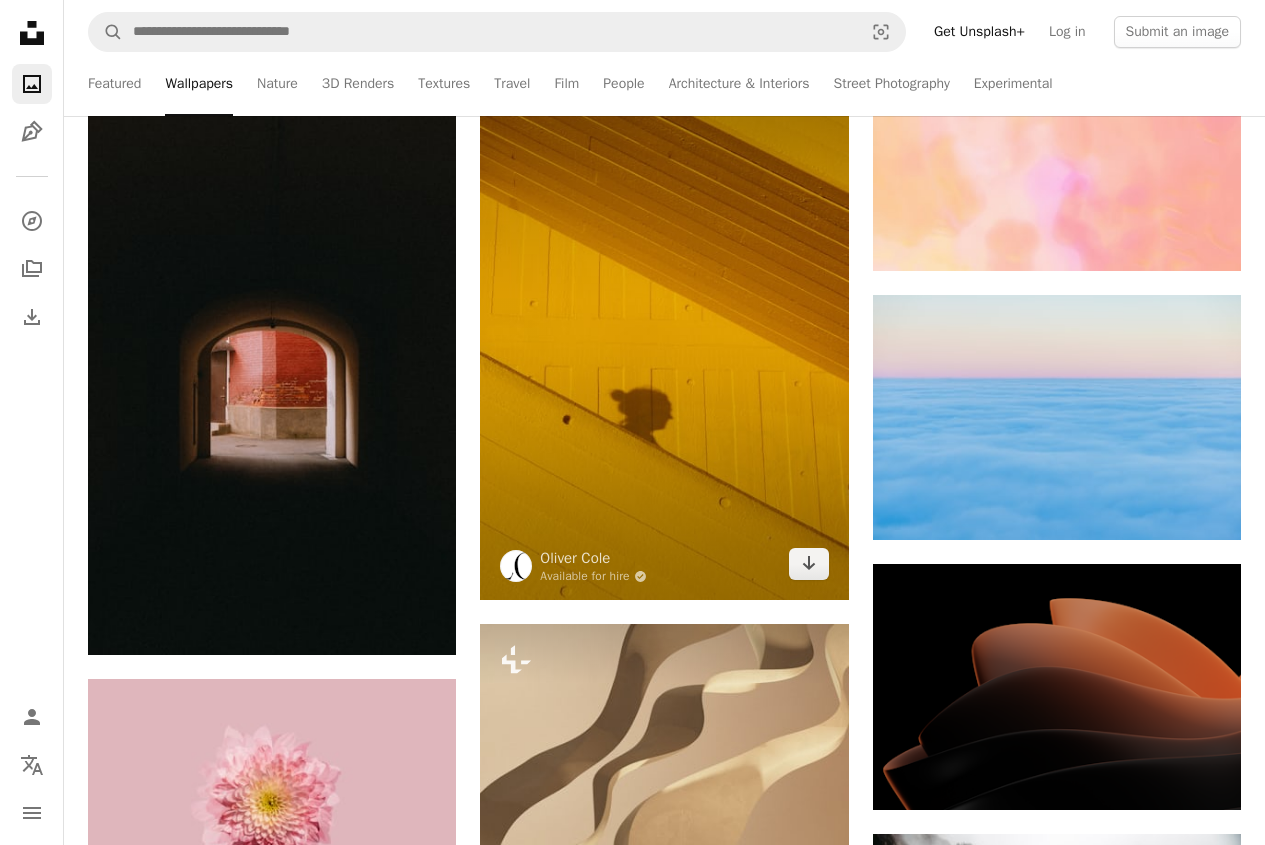 scroll, scrollTop: 7600, scrollLeft: 0, axis: vertical 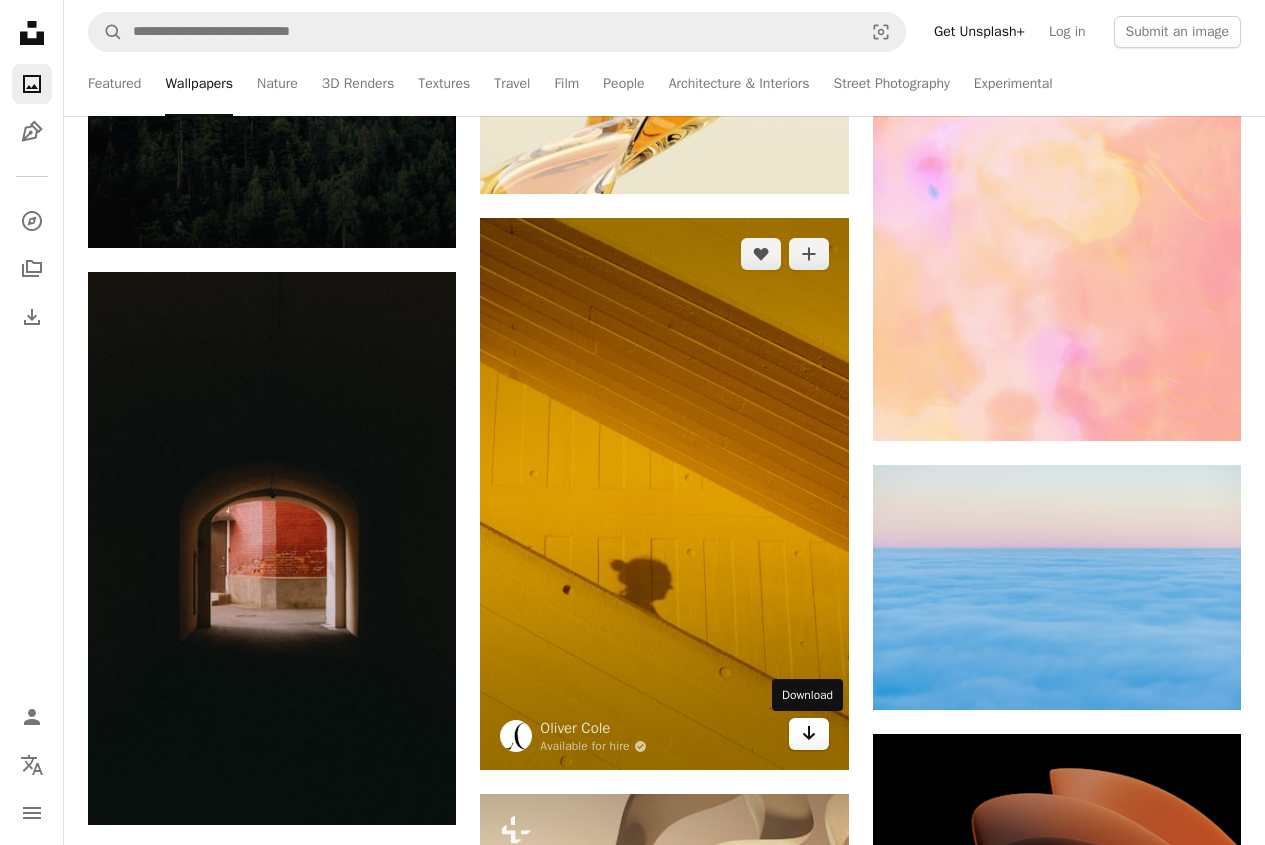 click on "Arrow pointing down" at bounding box center [809, 734] 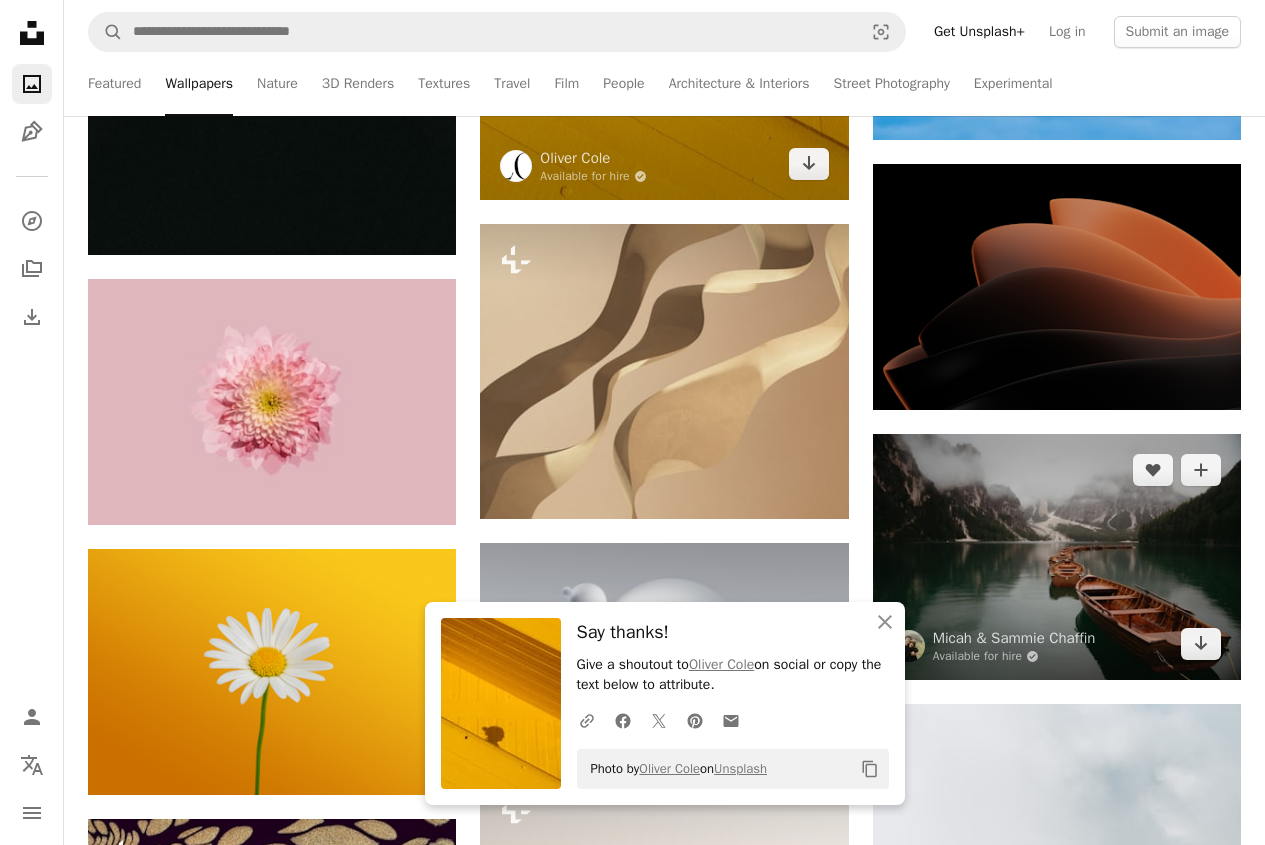 scroll, scrollTop: 8200, scrollLeft: 0, axis: vertical 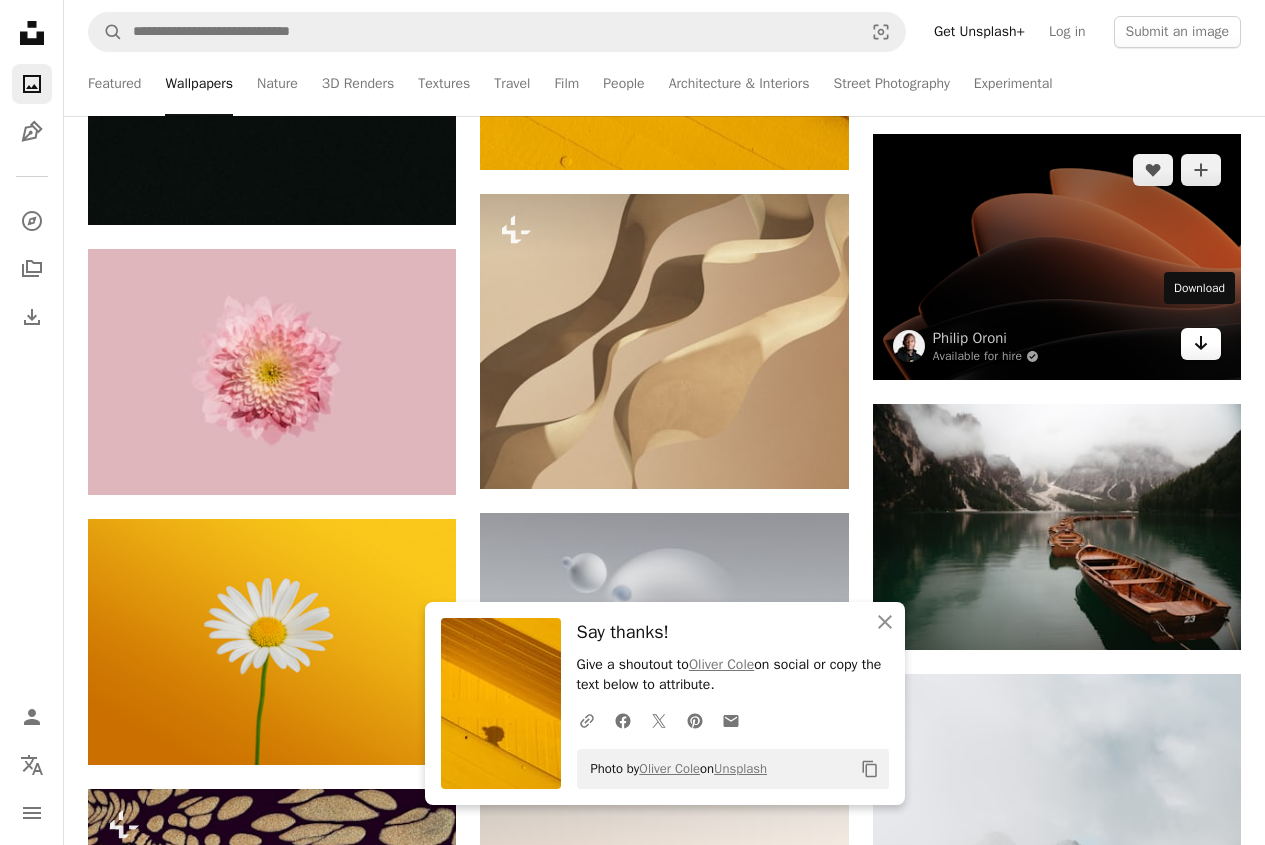 click on "Arrow pointing down" 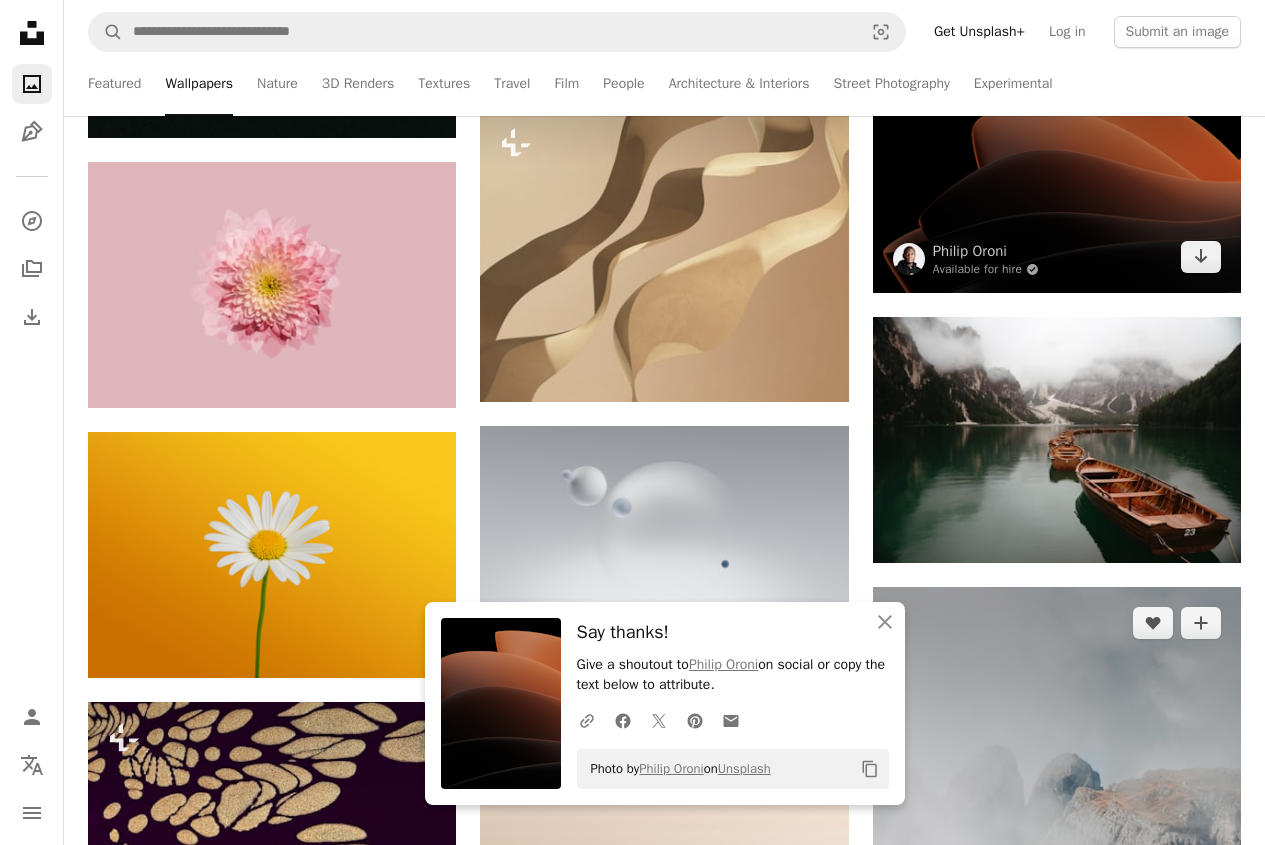 scroll, scrollTop: 8400, scrollLeft: 0, axis: vertical 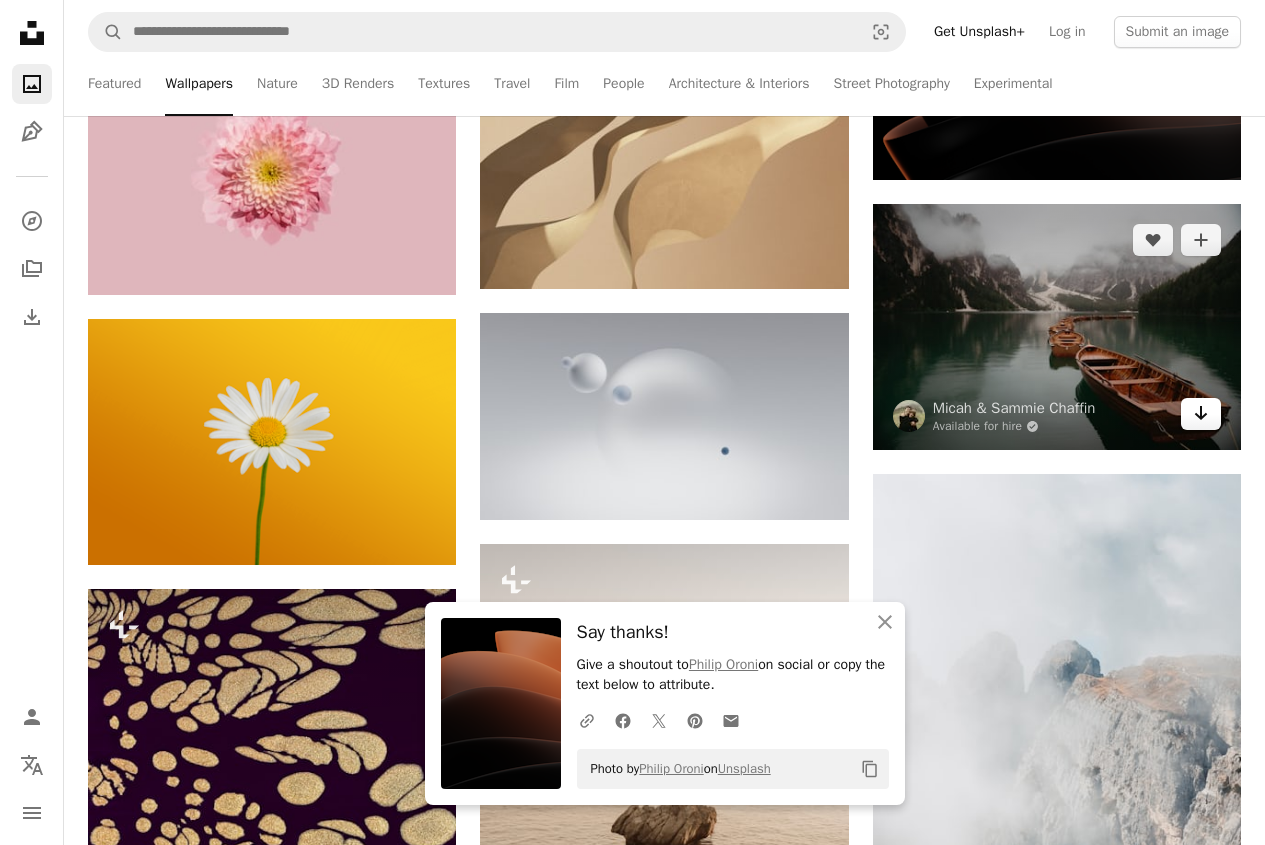 click on "Arrow pointing down" 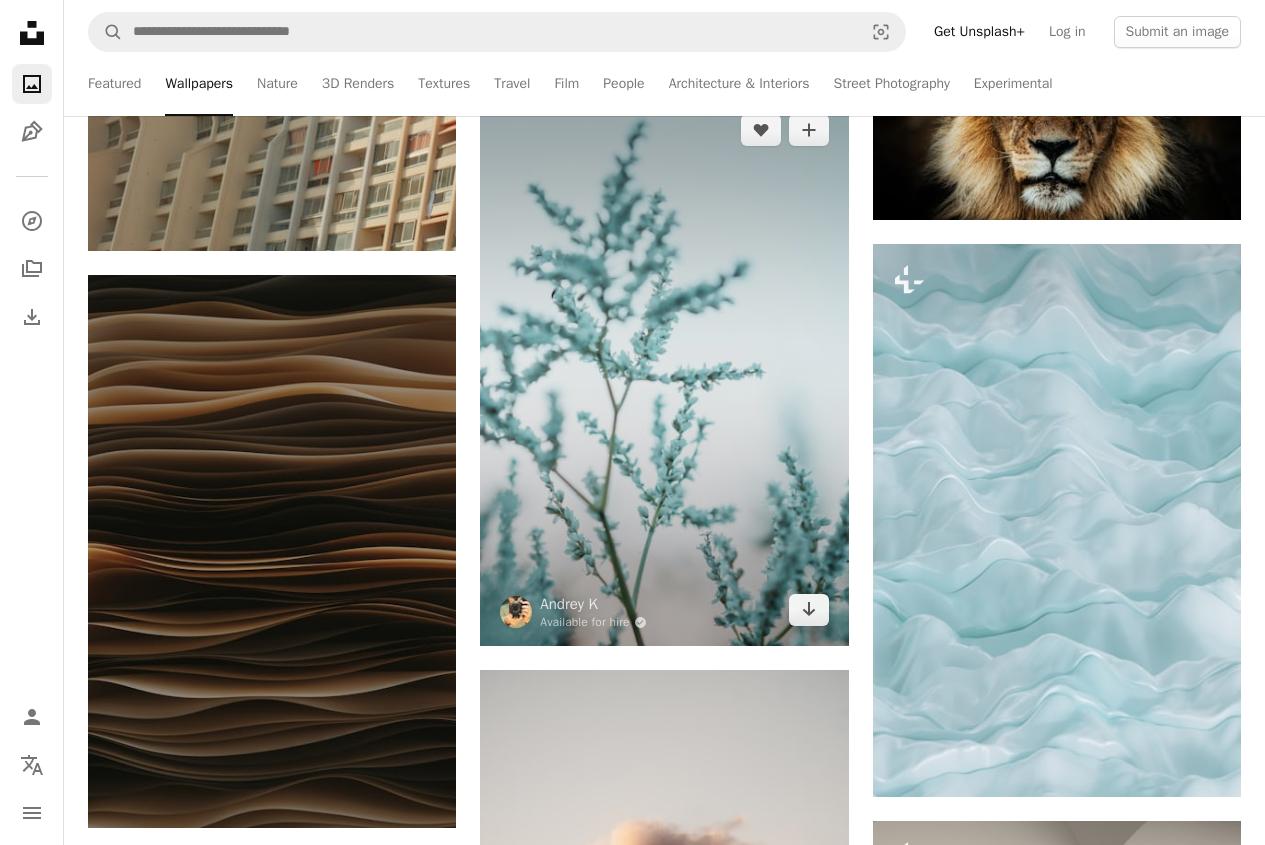 scroll, scrollTop: 10500, scrollLeft: 0, axis: vertical 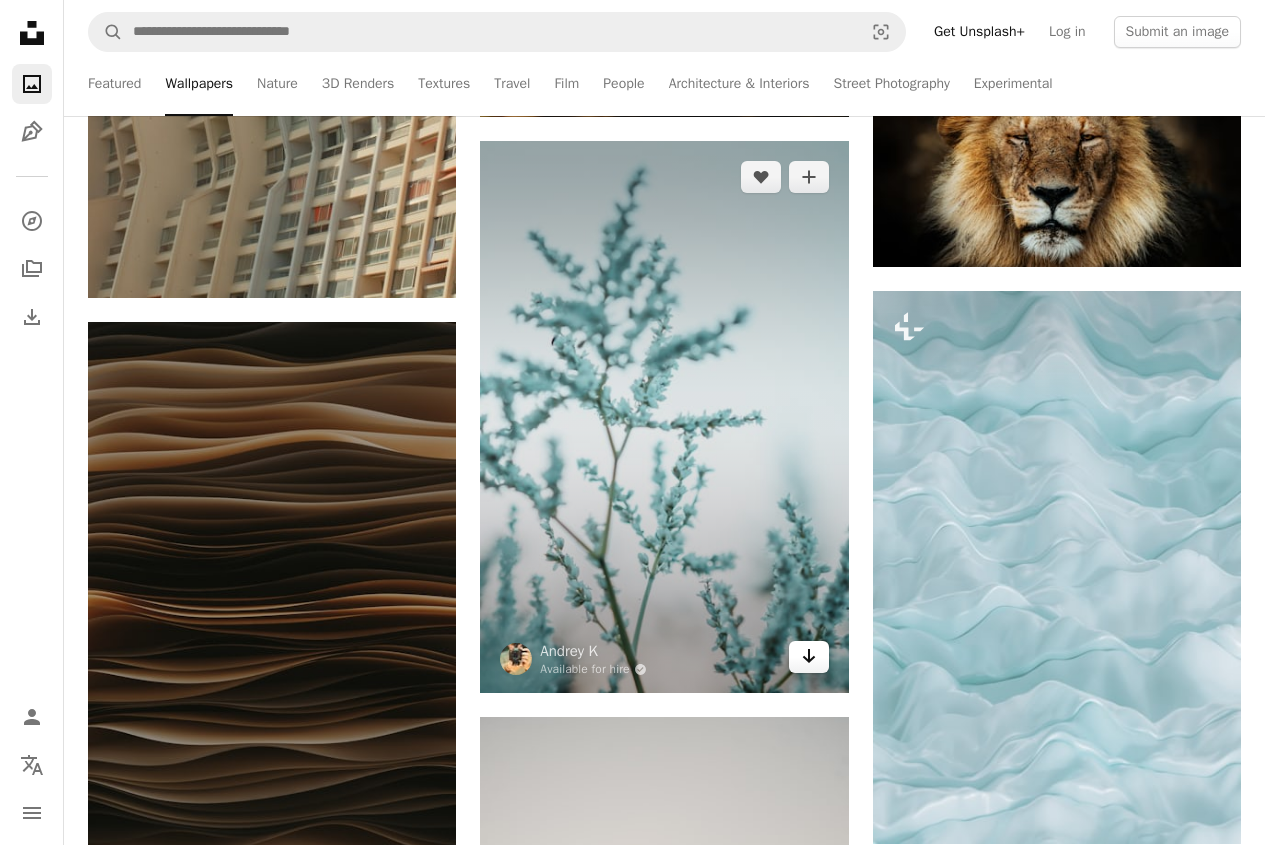 click on "Arrow pointing down" at bounding box center [809, 657] 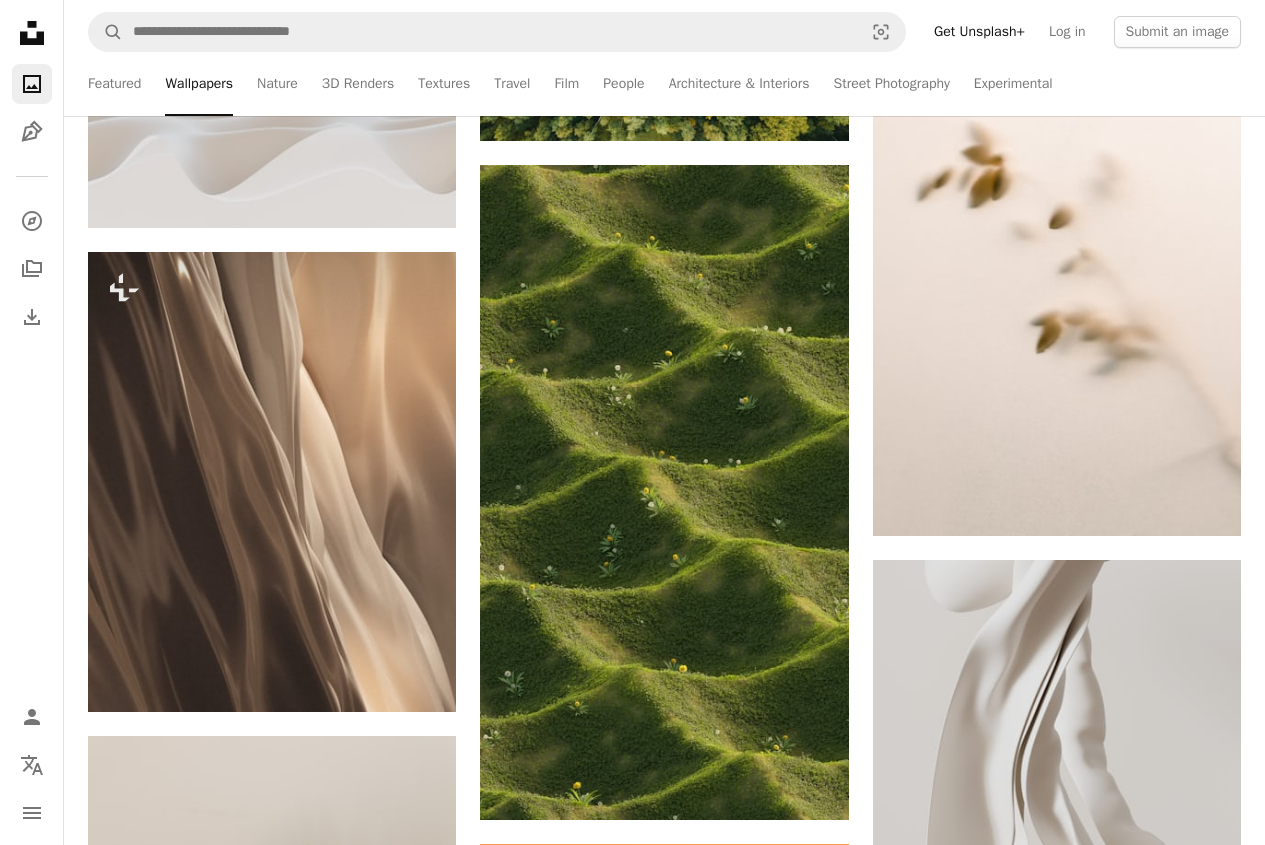 scroll, scrollTop: 12400, scrollLeft: 0, axis: vertical 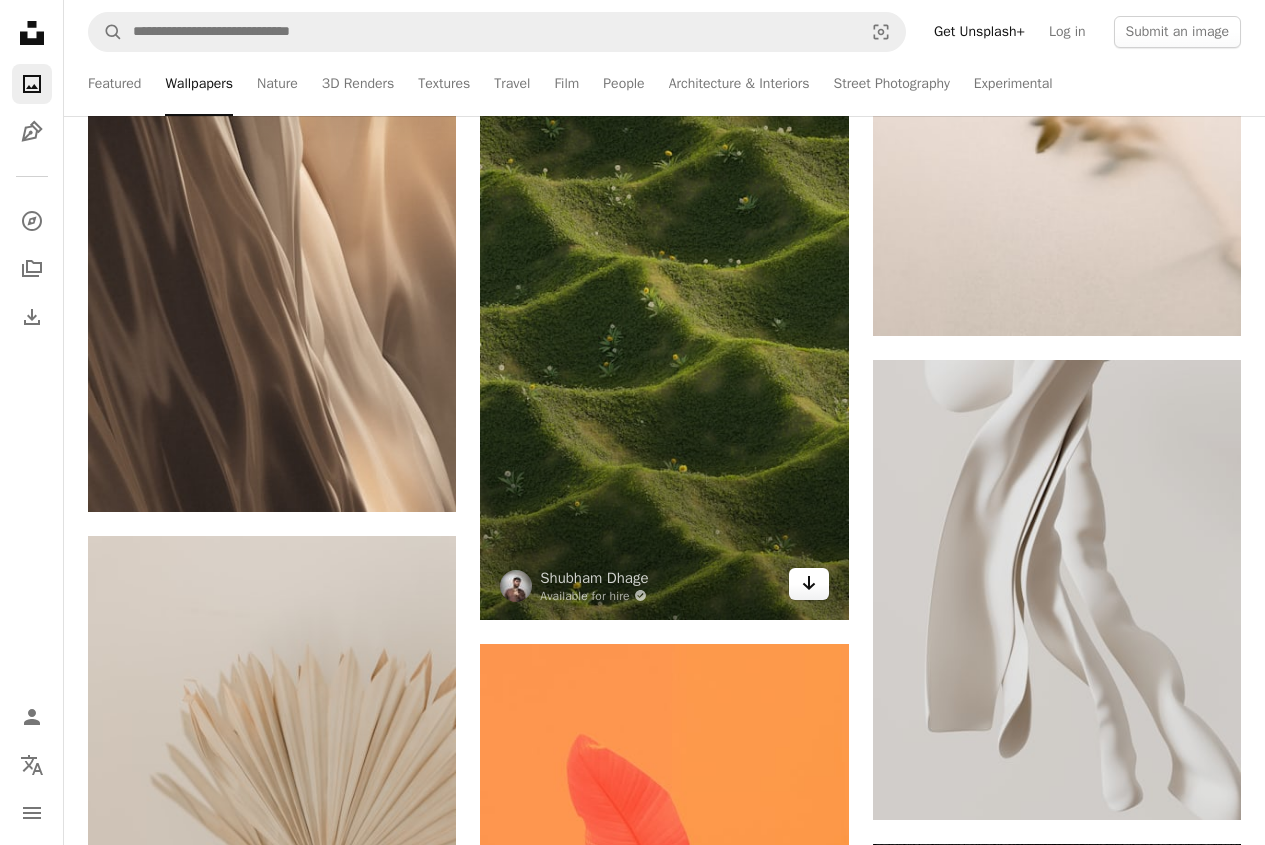 click on "Arrow pointing down" at bounding box center (809, 584) 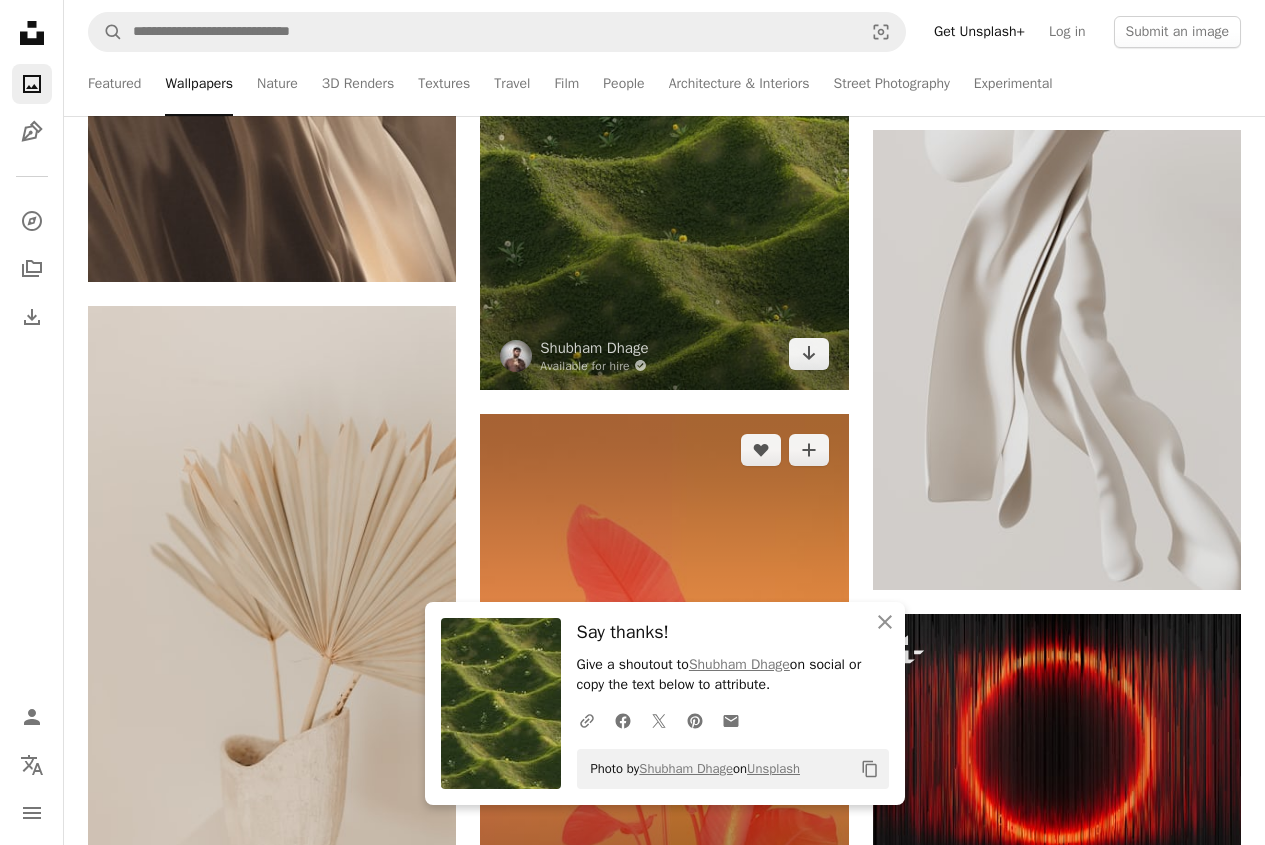 scroll, scrollTop: 13000, scrollLeft: 0, axis: vertical 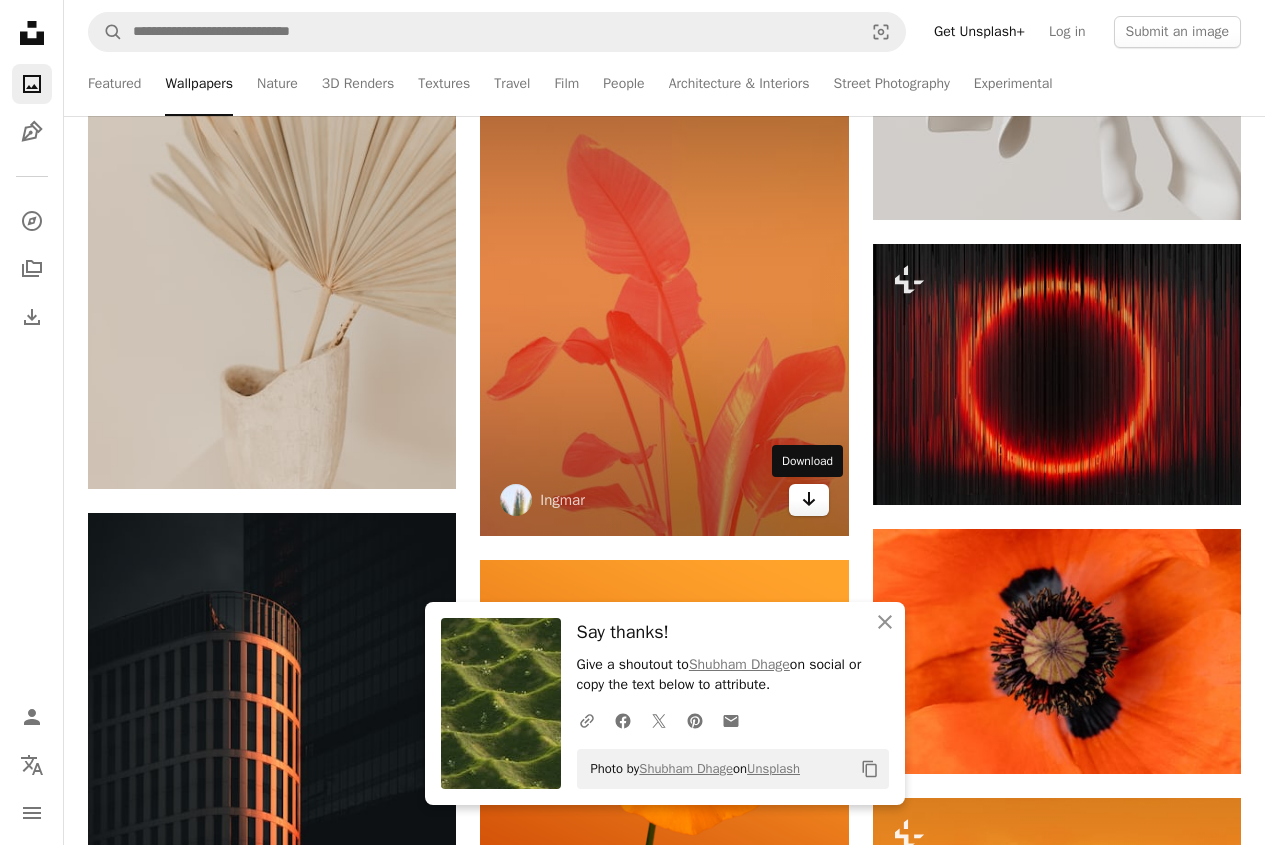 click on "Arrow pointing down" 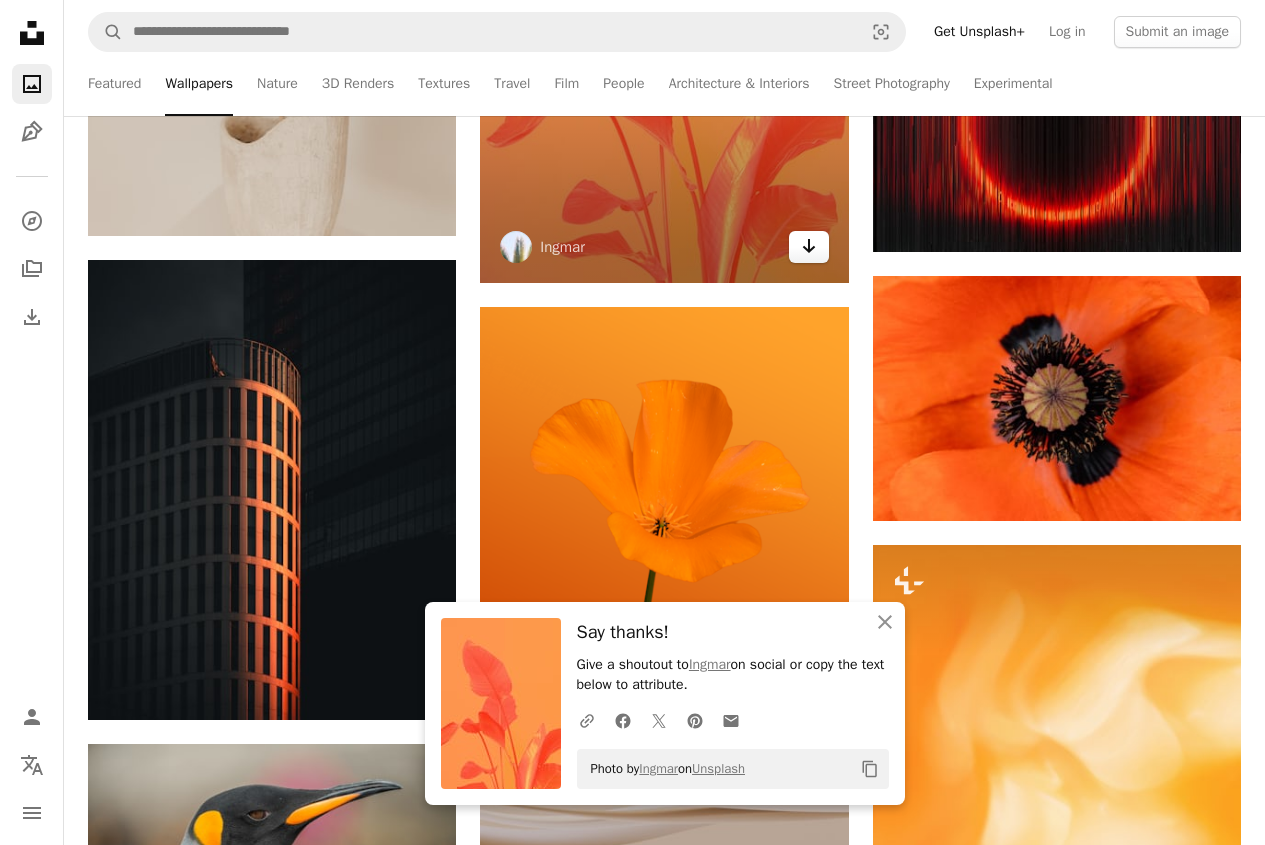 scroll, scrollTop: 13500, scrollLeft: 0, axis: vertical 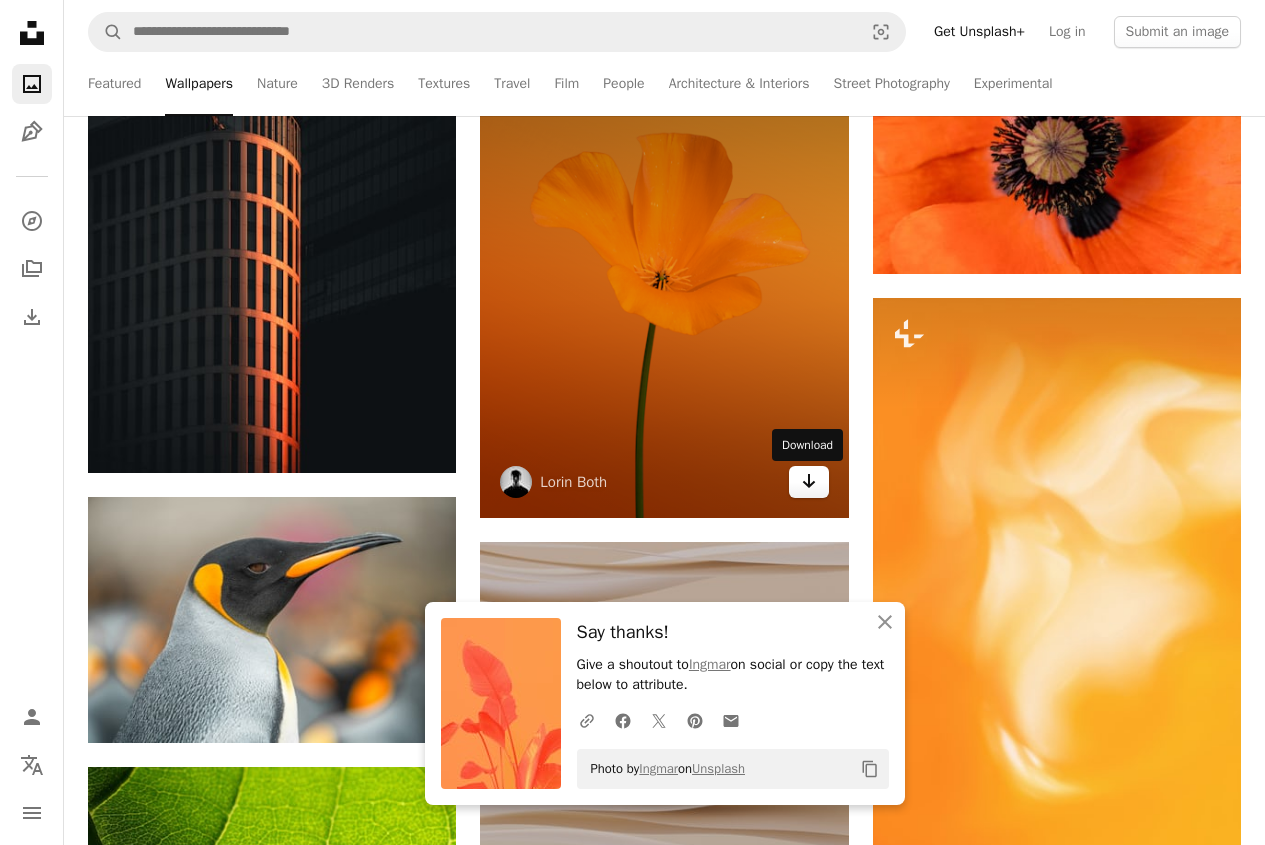 click on "Arrow pointing down" 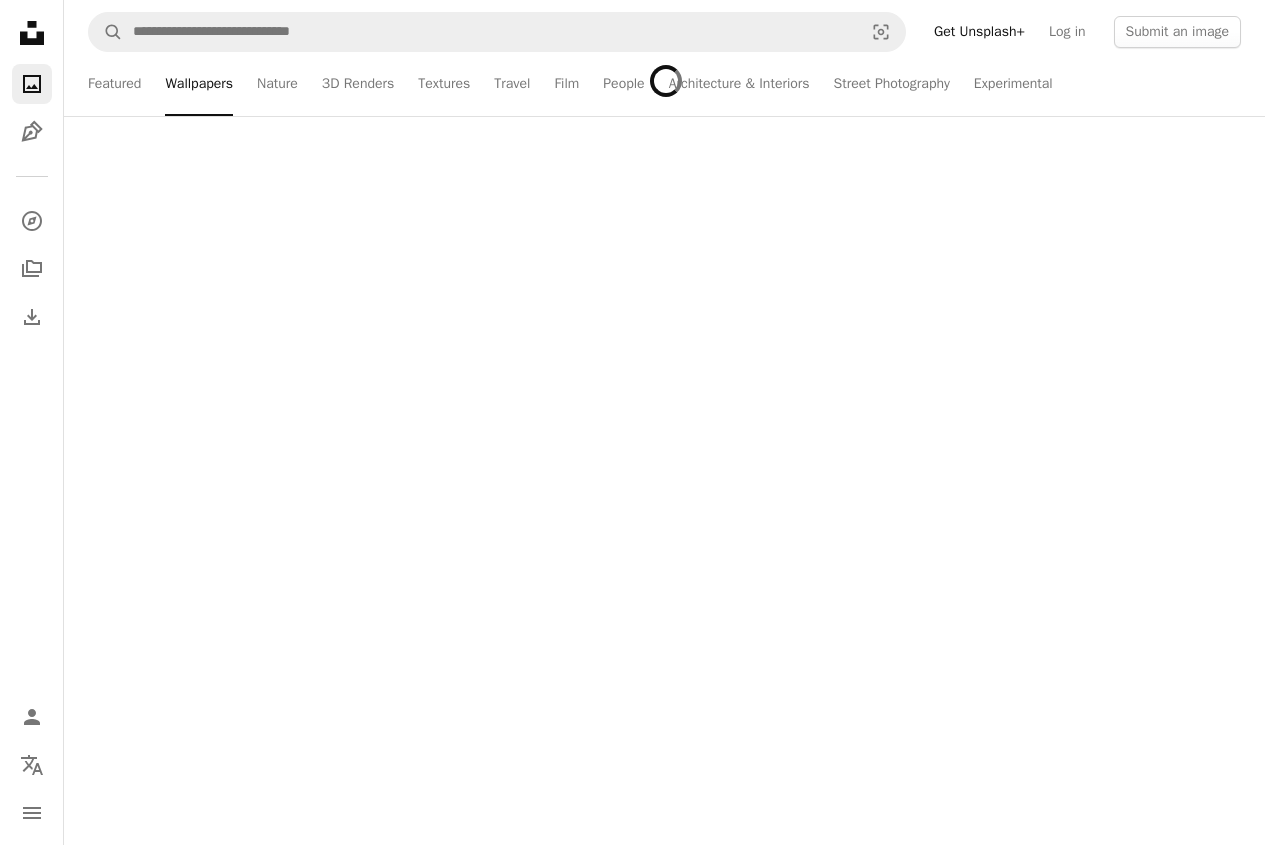 scroll, scrollTop: 17830, scrollLeft: 0, axis: vertical 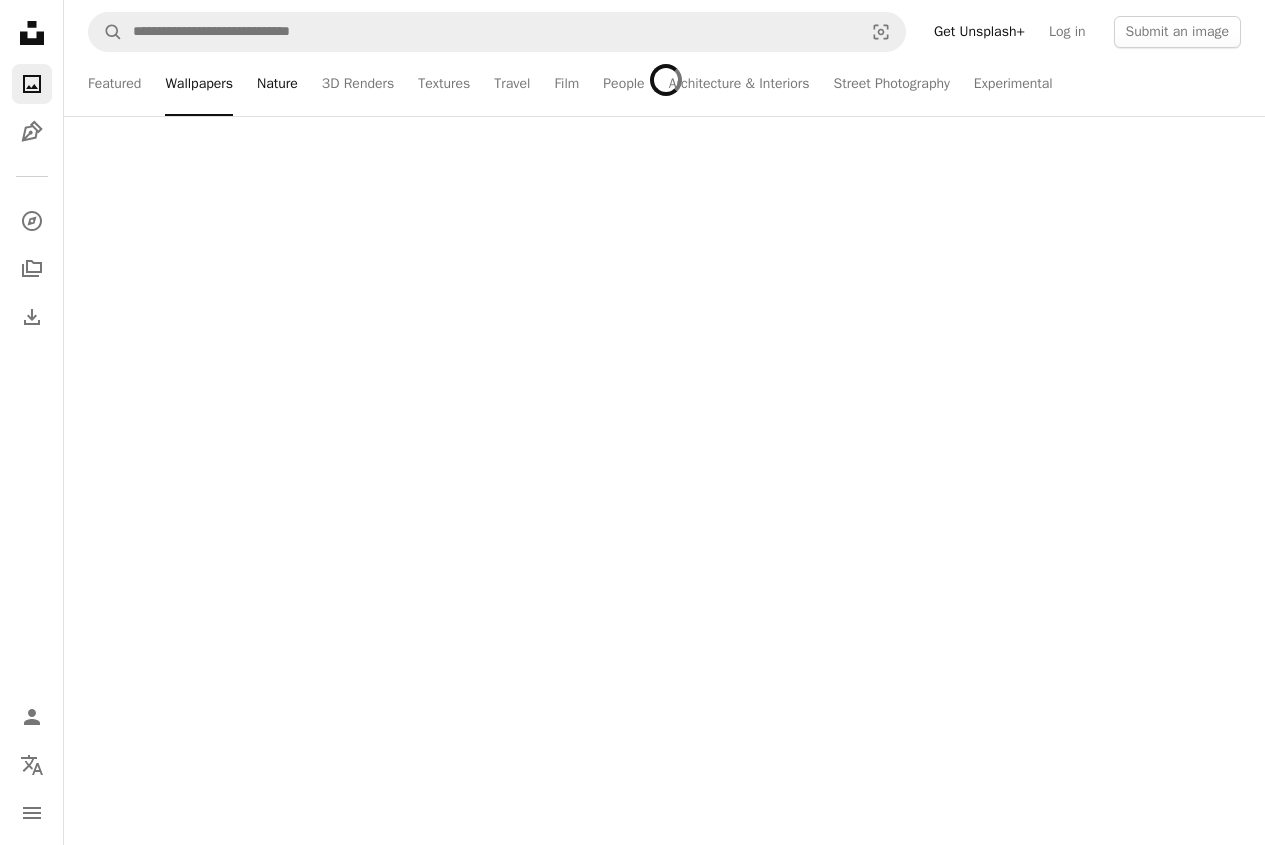 click on "Nature" at bounding box center (277, 84) 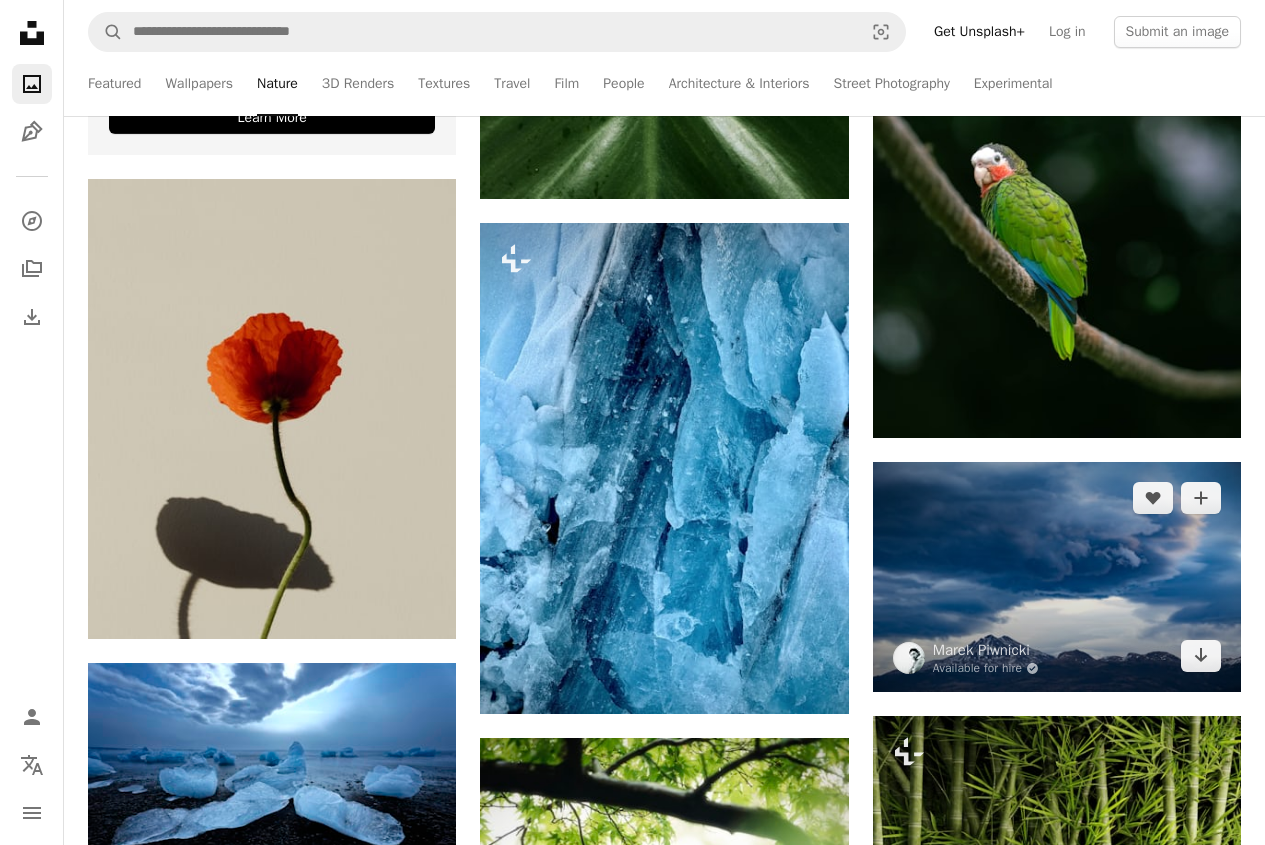scroll, scrollTop: 900, scrollLeft: 0, axis: vertical 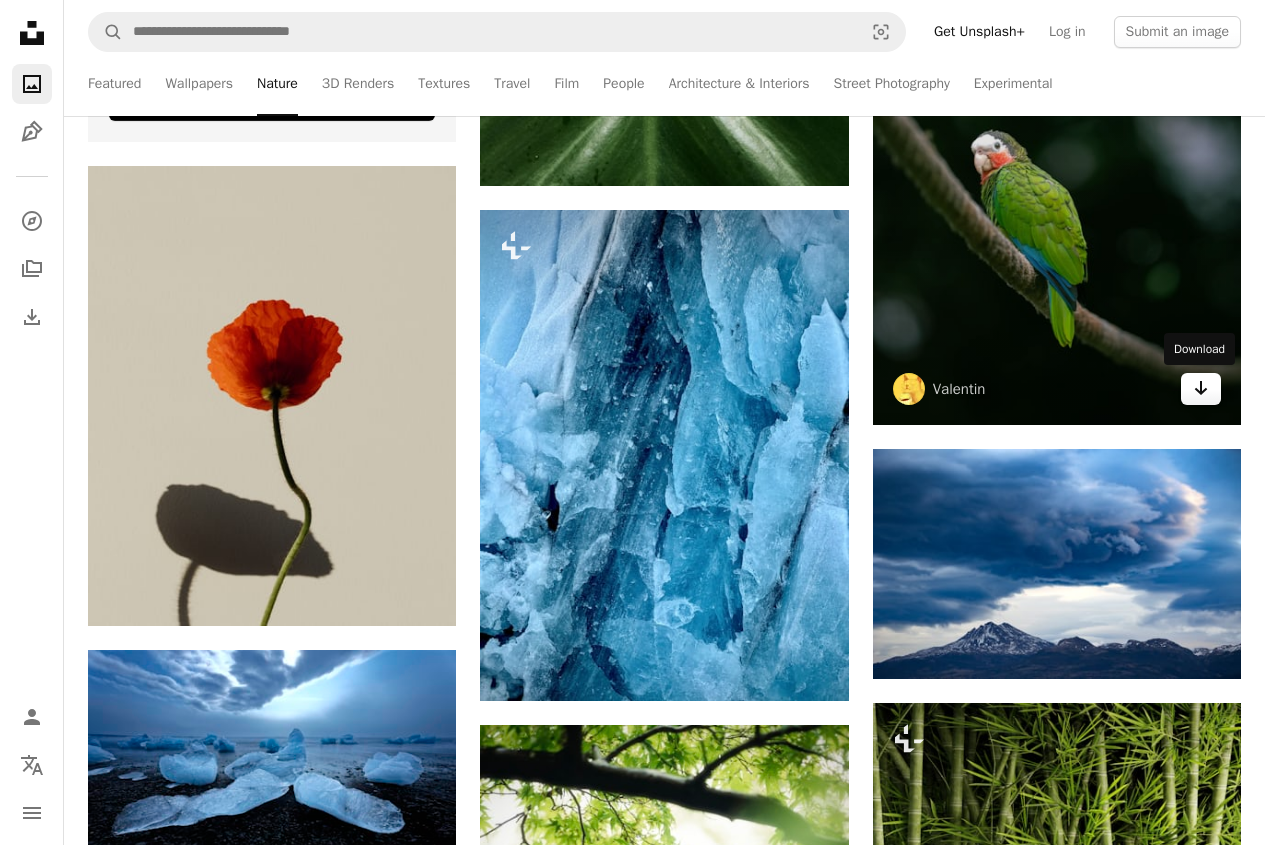 click 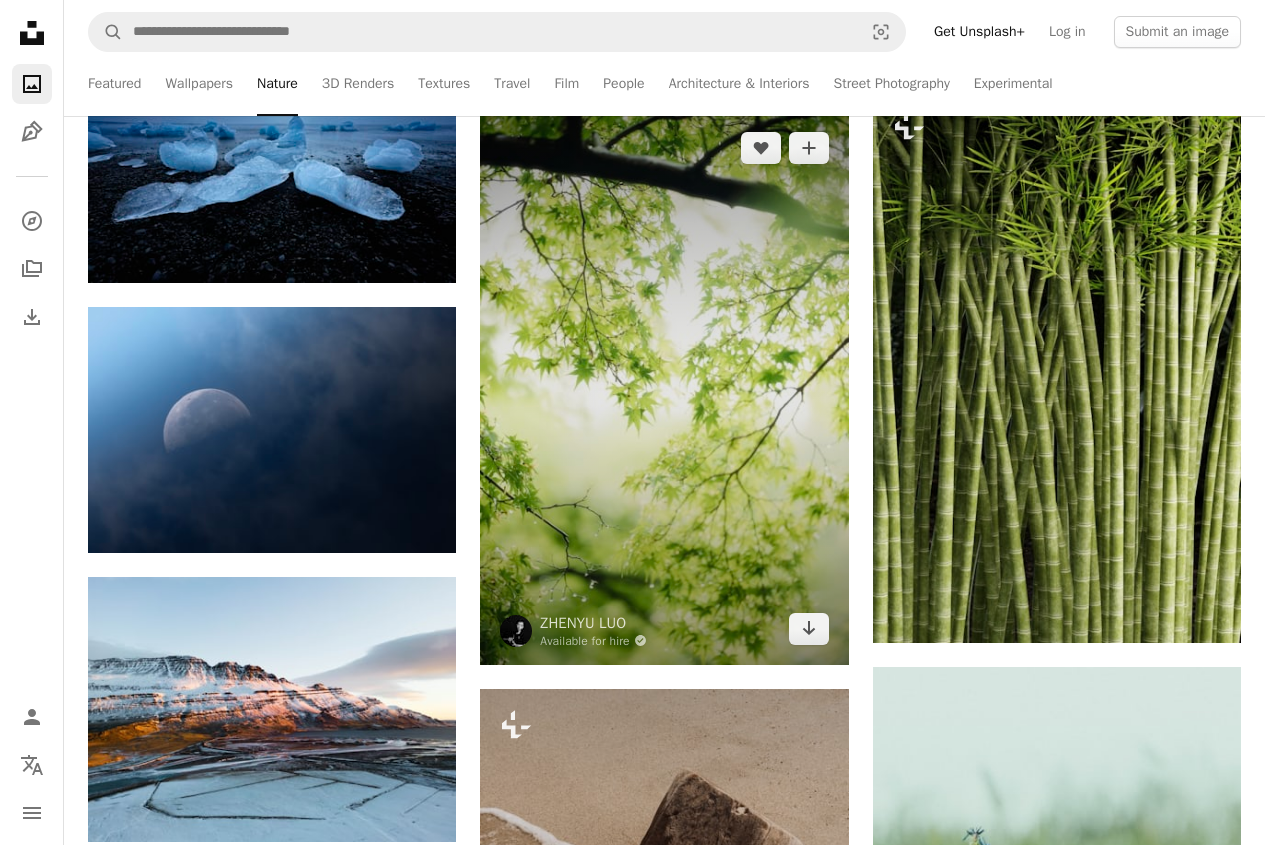 scroll, scrollTop: 1500, scrollLeft: 0, axis: vertical 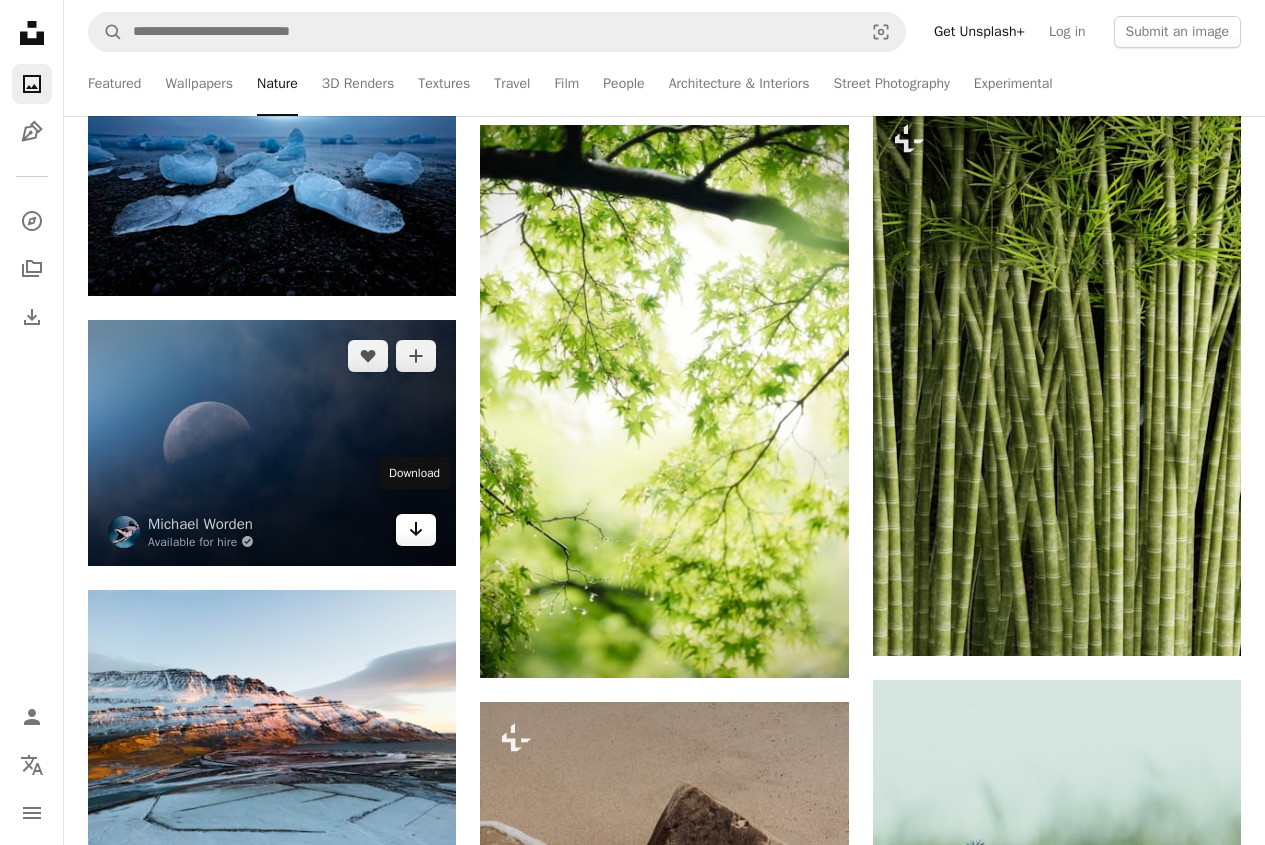click on "Arrow pointing down" 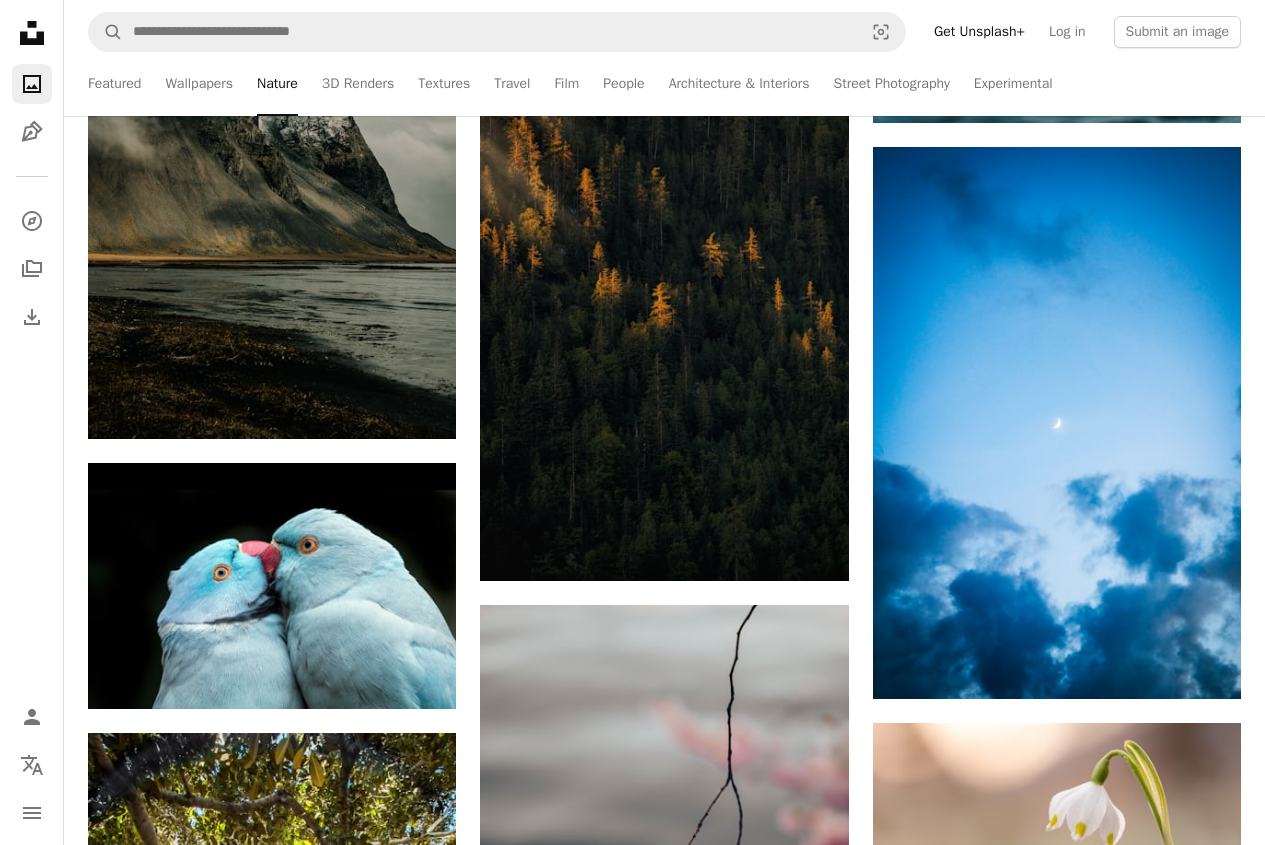 scroll, scrollTop: 9700, scrollLeft: 0, axis: vertical 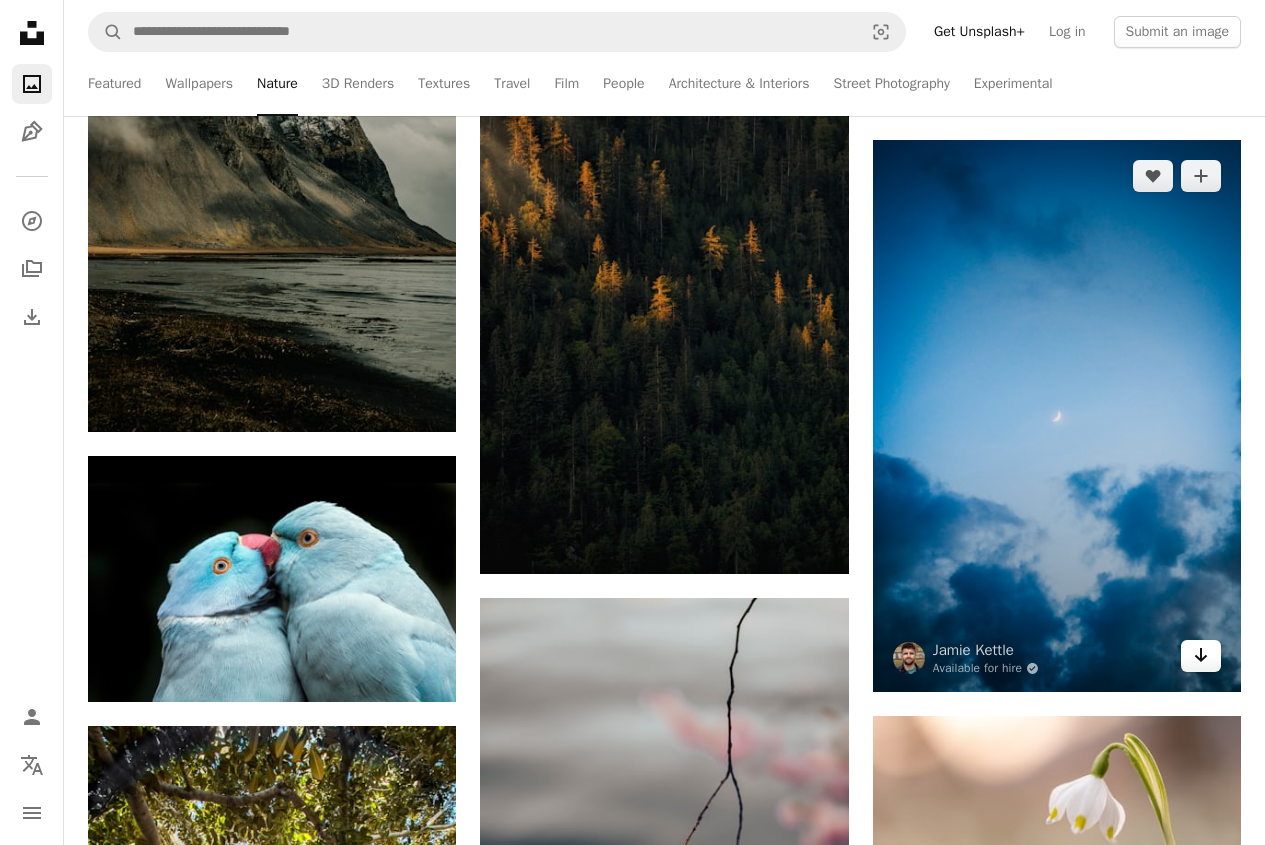click on "Arrow pointing down" 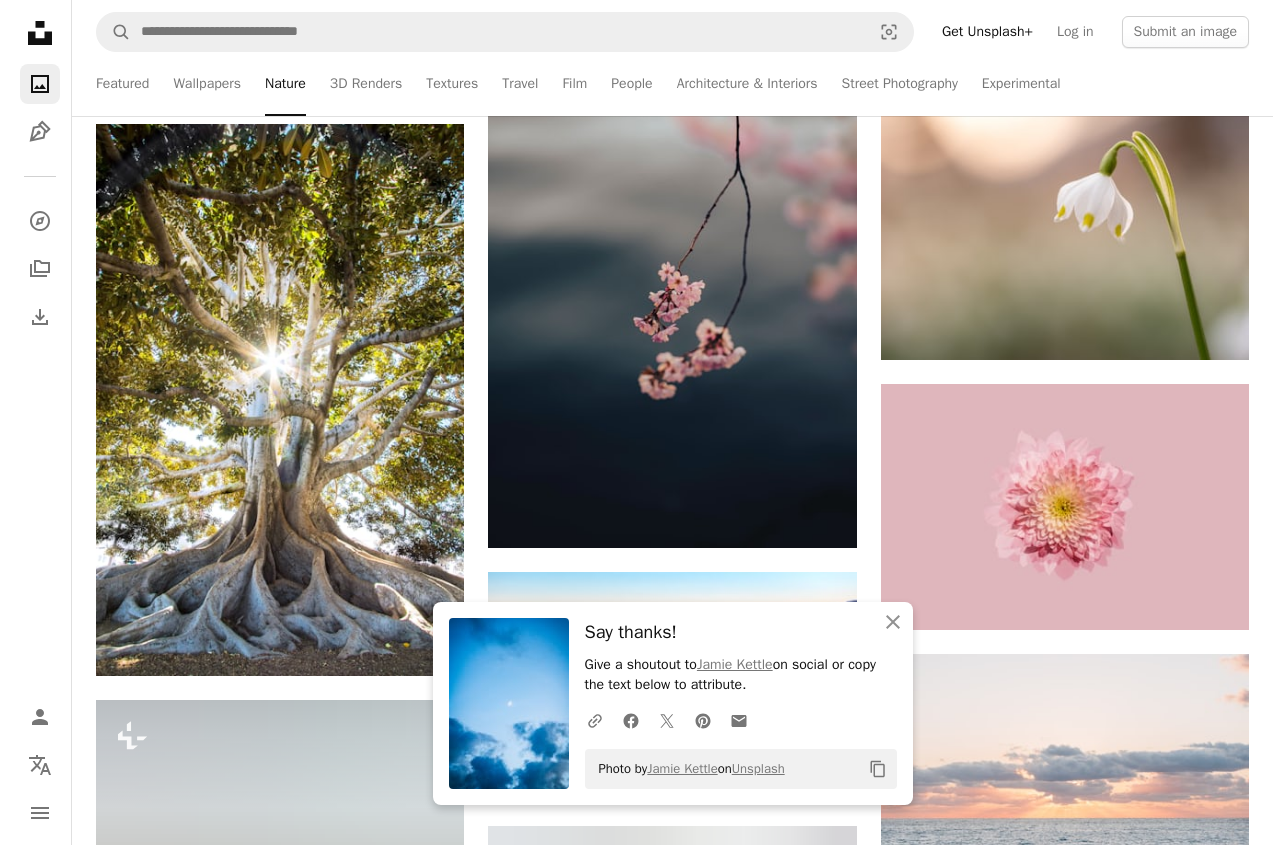 scroll, scrollTop: 10400, scrollLeft: 0, axis: vertical 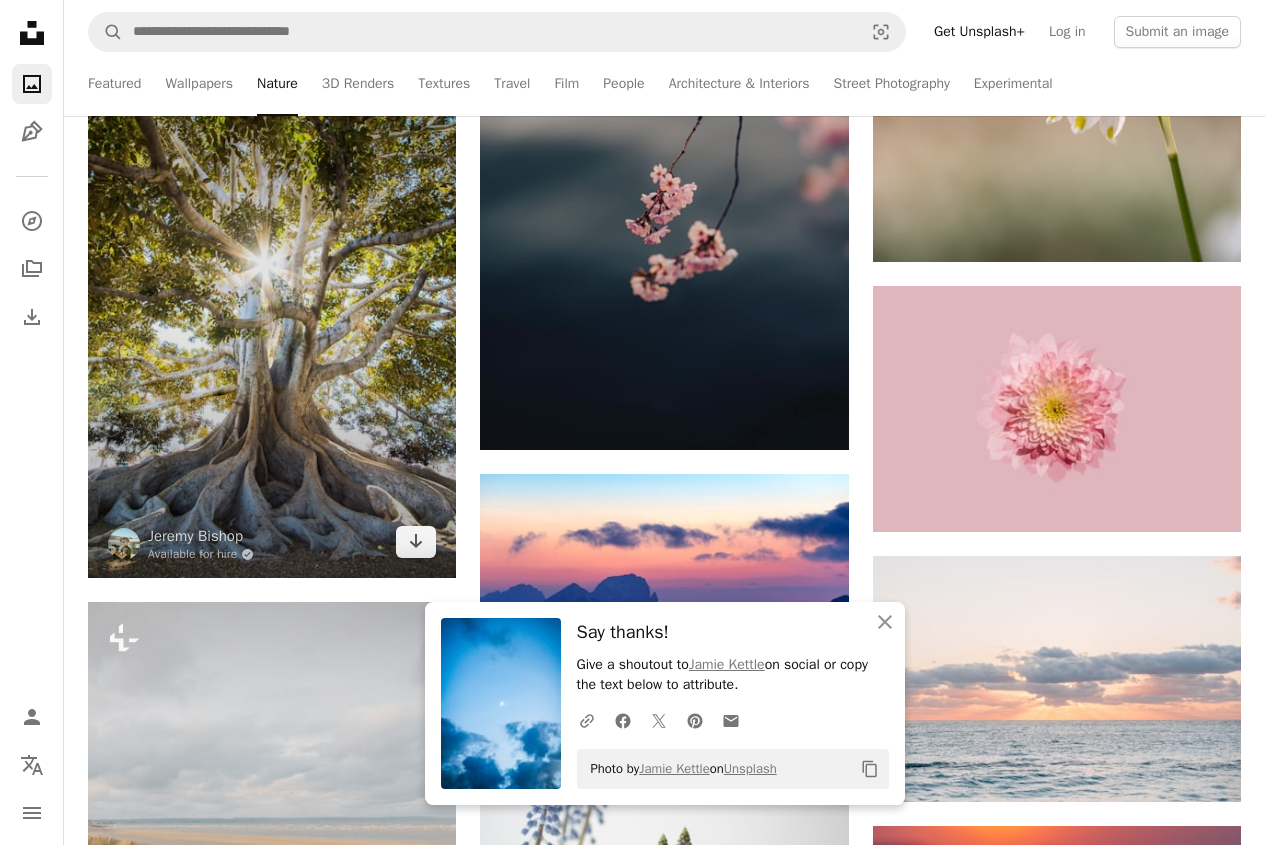 click at bounding box center (272, 302) 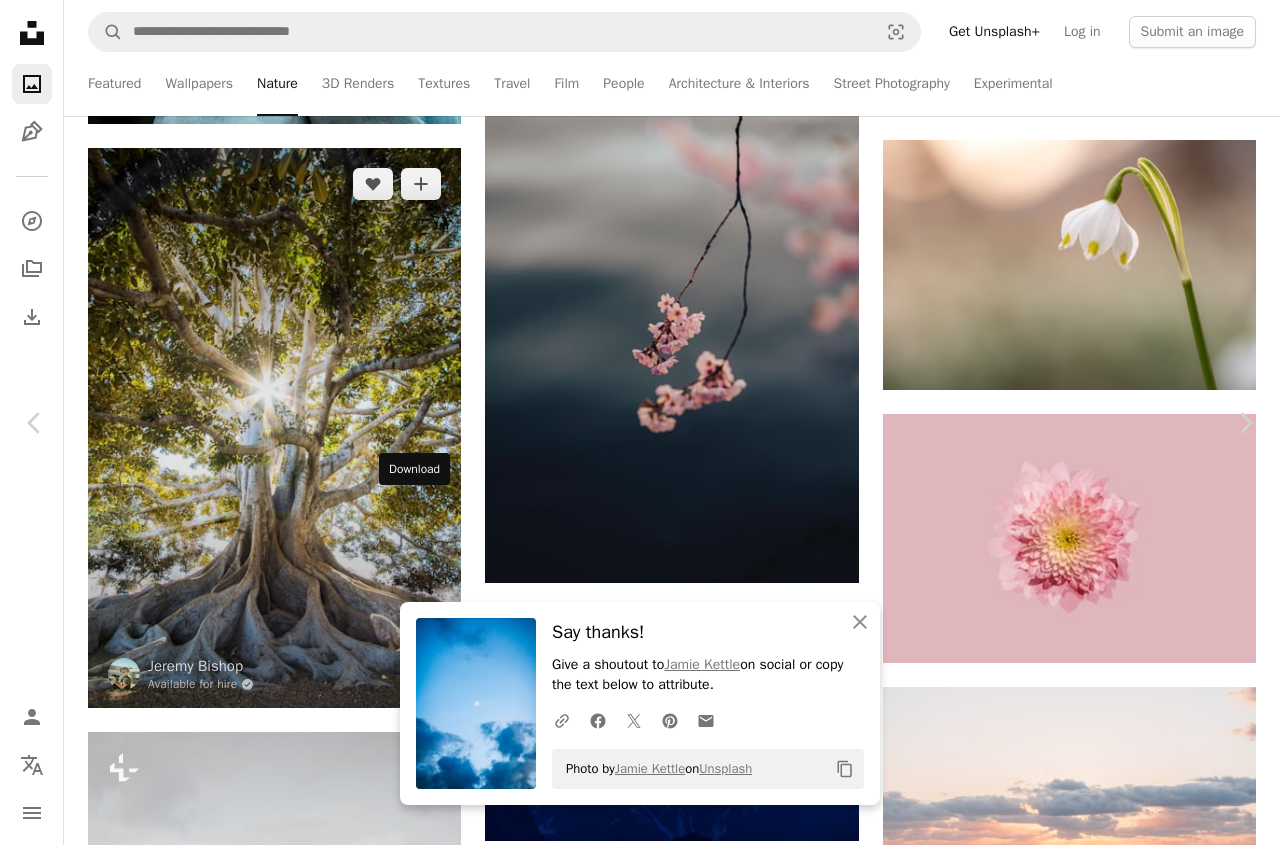 click at bounding box center (632, 3693) 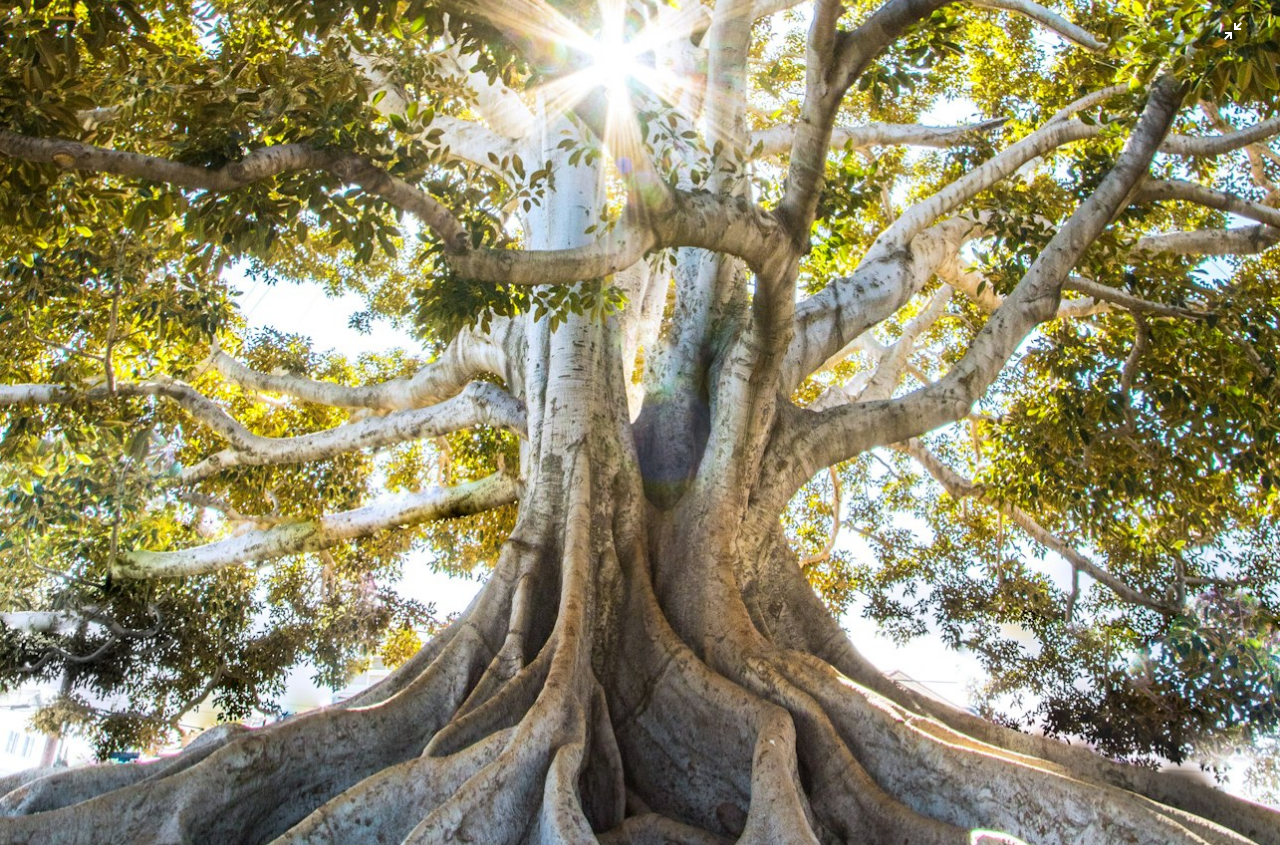 scroll, scrollTop: 1031, scrollLeft: 0, axis: vertical 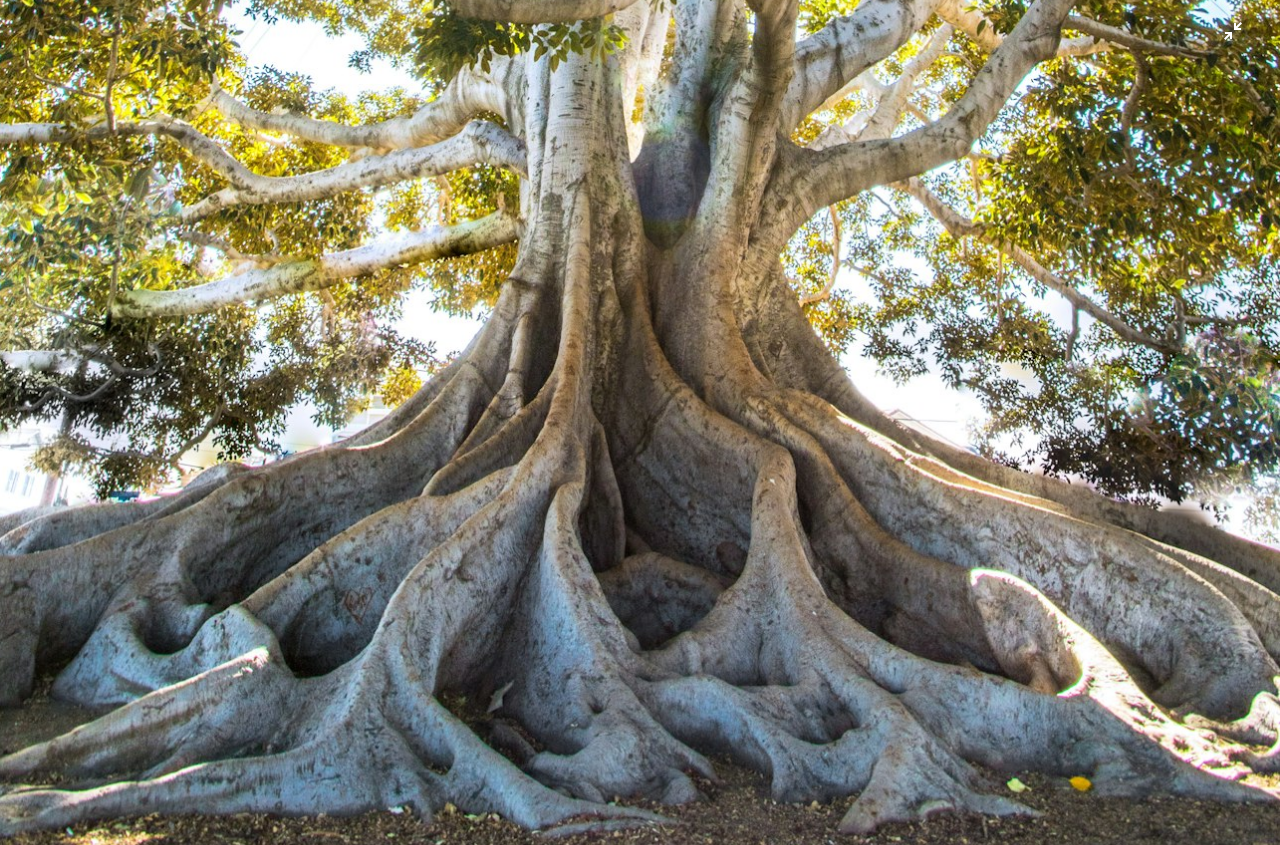 click at bounding box center (640, -70) 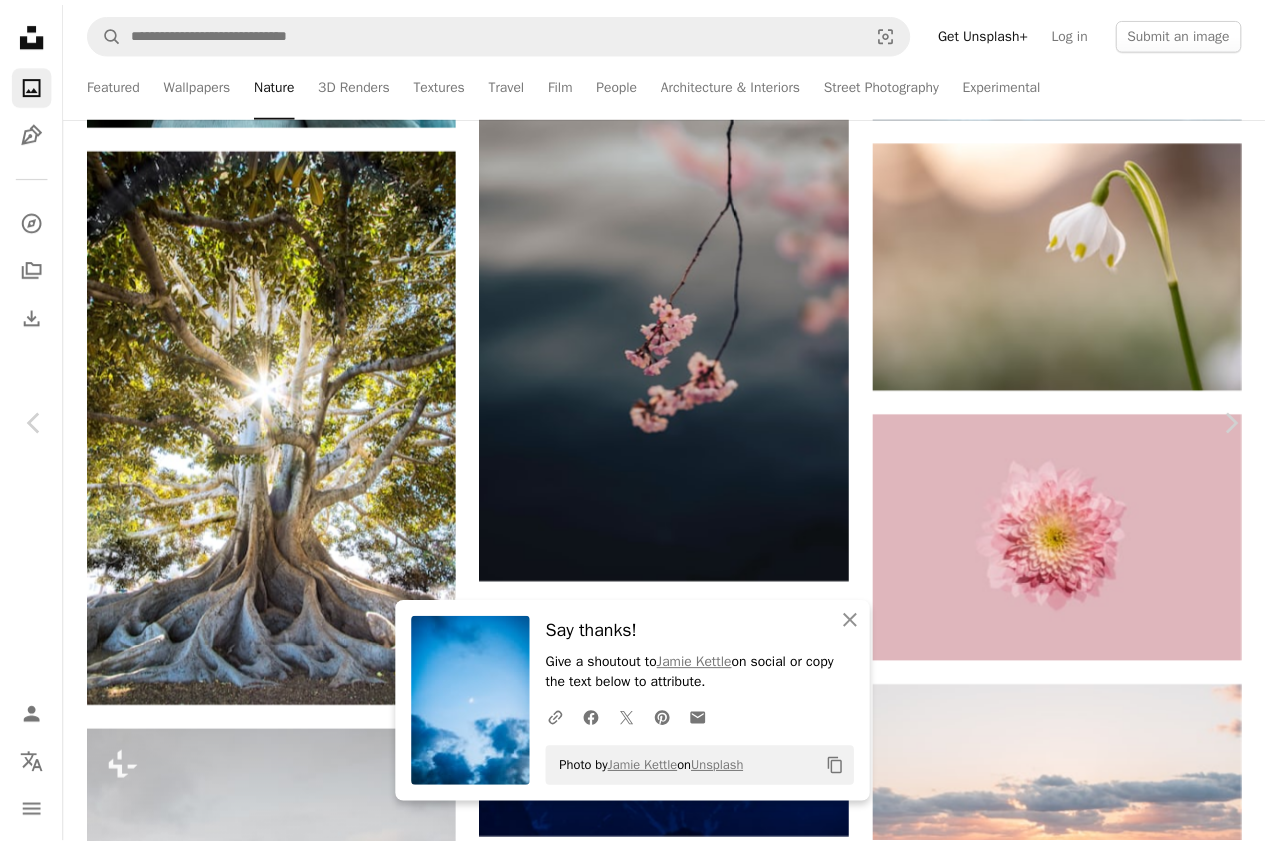 scroll, scrollTop: 1010, scrollLeft: 0, axis: vertical 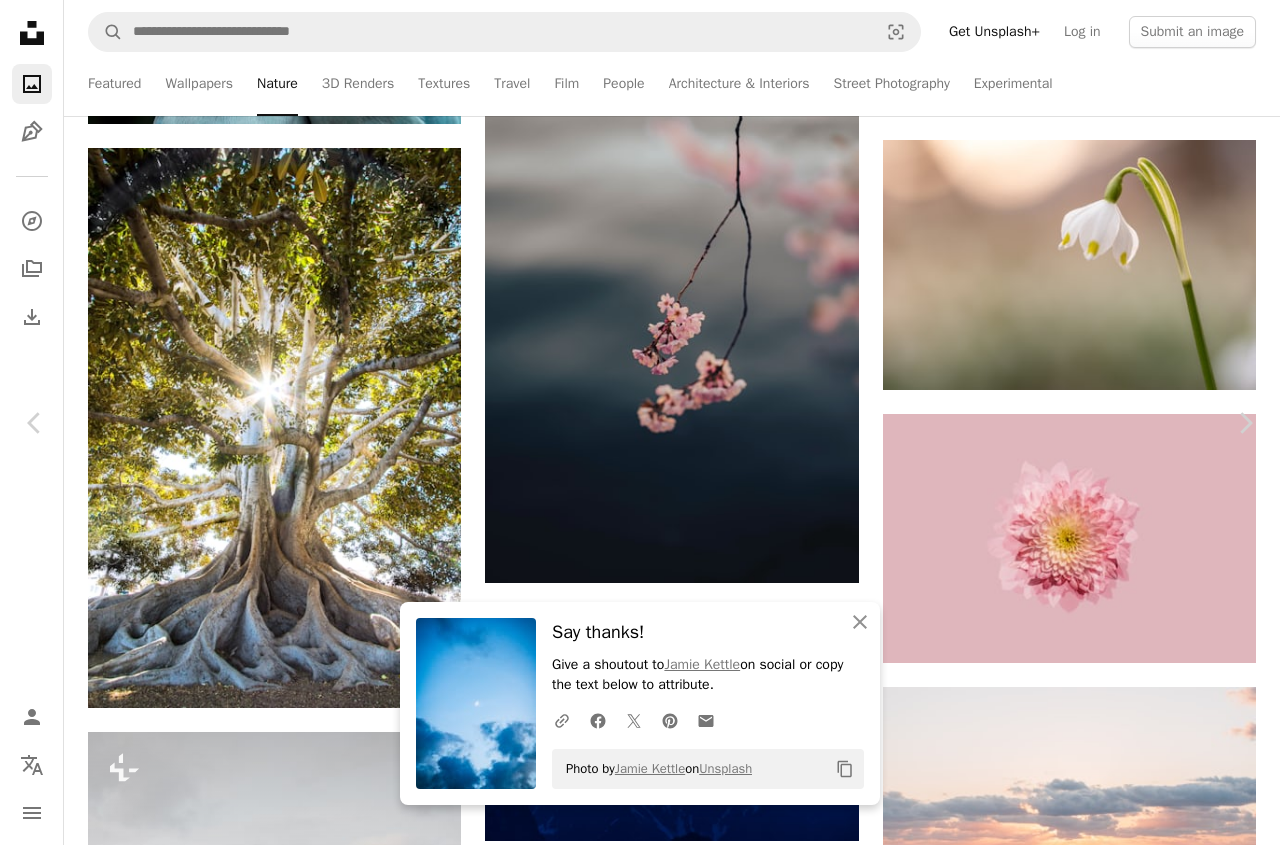 click on "An X shape" at bounding box center [20, 20] 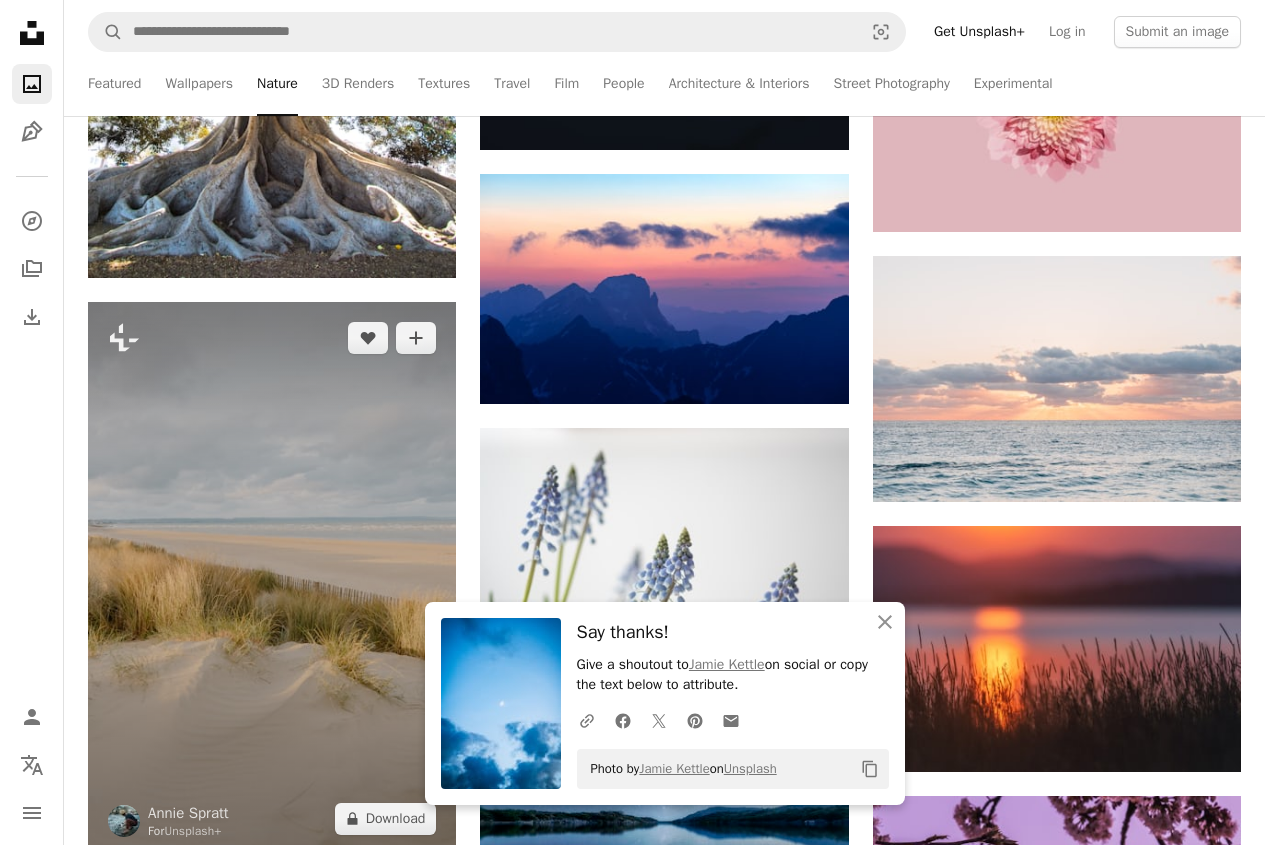 scroll, scrollTop: 11000, scrollLeft: 0, axis: vertical 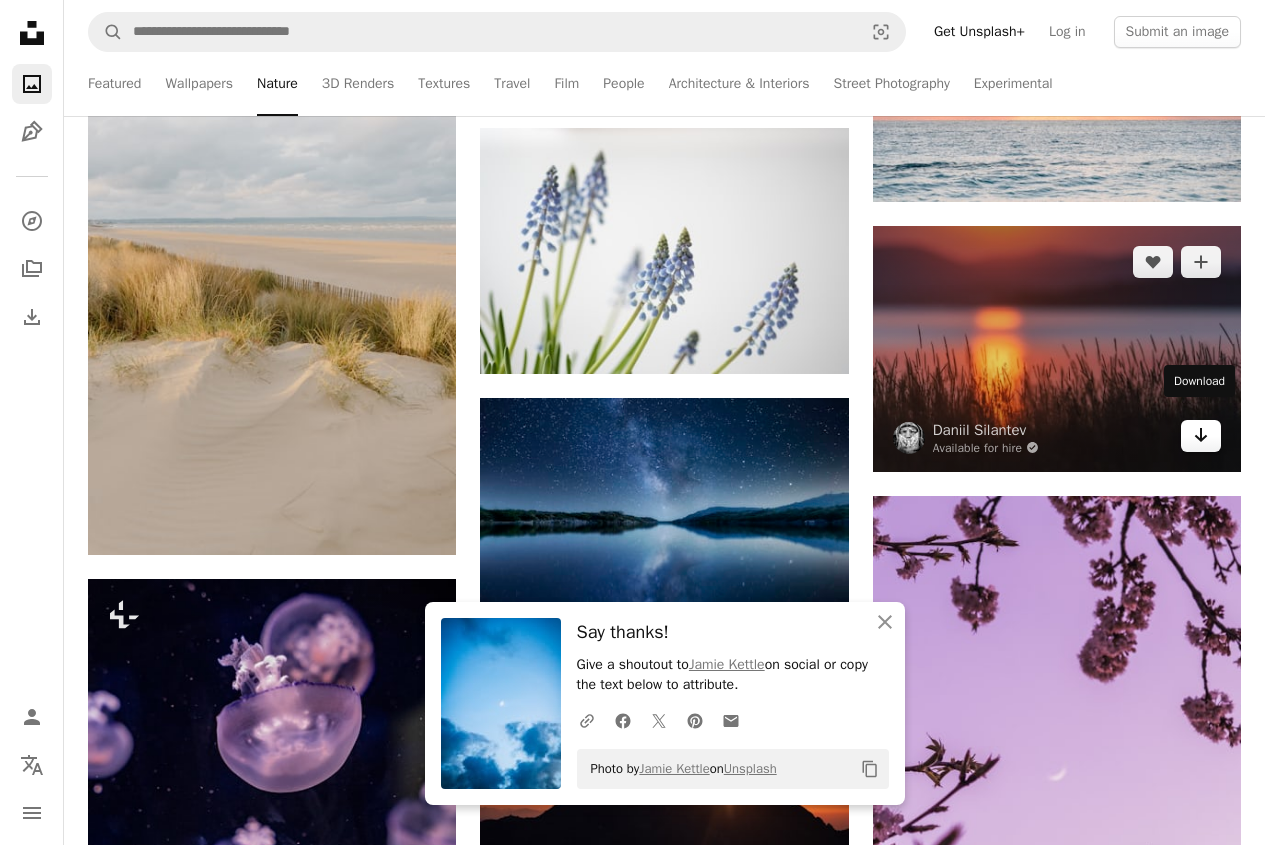 click 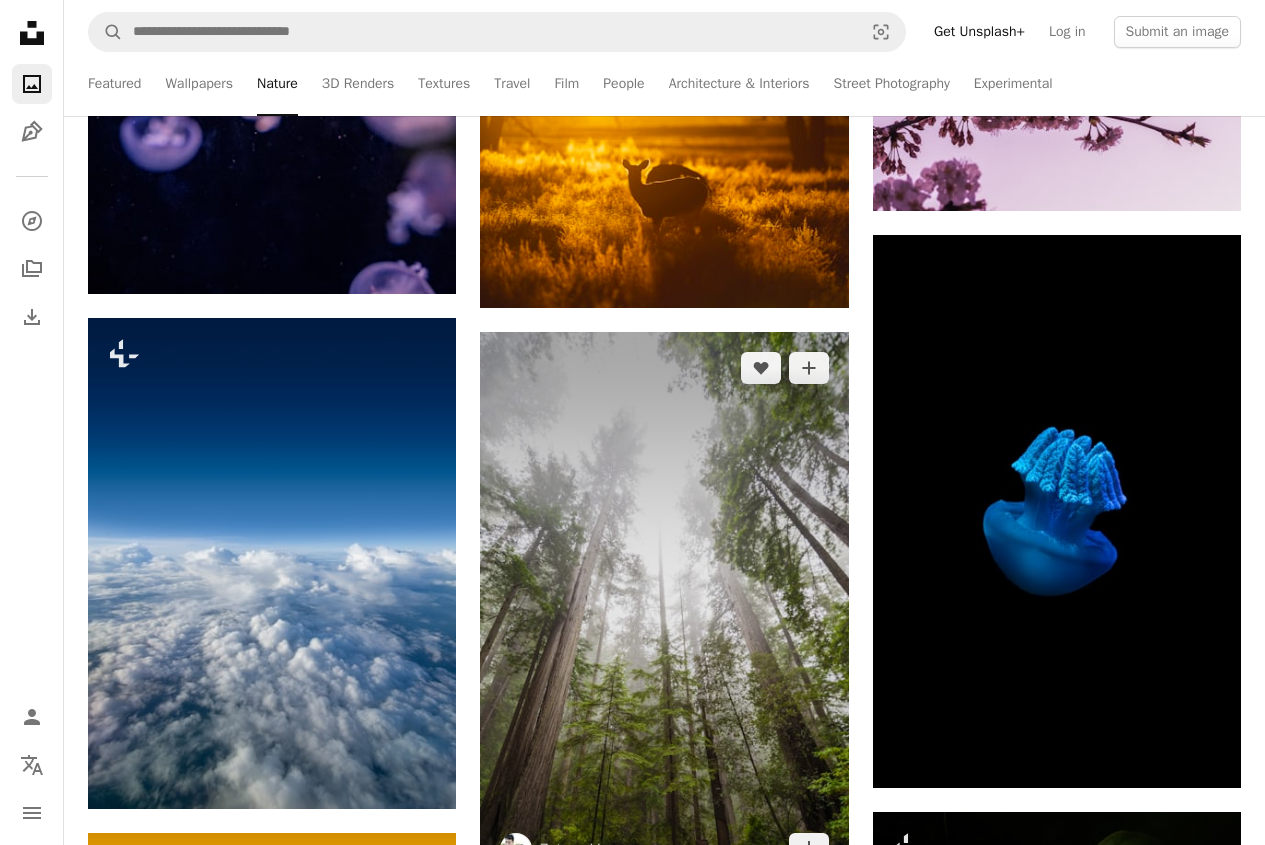 scroll, scrollTop: 12000, scrollLeft: 0, axis: vertical 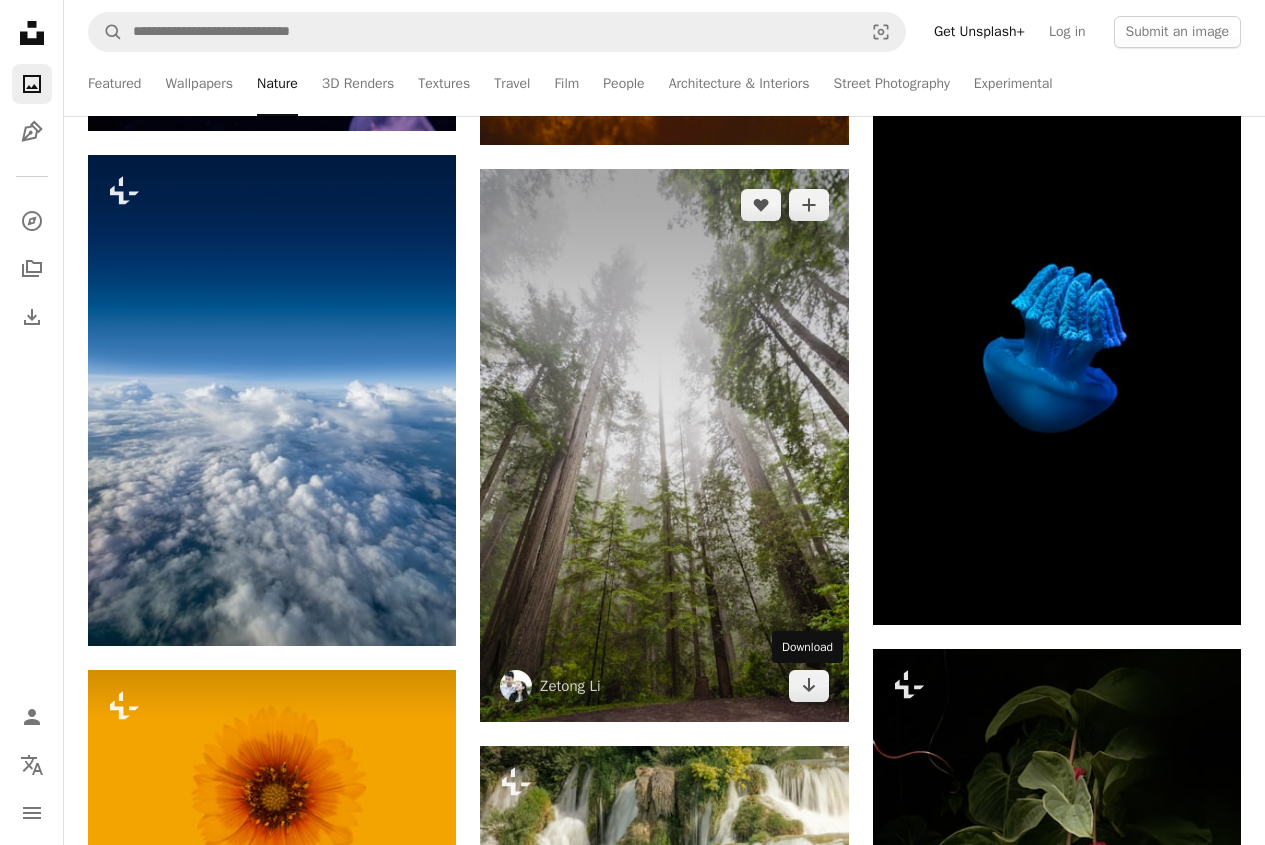 click on "Arrow pointing down" 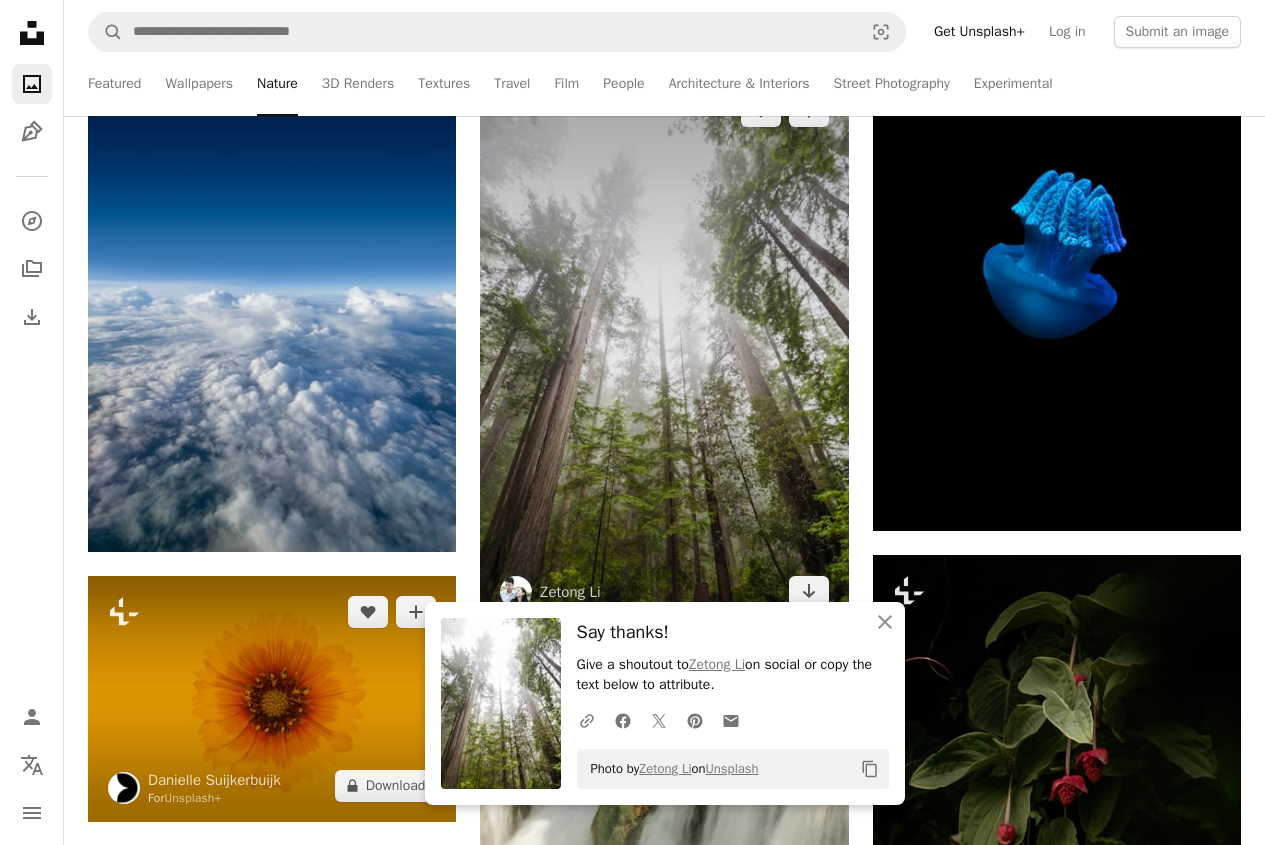 scroll, scrollTop: 12200, scrollLeft: 0, axis: vertical 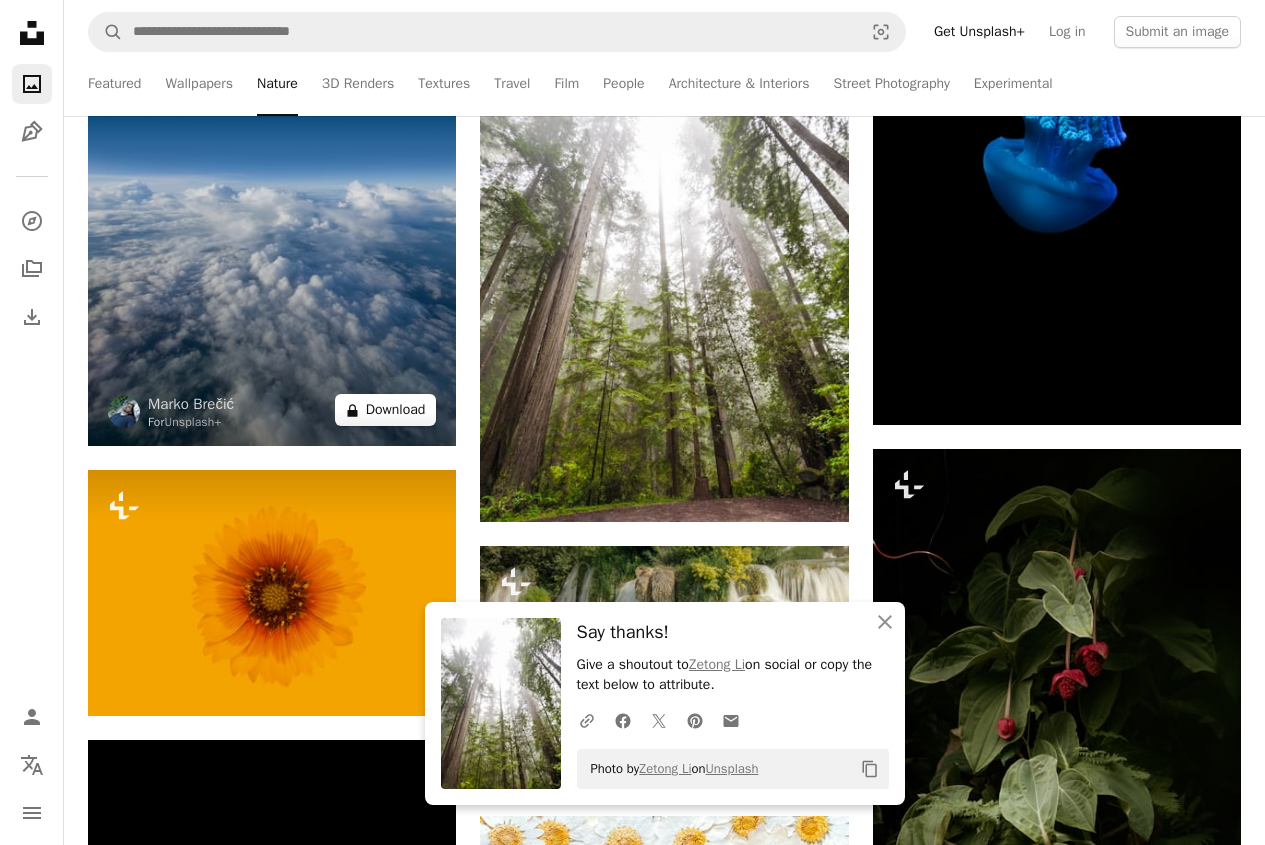 click on "A lock Download" at bounding box center [386, 410] 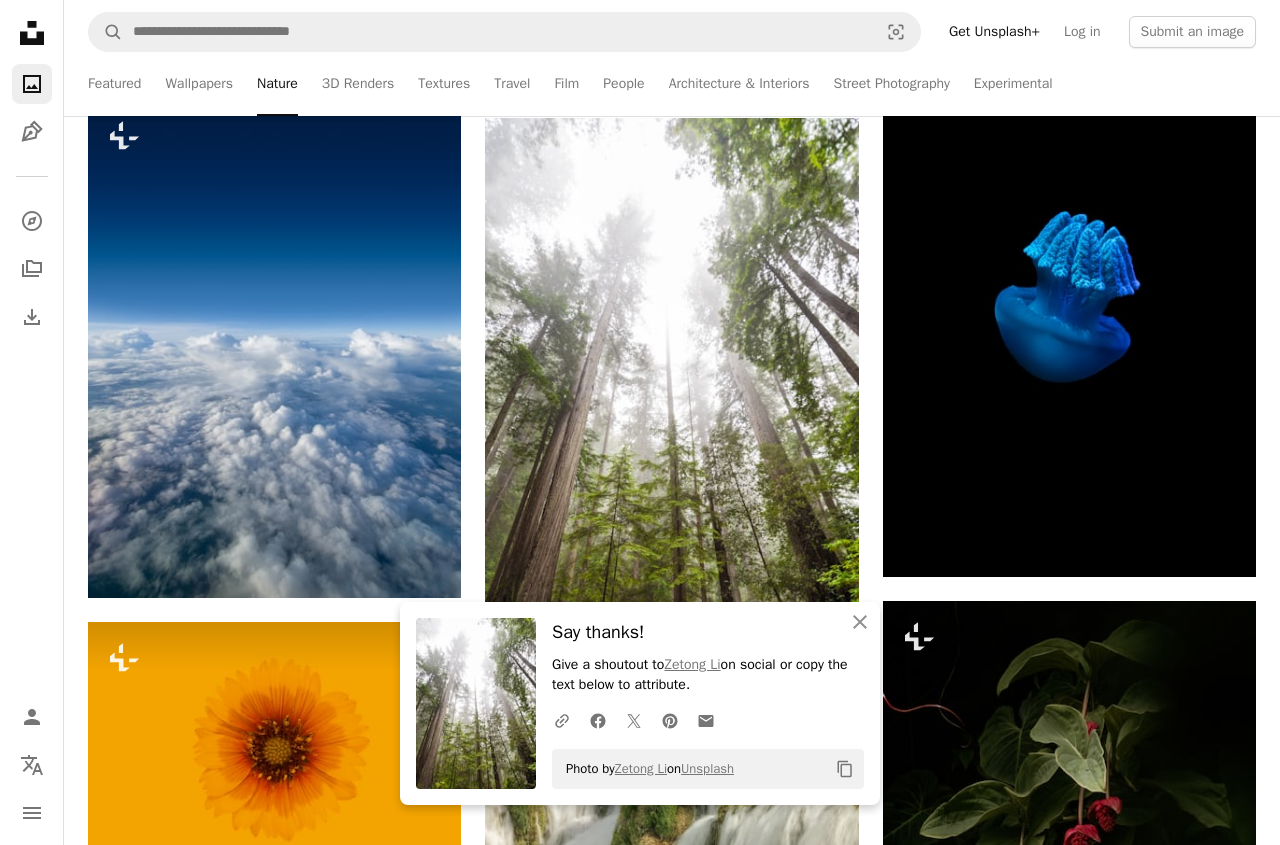 click on "An X shape" at bounding box center [20, 20] 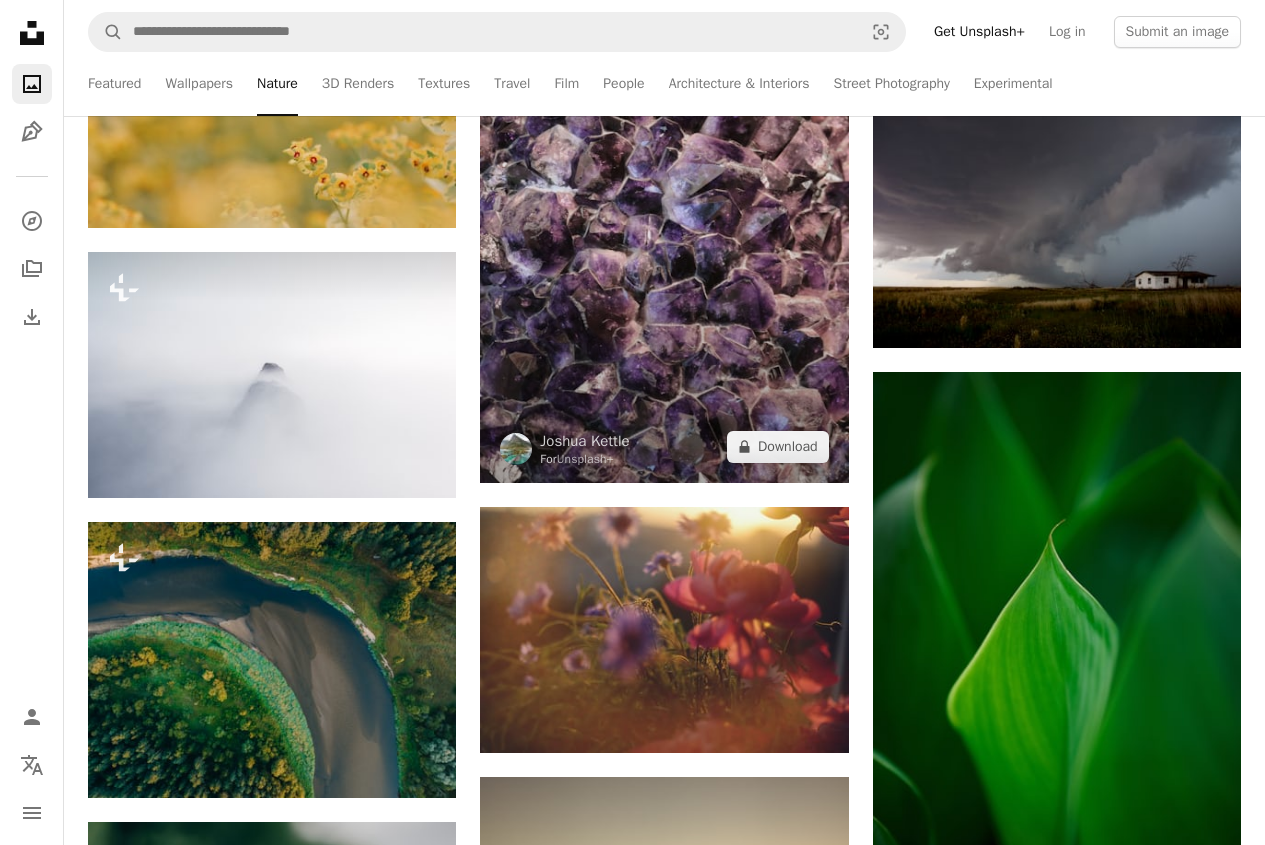scroll, scrollTop: 16700, scrollLeft: 0, axis: vertical 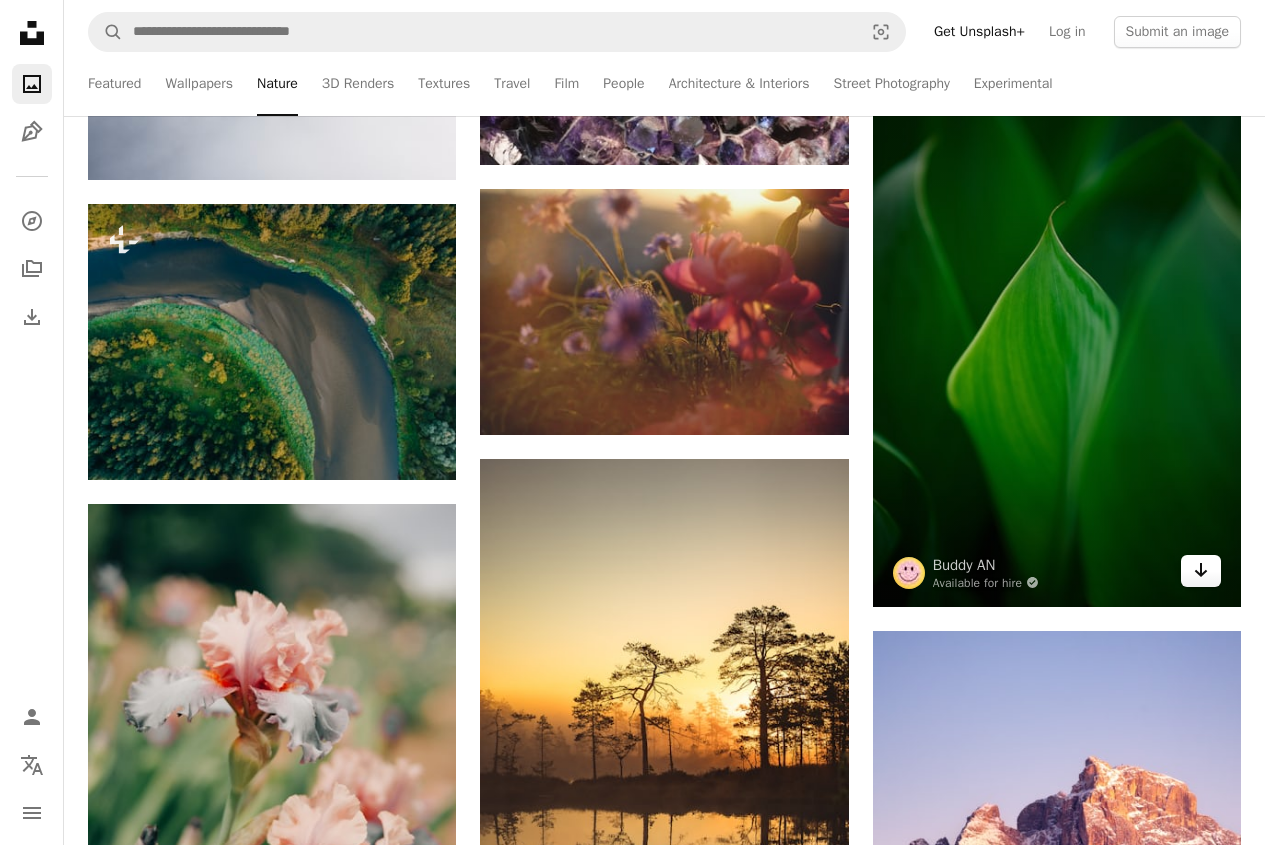 click on "Arrow pointing down" at bounding box center (1201, 571) 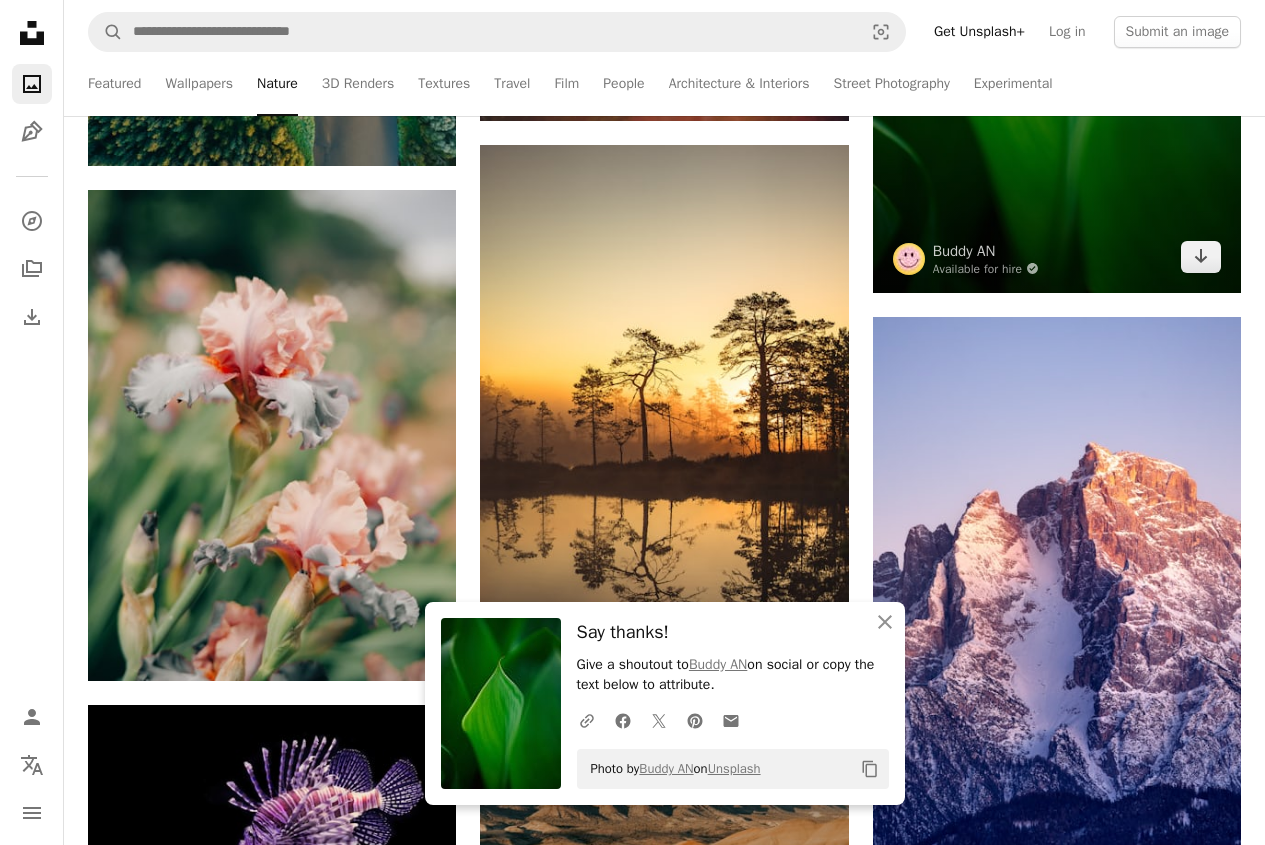 scroll, scrollTop: 17300, scrollLeft: 0, axis: vertical 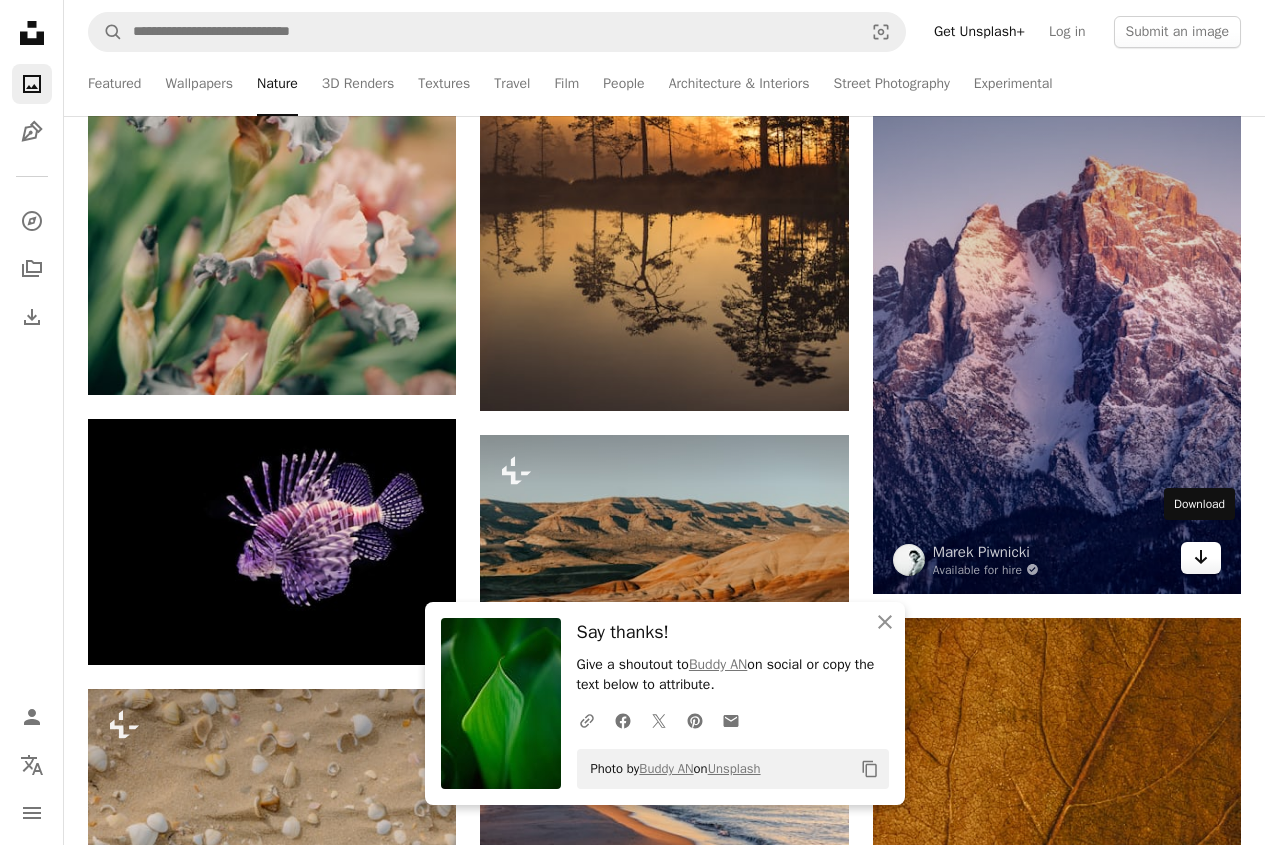 click on "Arrow pointing down" 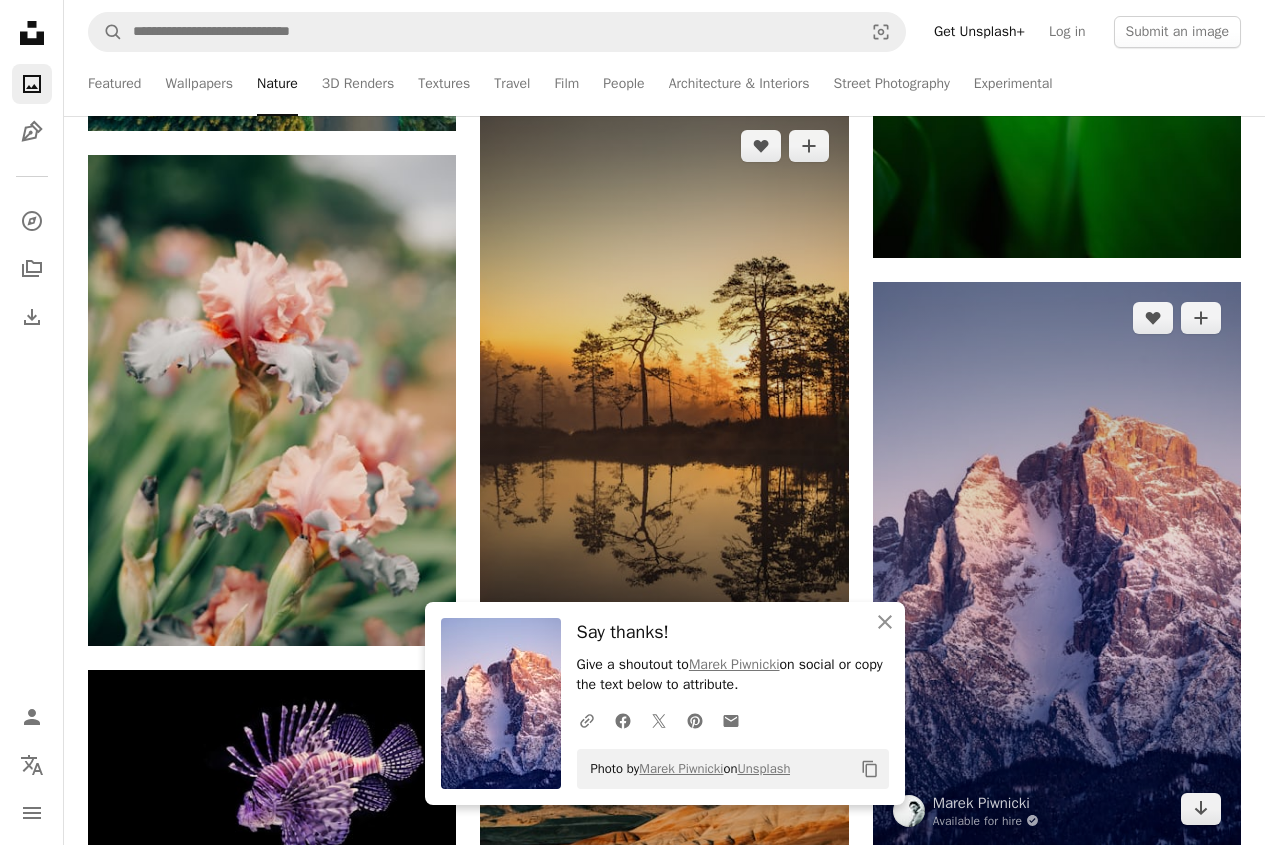 scroll, scrollTop: 17200, scrollLeft: 0, axis: vertical 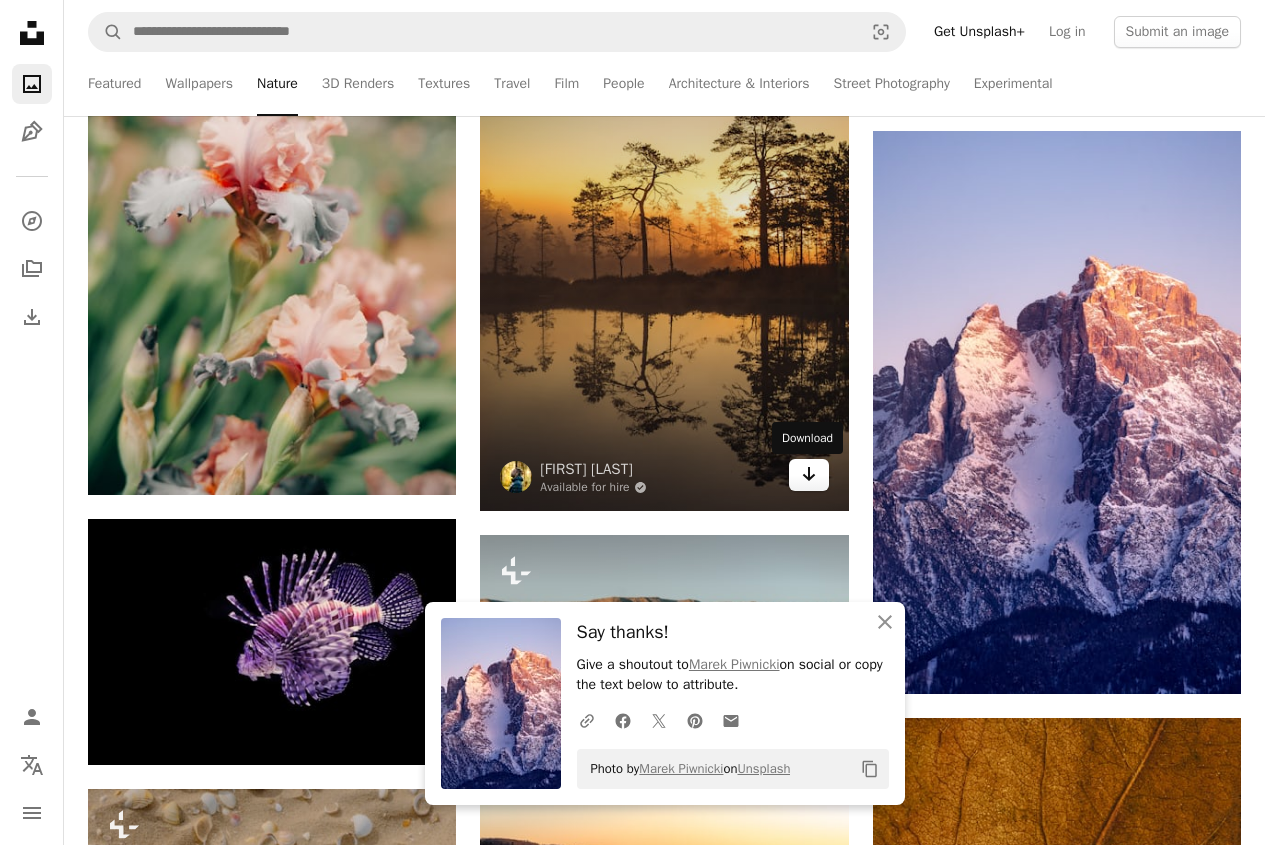 click on "Arrow pointing down" at bounding box center (809, 475) 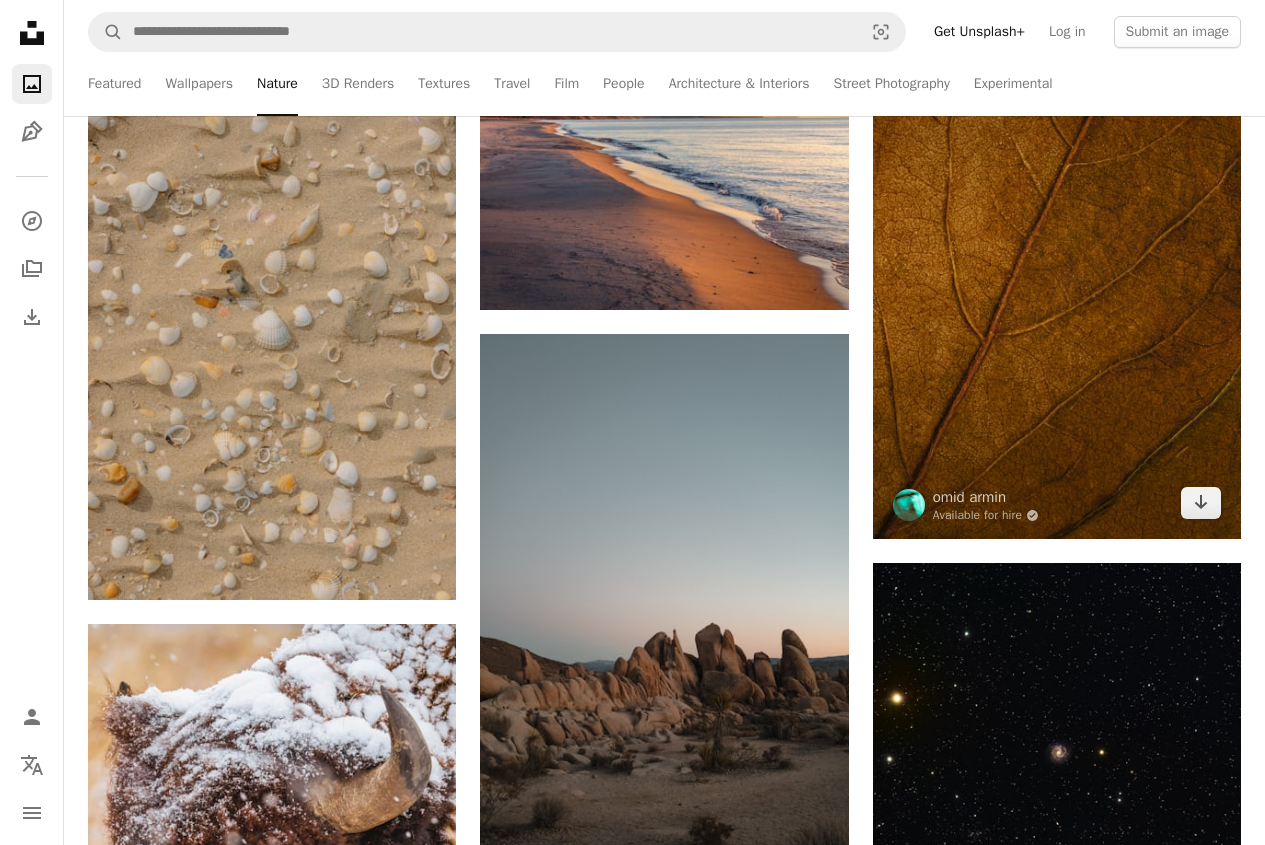 scroll, scrollTop: 18000, scrollLeft: 0, axis: vertical 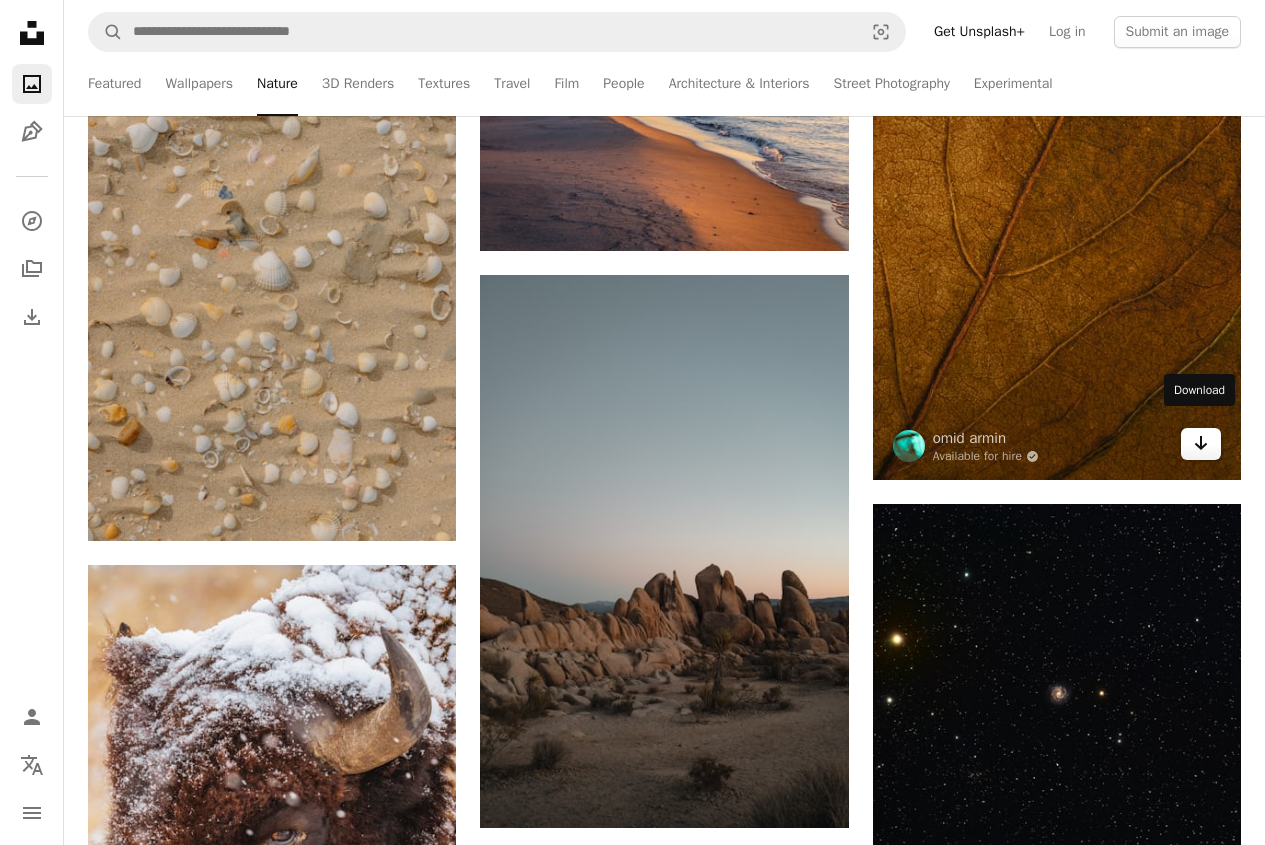 click 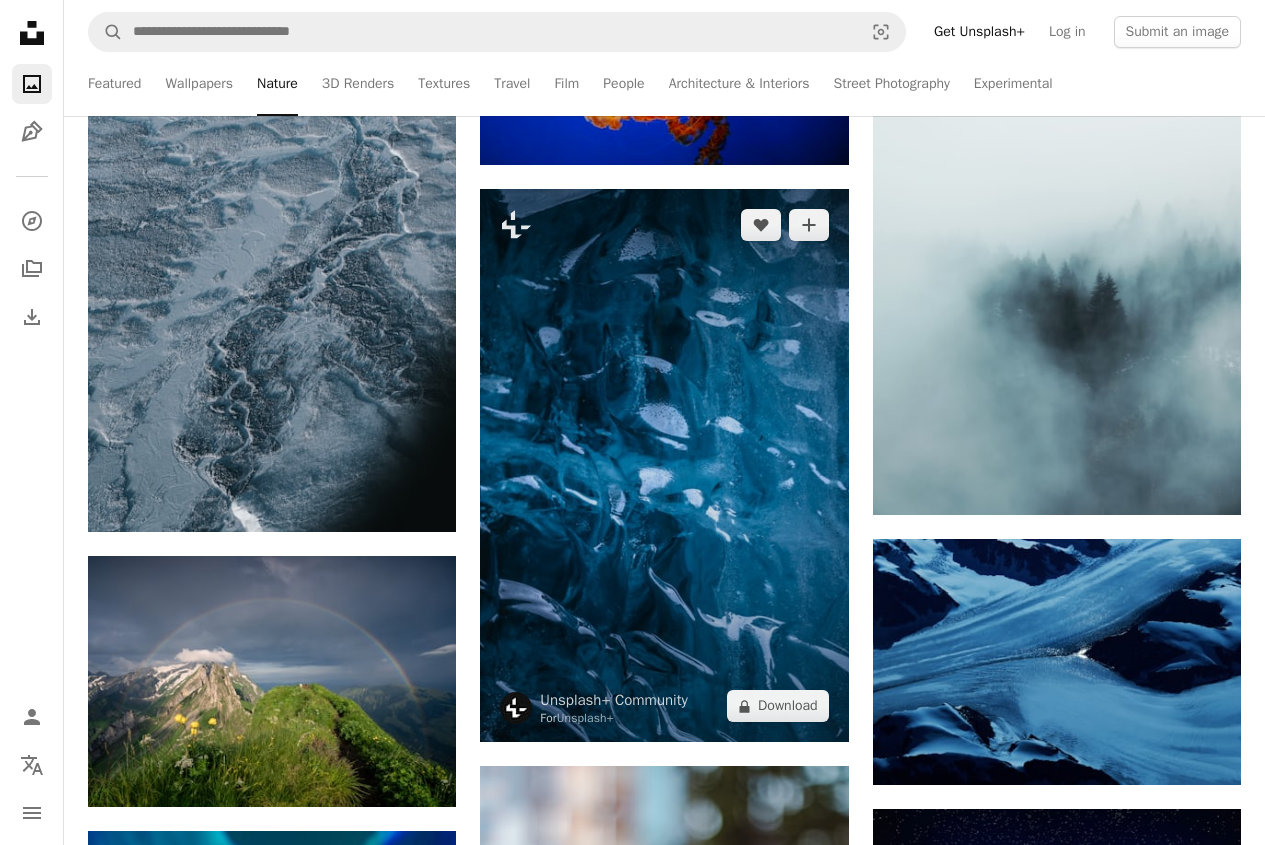scroll, scrollTop: 19900, scrollLeft: 0, axis: vertical 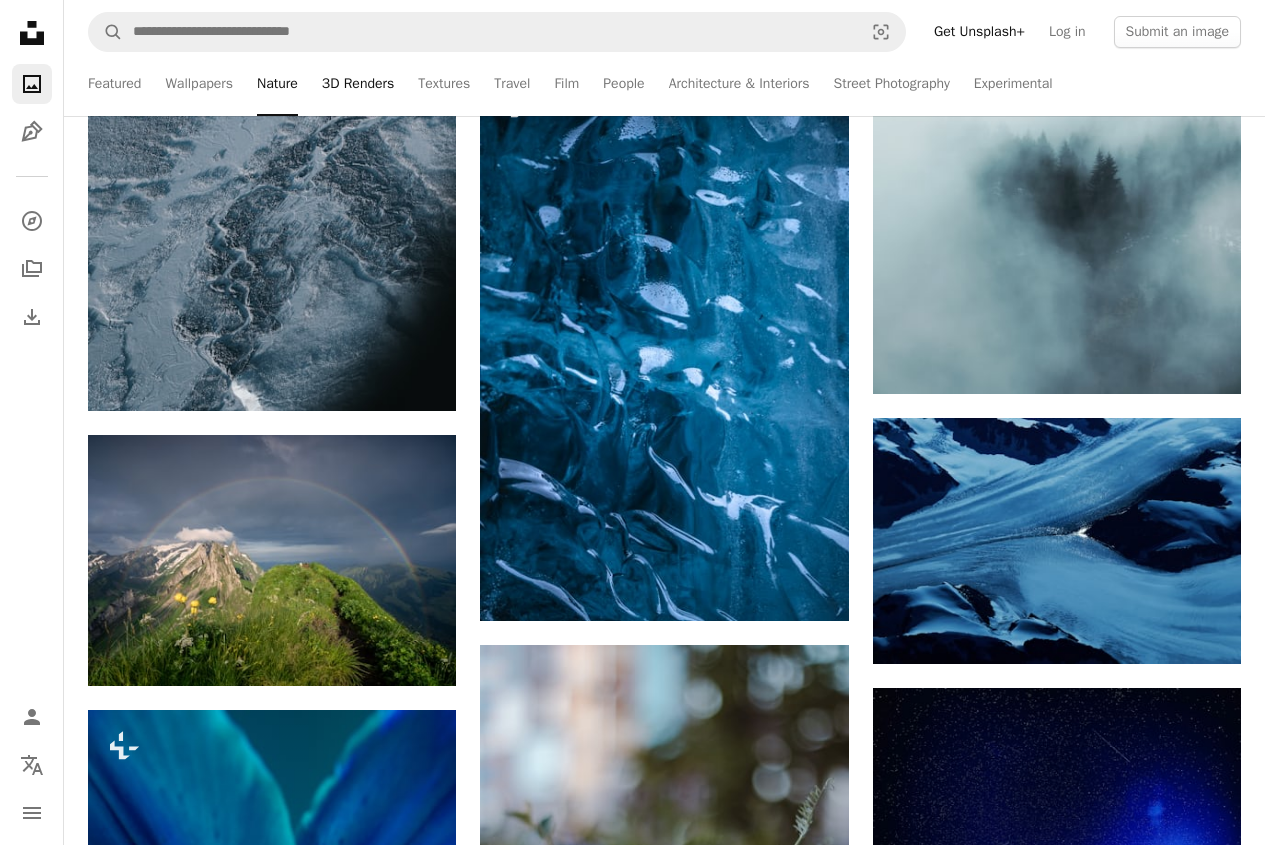 click on "3D Renders" at bounding box center [358, 84] 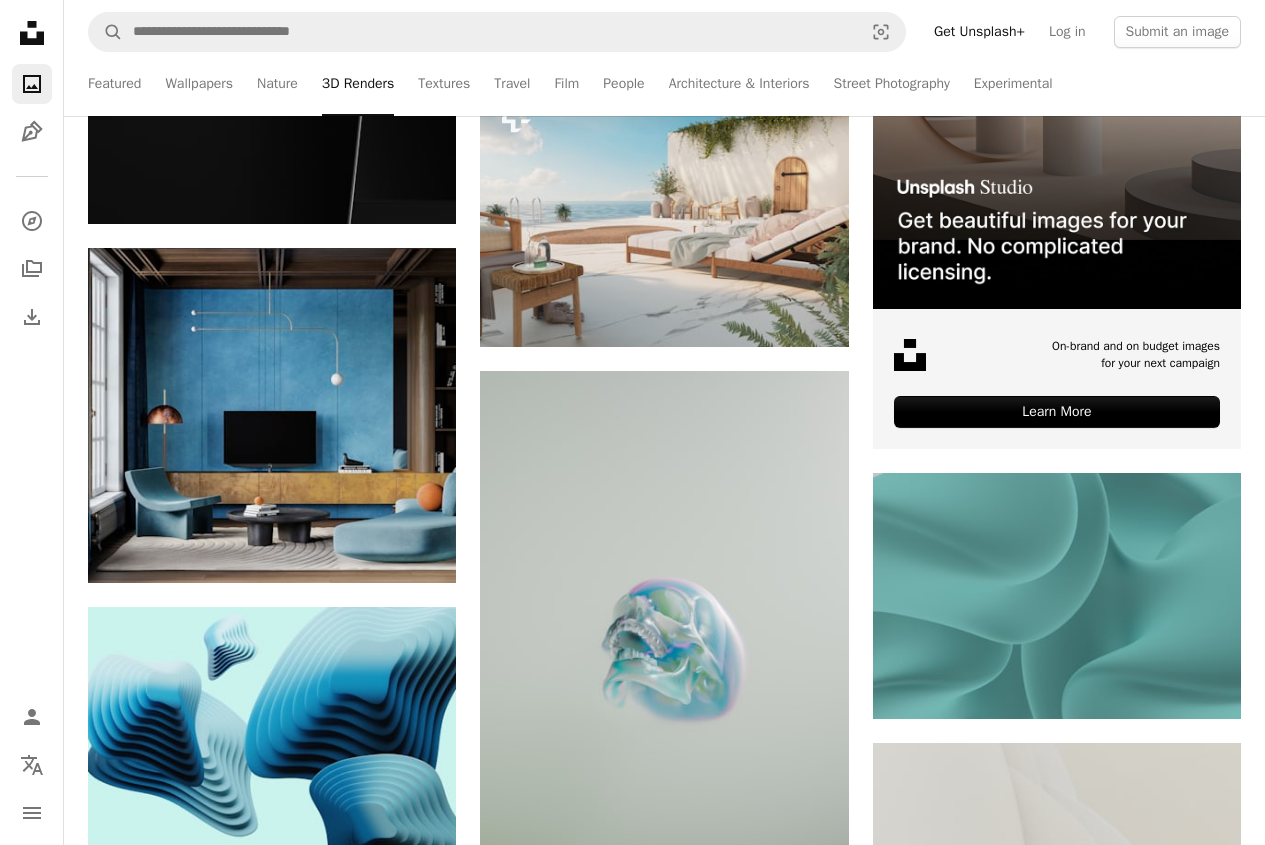 scroll, scrollTop: 5900, scrollLeft: 0, axis: vertical 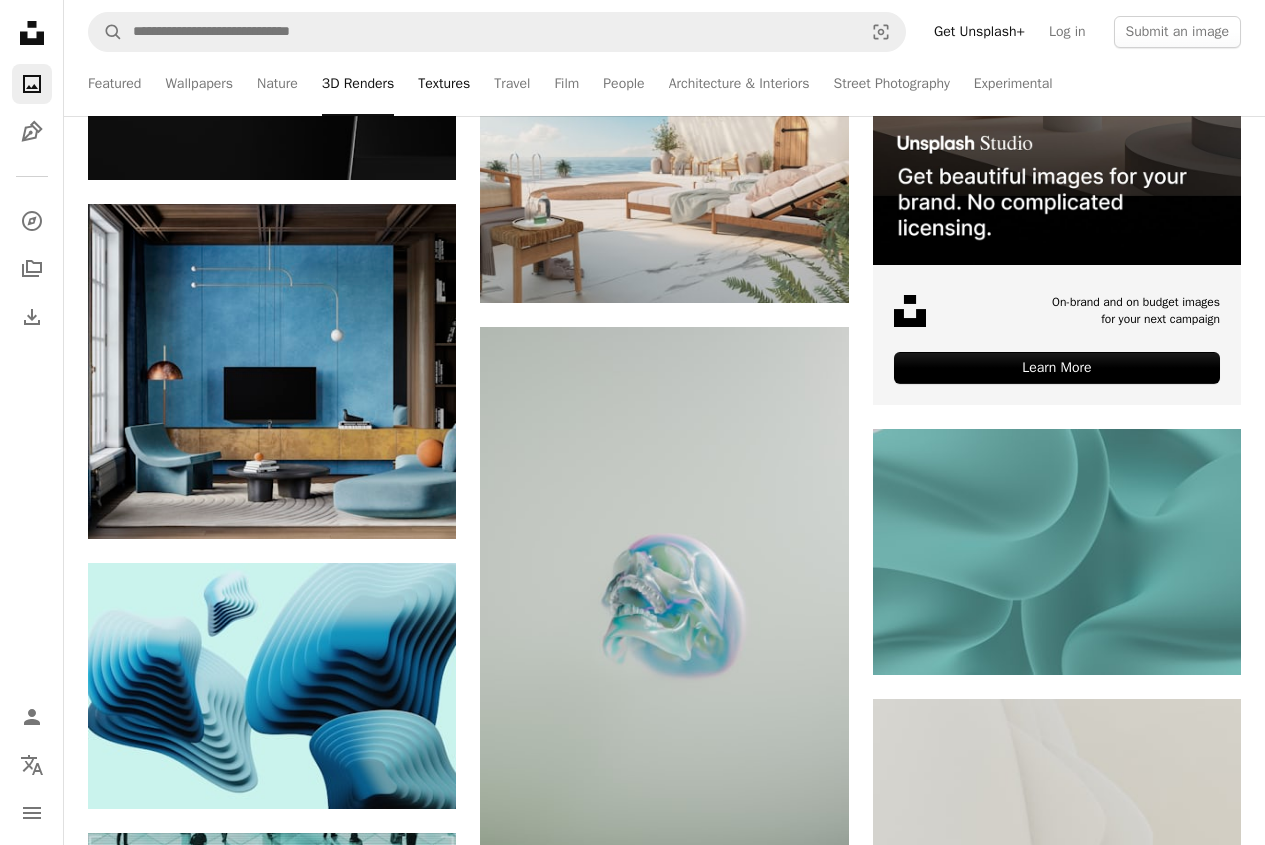 click on "Textures" at bounding box center (444, 84) 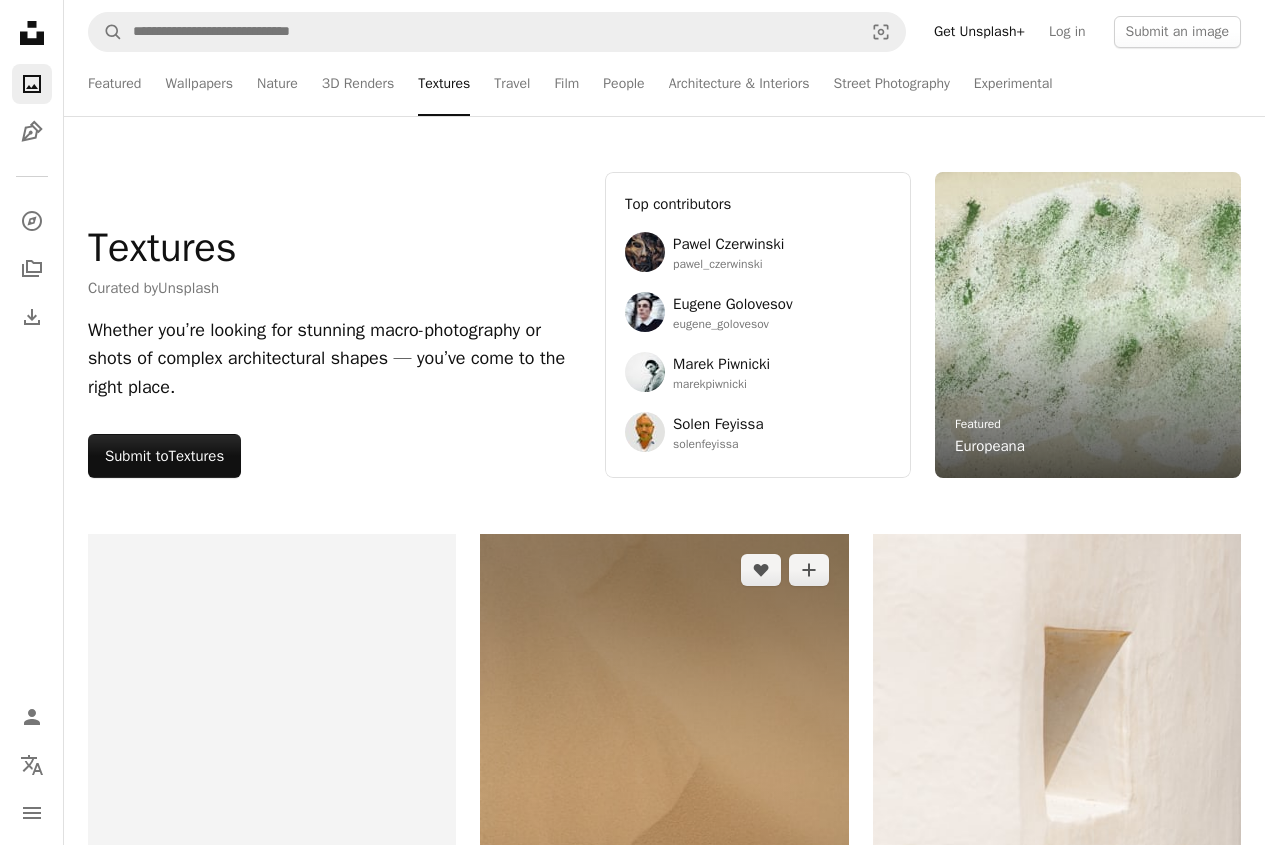 scroll, scrollTop: 300, scrollLeft: 0, axis: vertical 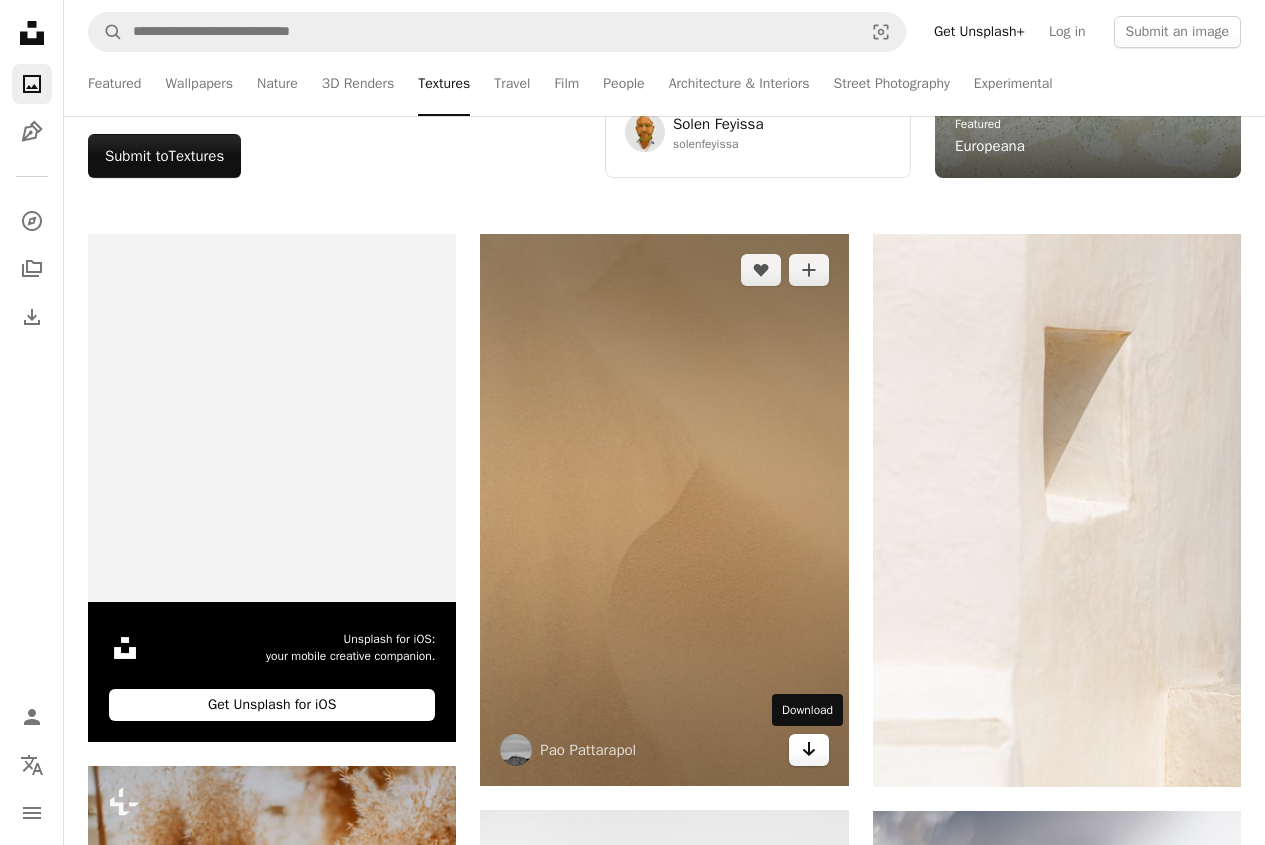 click on "Arrow pointing down" 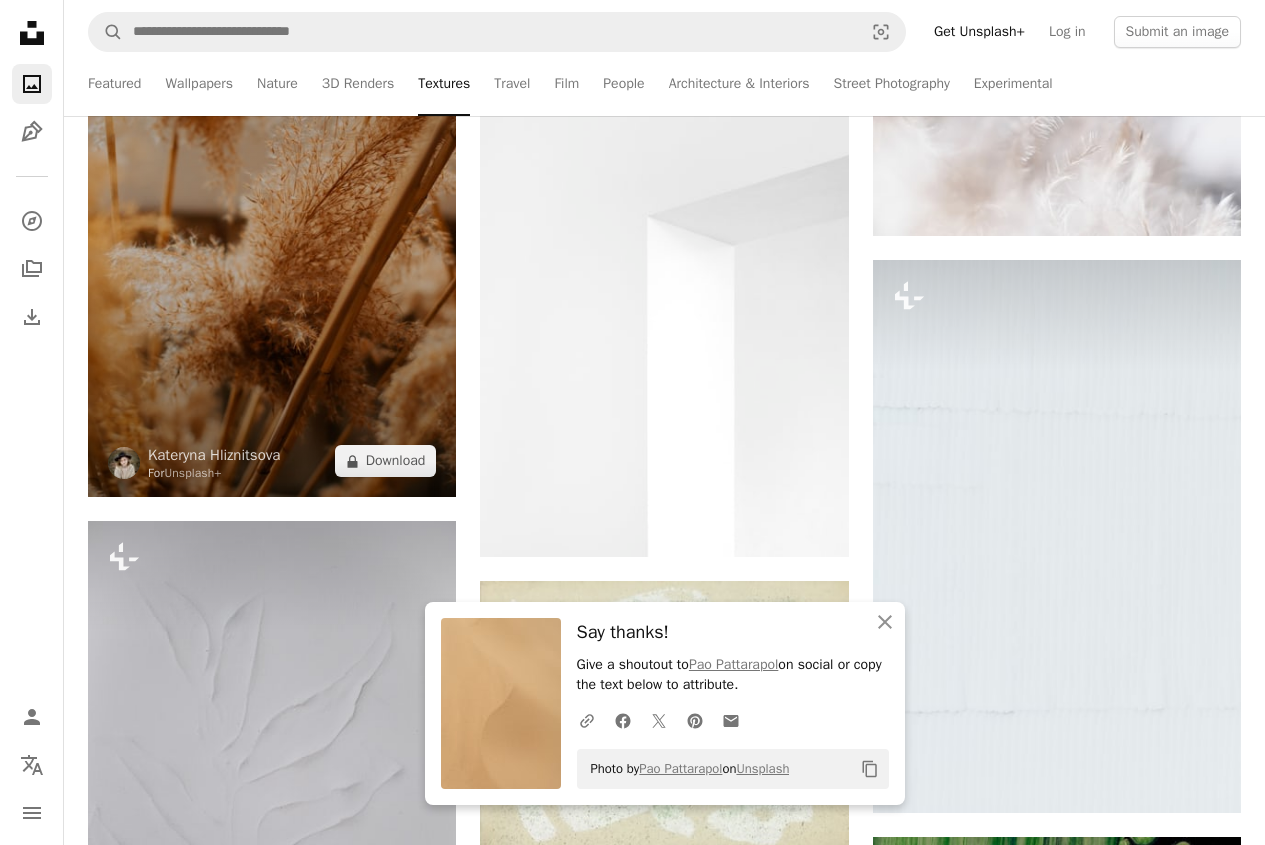 scroll, scrollTop: 1100, scrollLeft: 0, axis: vertical 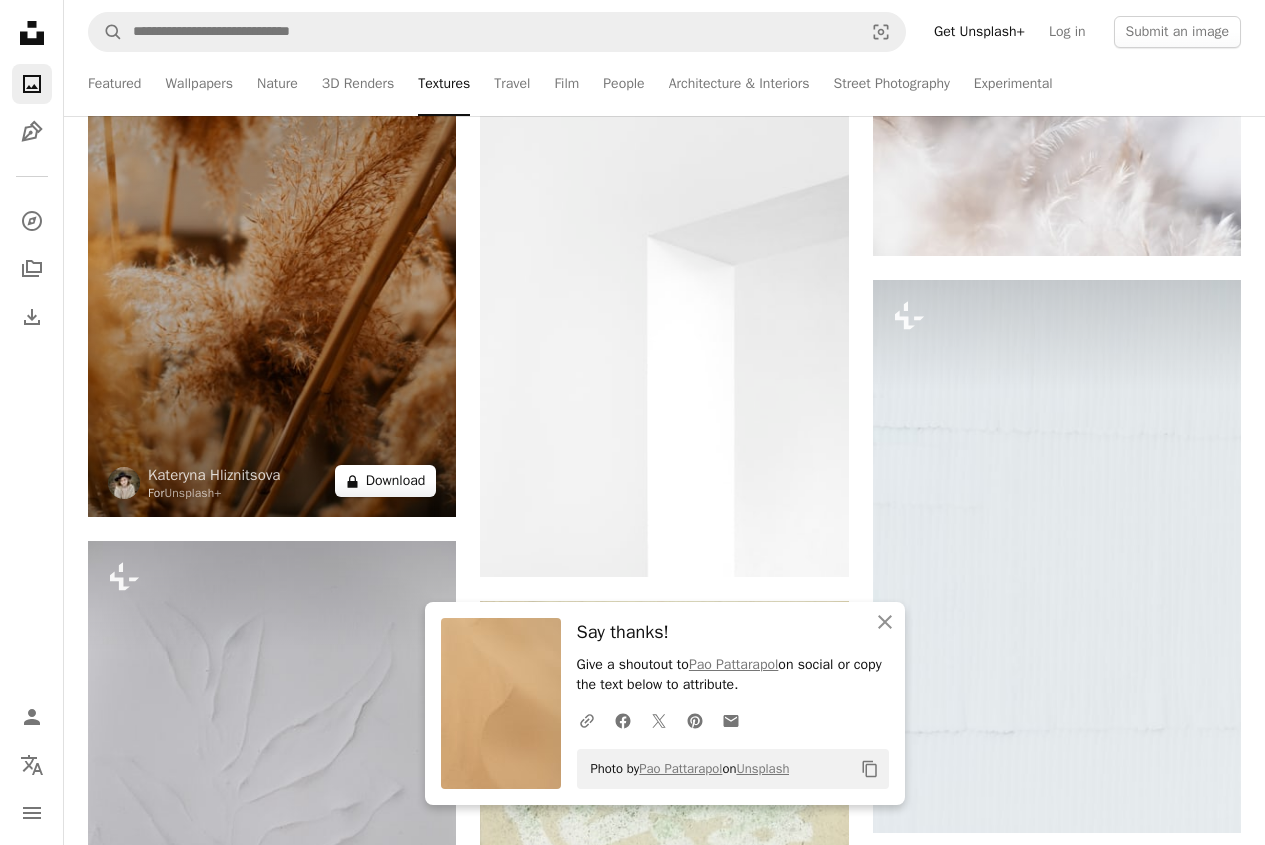 click on "A lock Download" at bounding box center (386, 481) 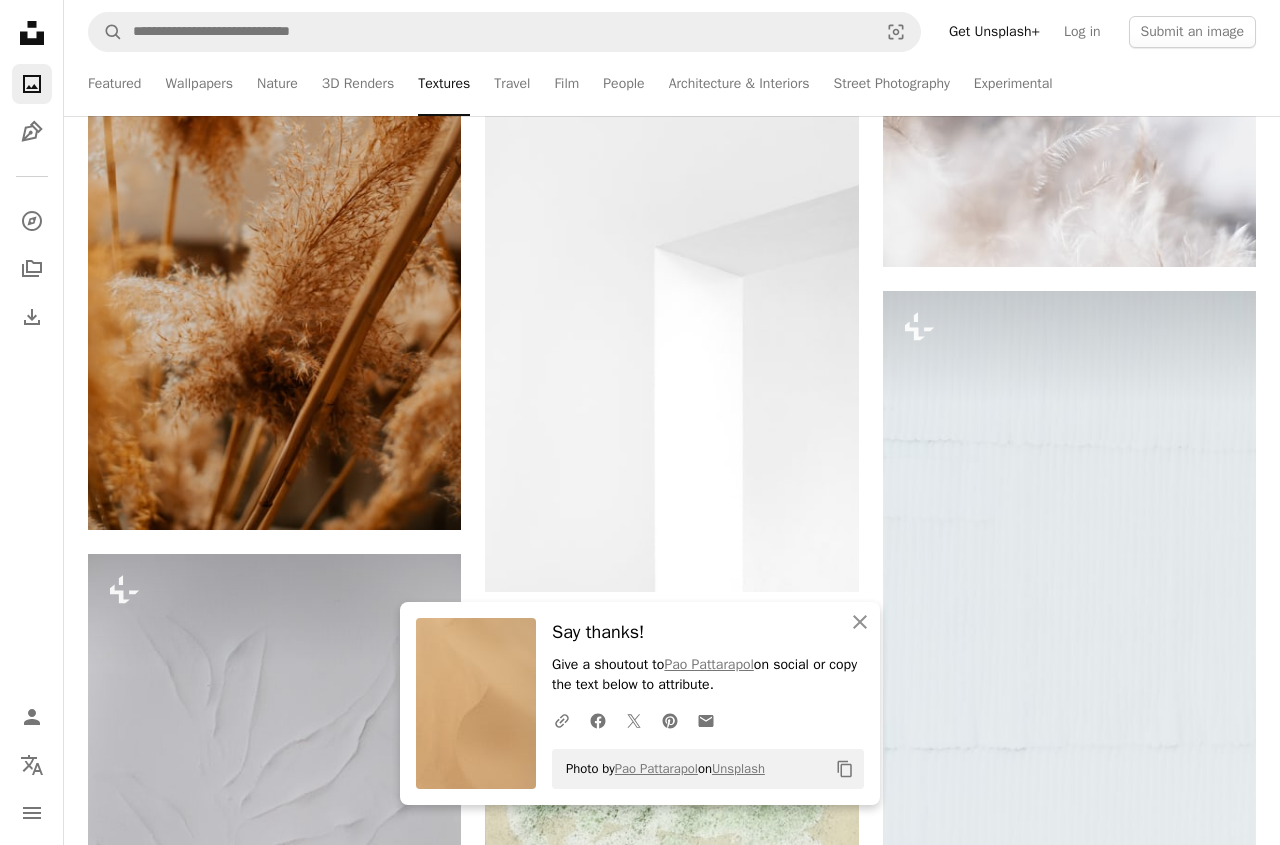click on "An X shape" at bounding box center [20, 20] 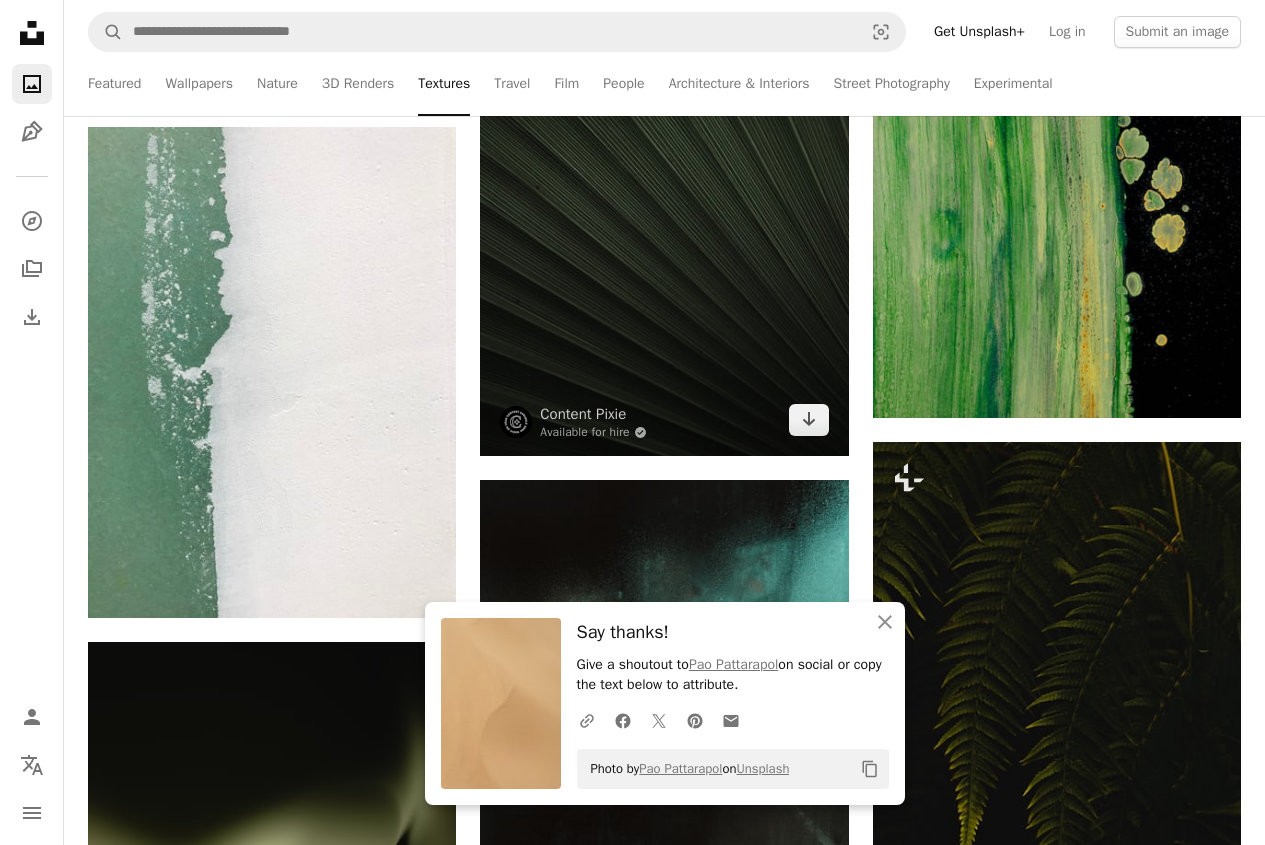 scroll, scrollTop: 2100, scrollLeft: 0, axis: vertical 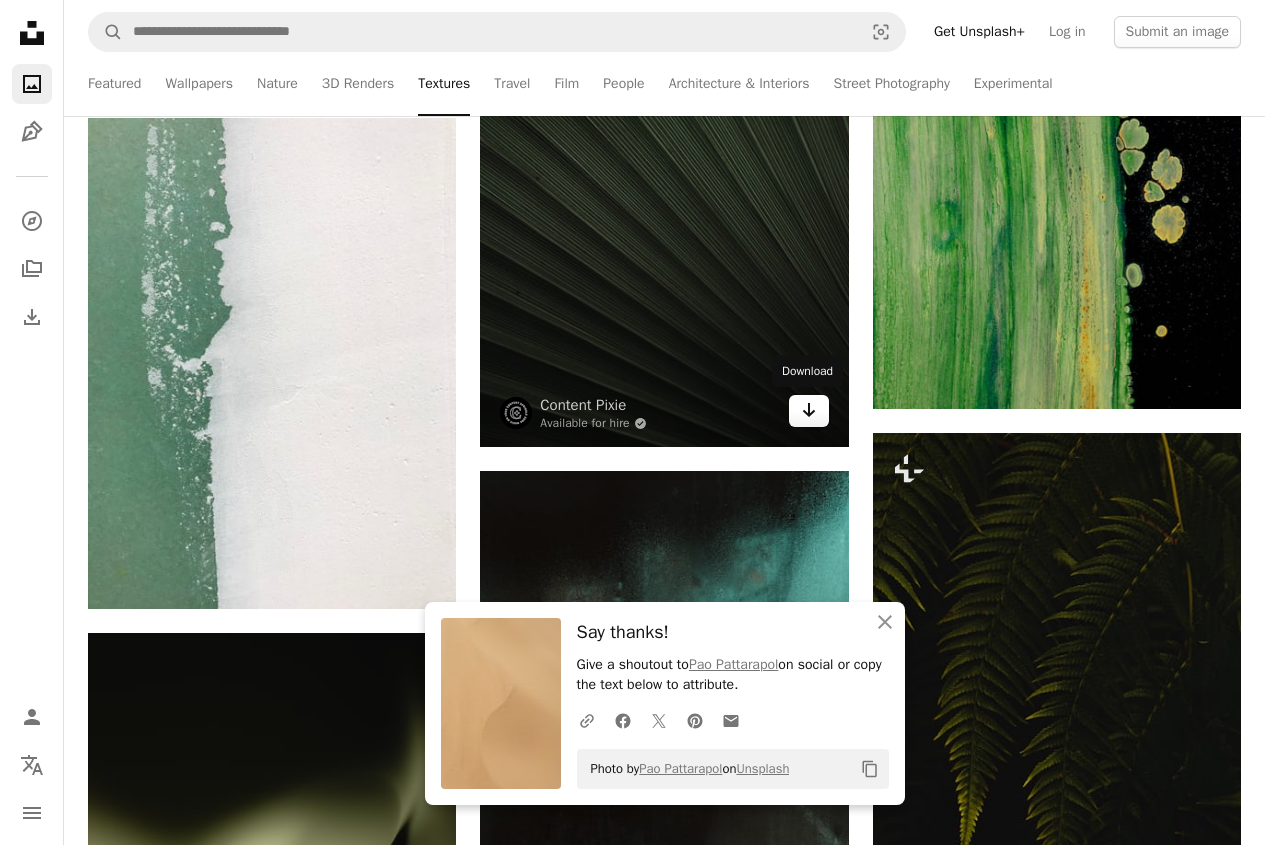 click on "Arrow pointing down" 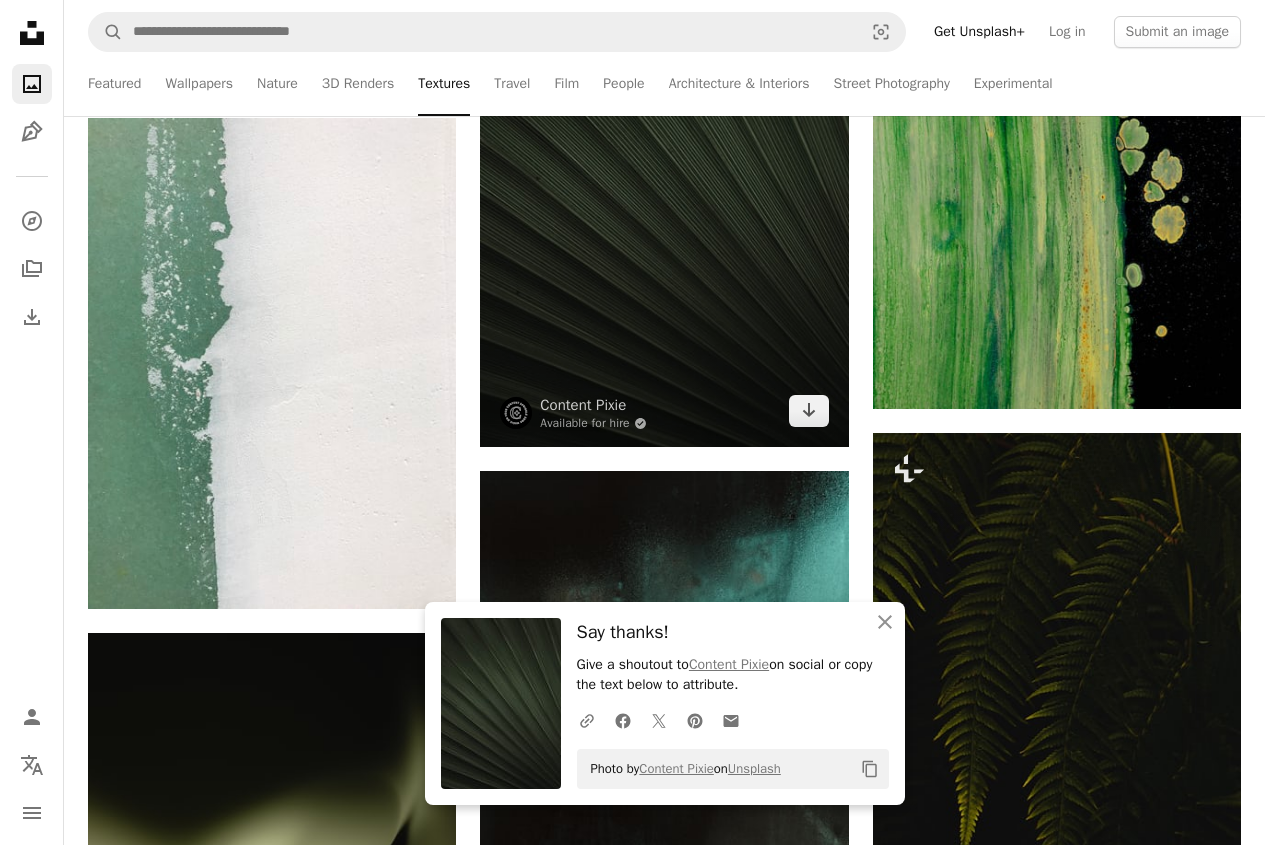 scroll, scrollTop: 2500, scrollLeft: 0, axis: vertical 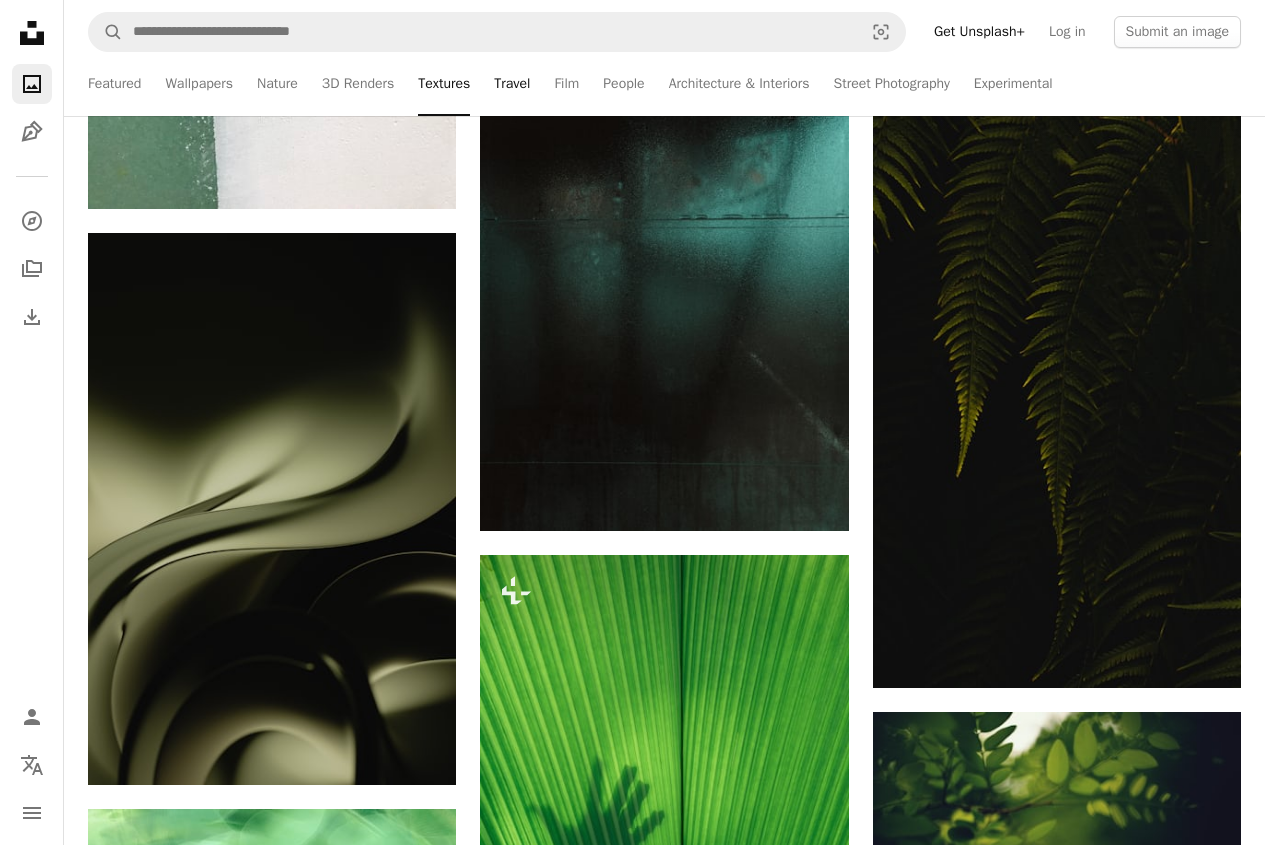click on "Travel" at bounding box center (512, 84) 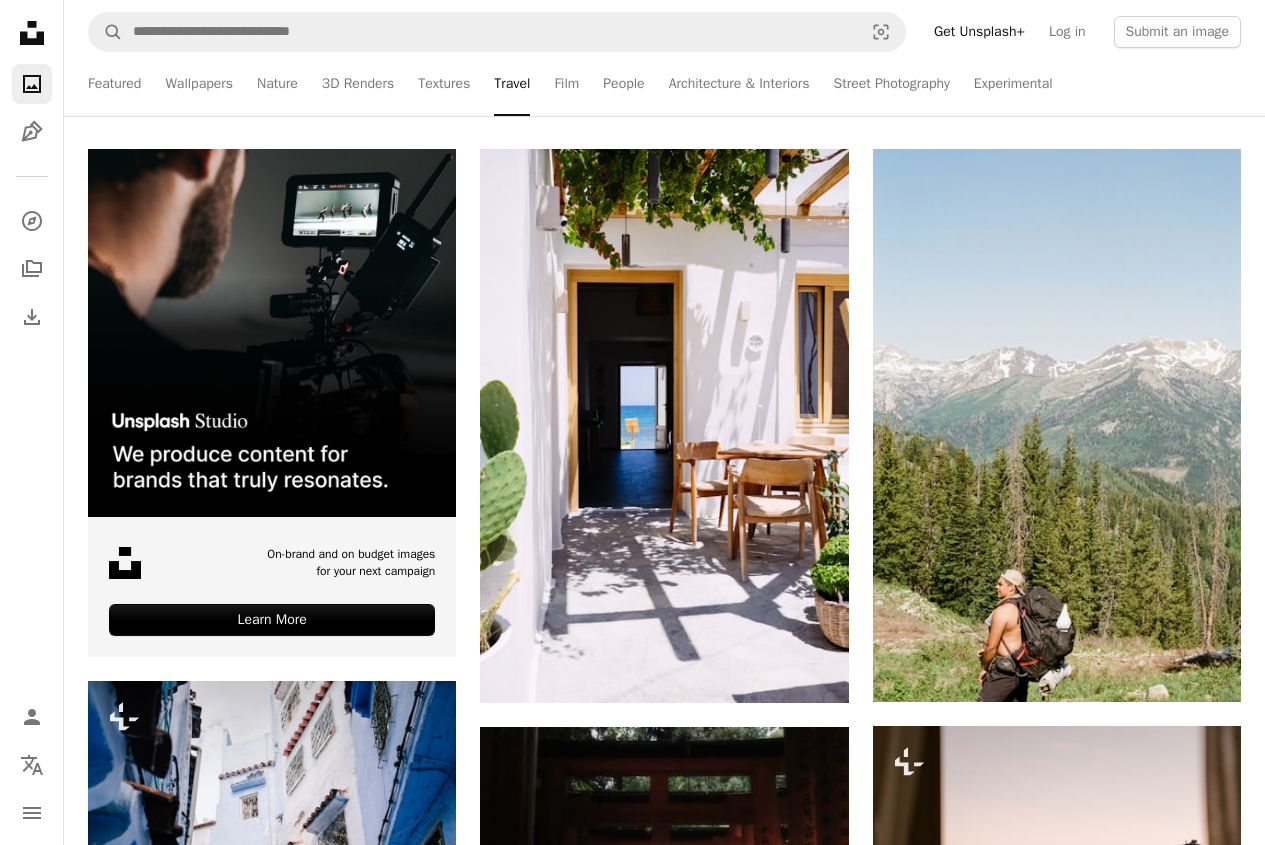 scroll, scrollTop: 500, scrollLeft: 0, axis: vertical 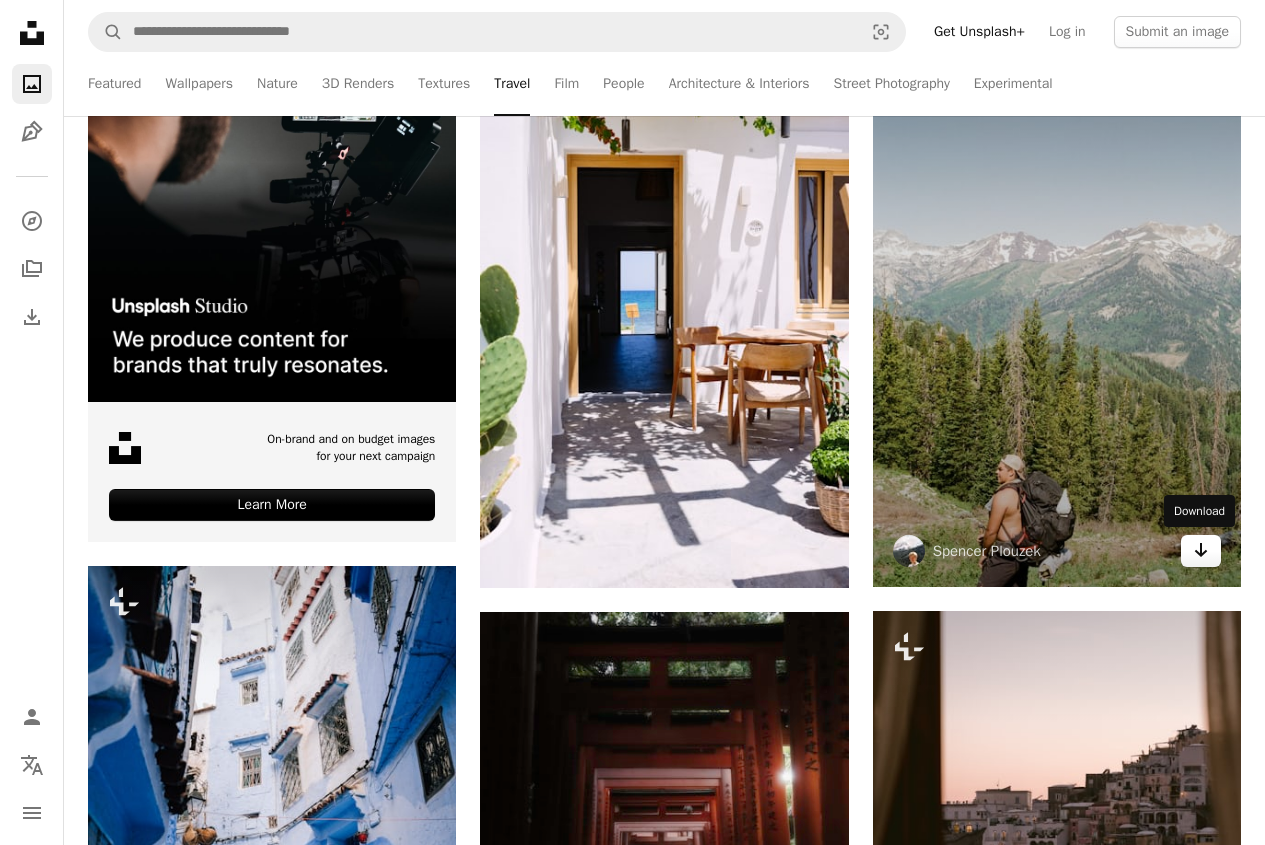 click on "Arrow pointing down" 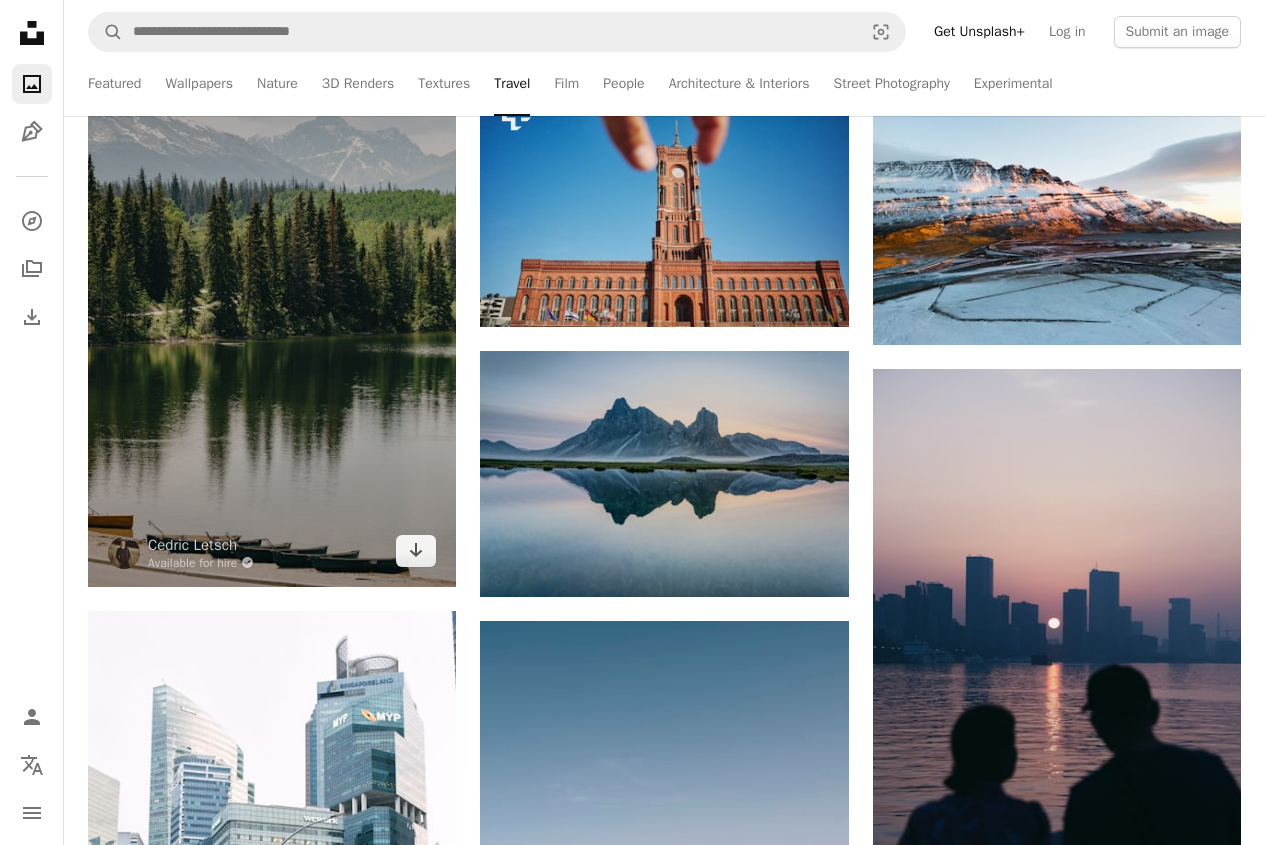 scroll, scrollTop: 1600, scrollLeft: 0, axis: vertical 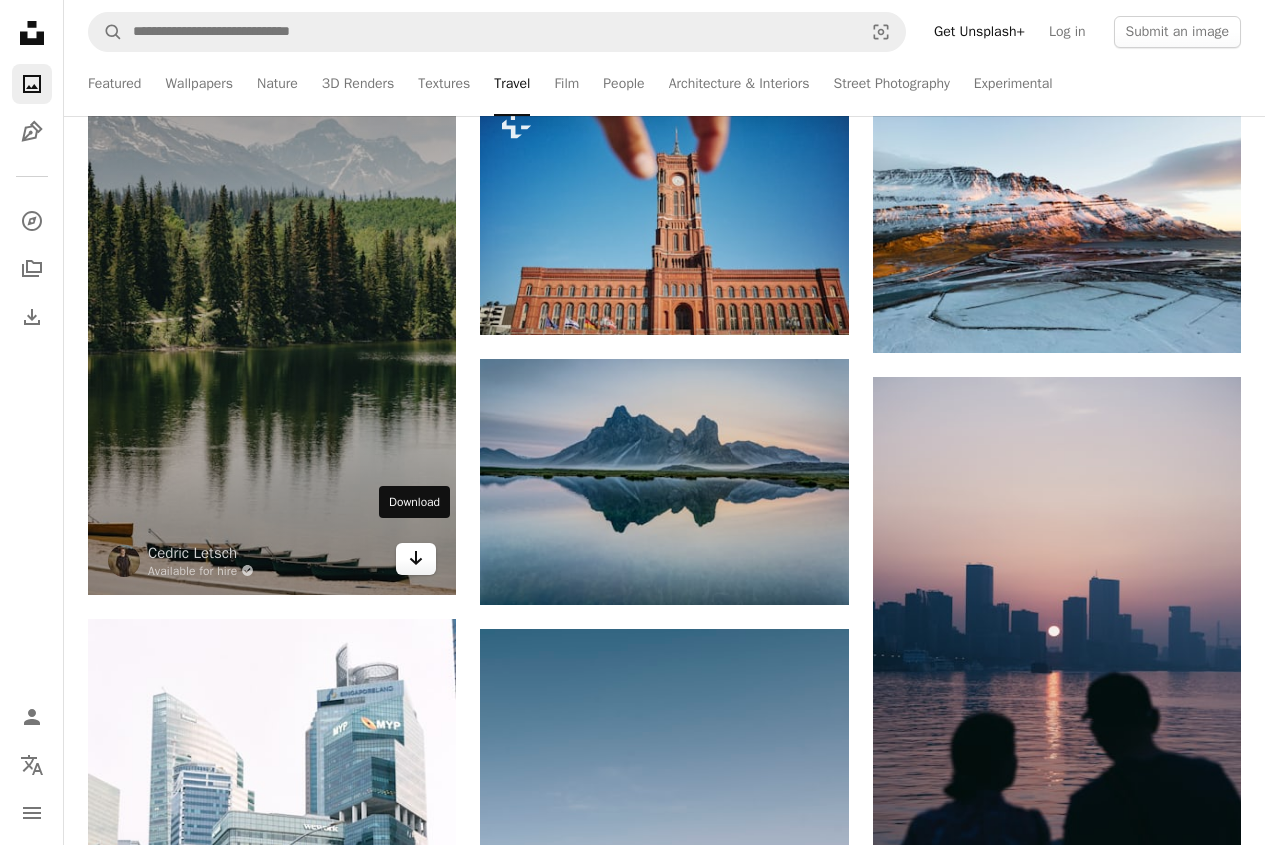 click on "Arrow pointing down" at bounding box center (416, 559) 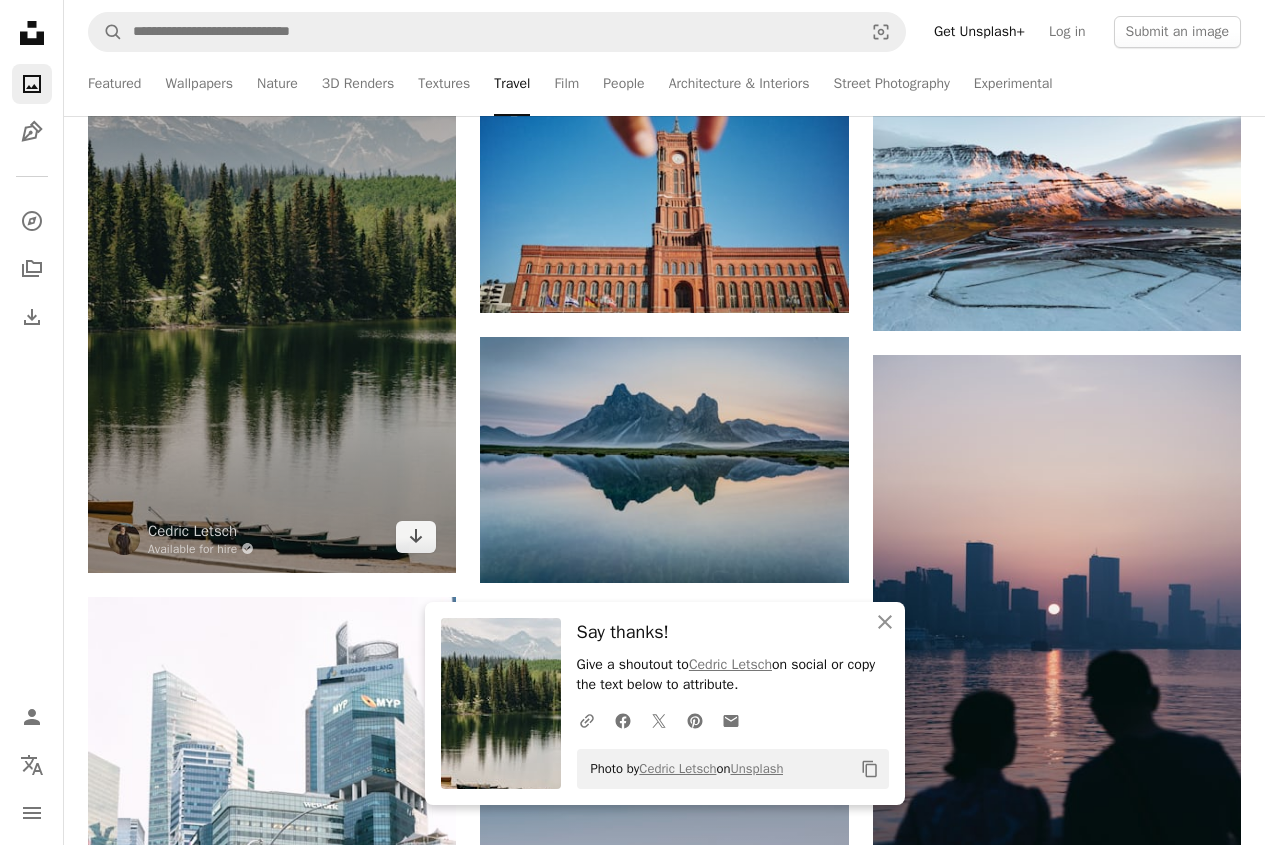 scroll, scrollTop: 2100, scrollLeft: 0, axis: vertical 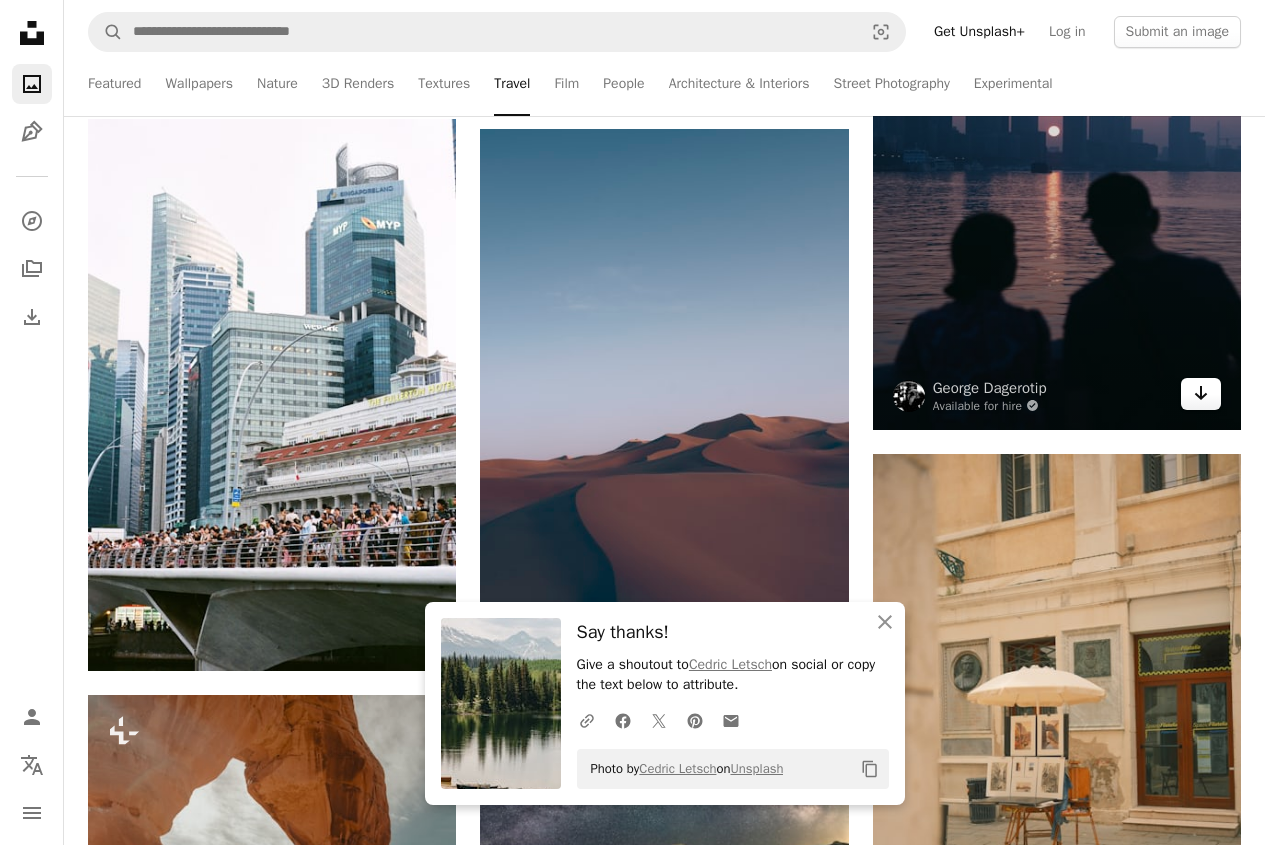 click on "Arrow pointing down" 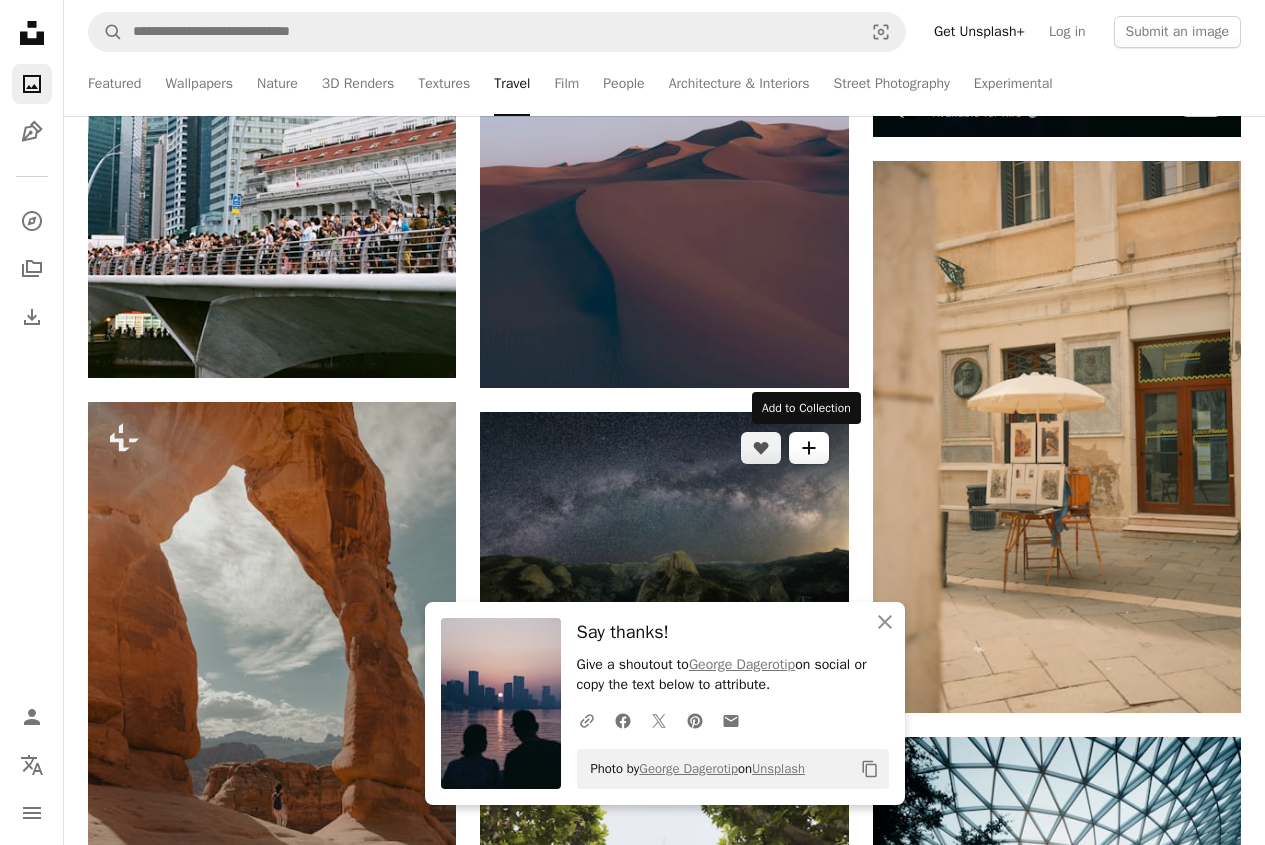 scroll, scrollTop: 2400, scrollLeft: 0, axis: vertical 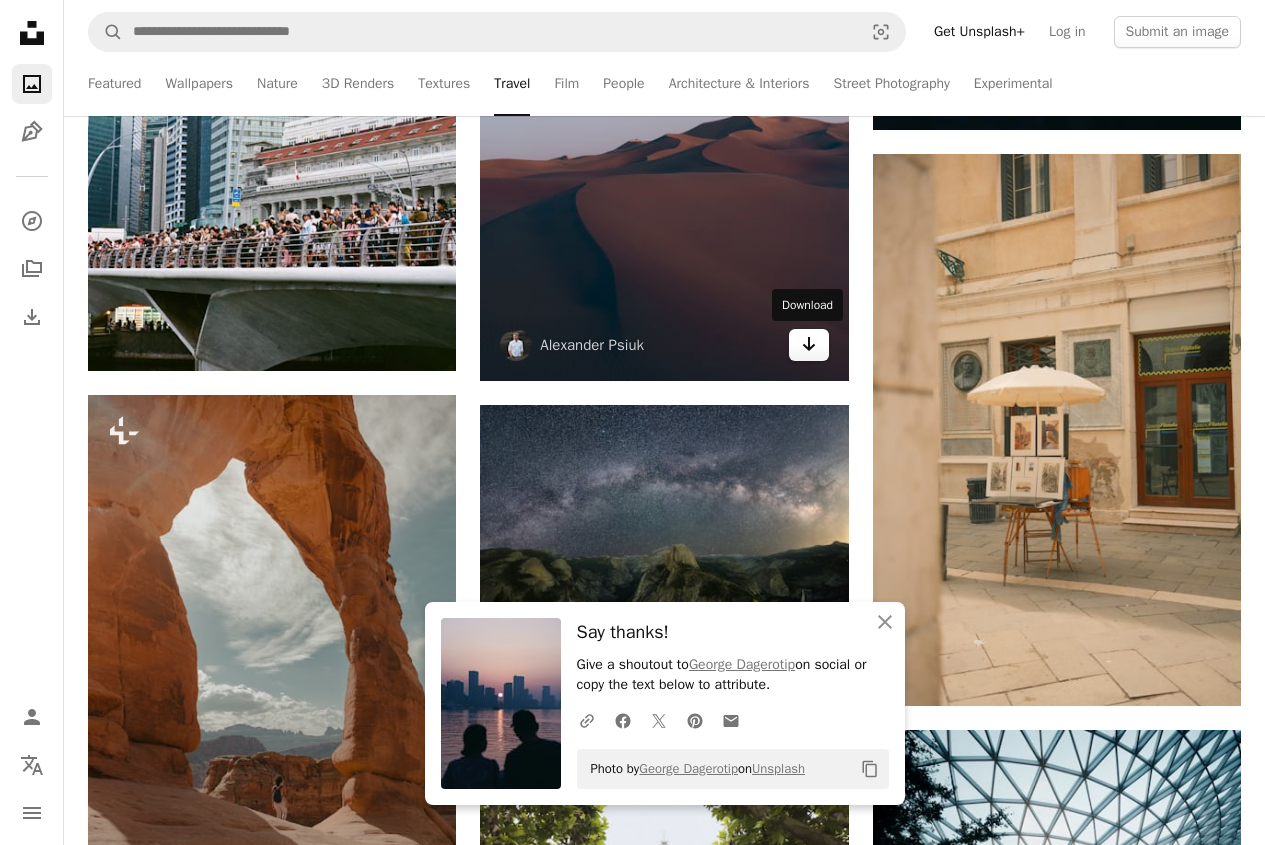 click on "Arrow pointing down" at bounding box center [809, 345] 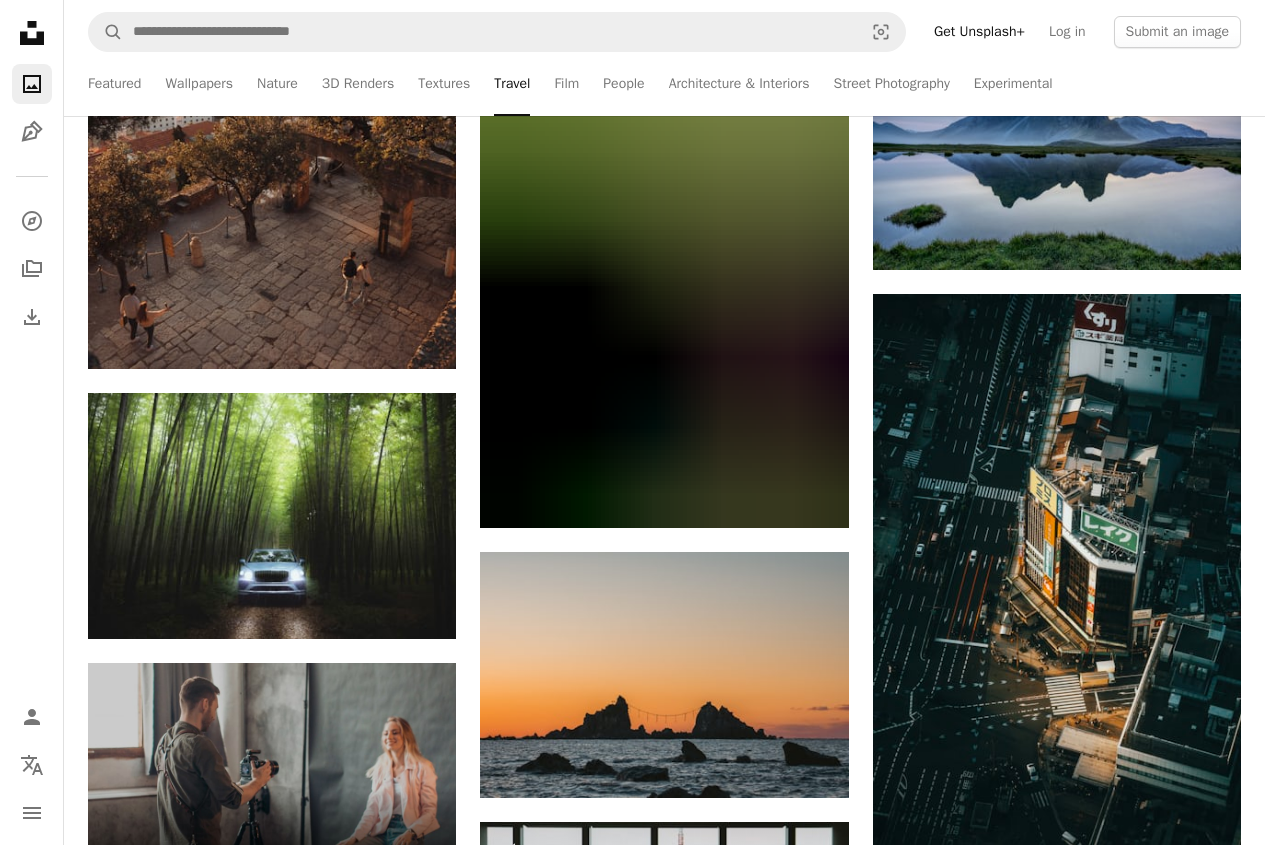 scroll, scrollTop: 5100, scrollLeft: 0, axis: vertical 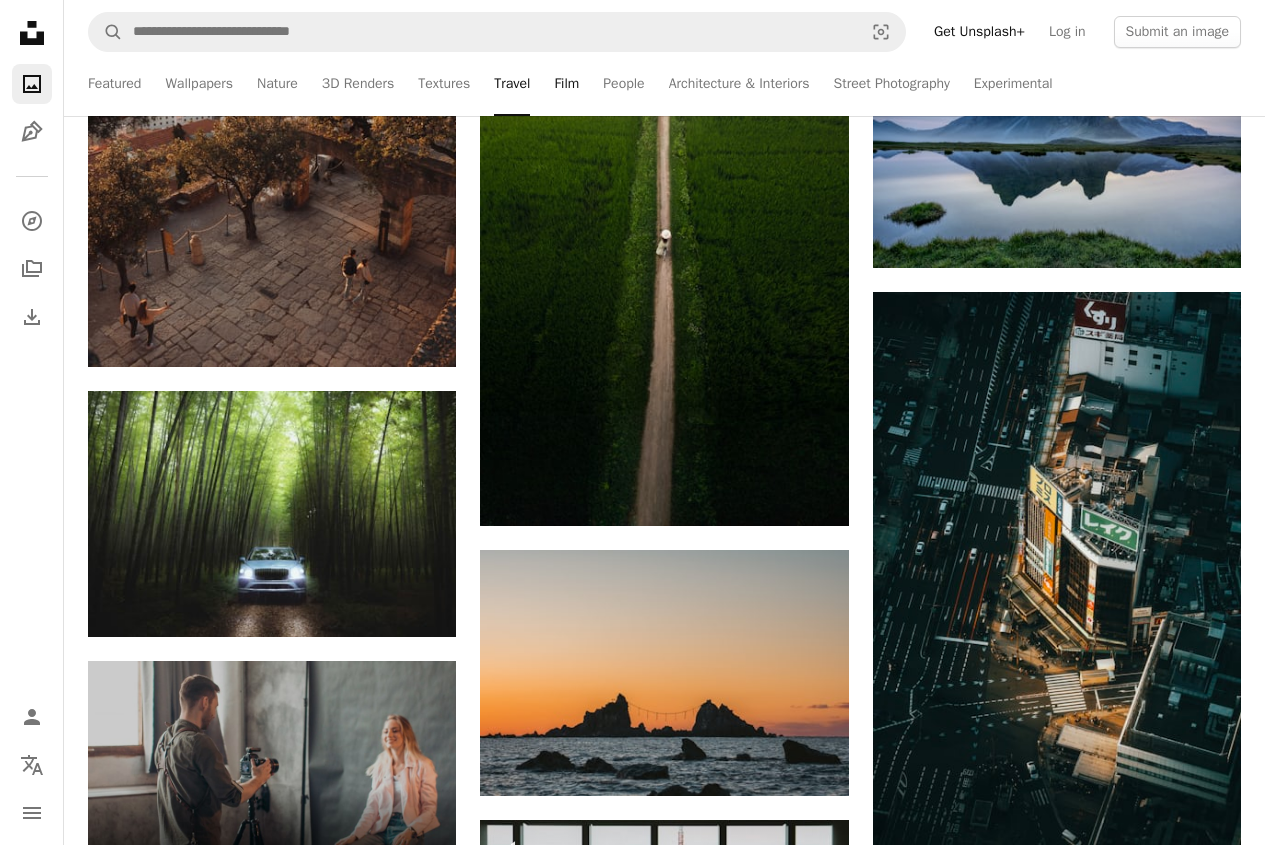 click on "Film" at bounding box center [566, 84] 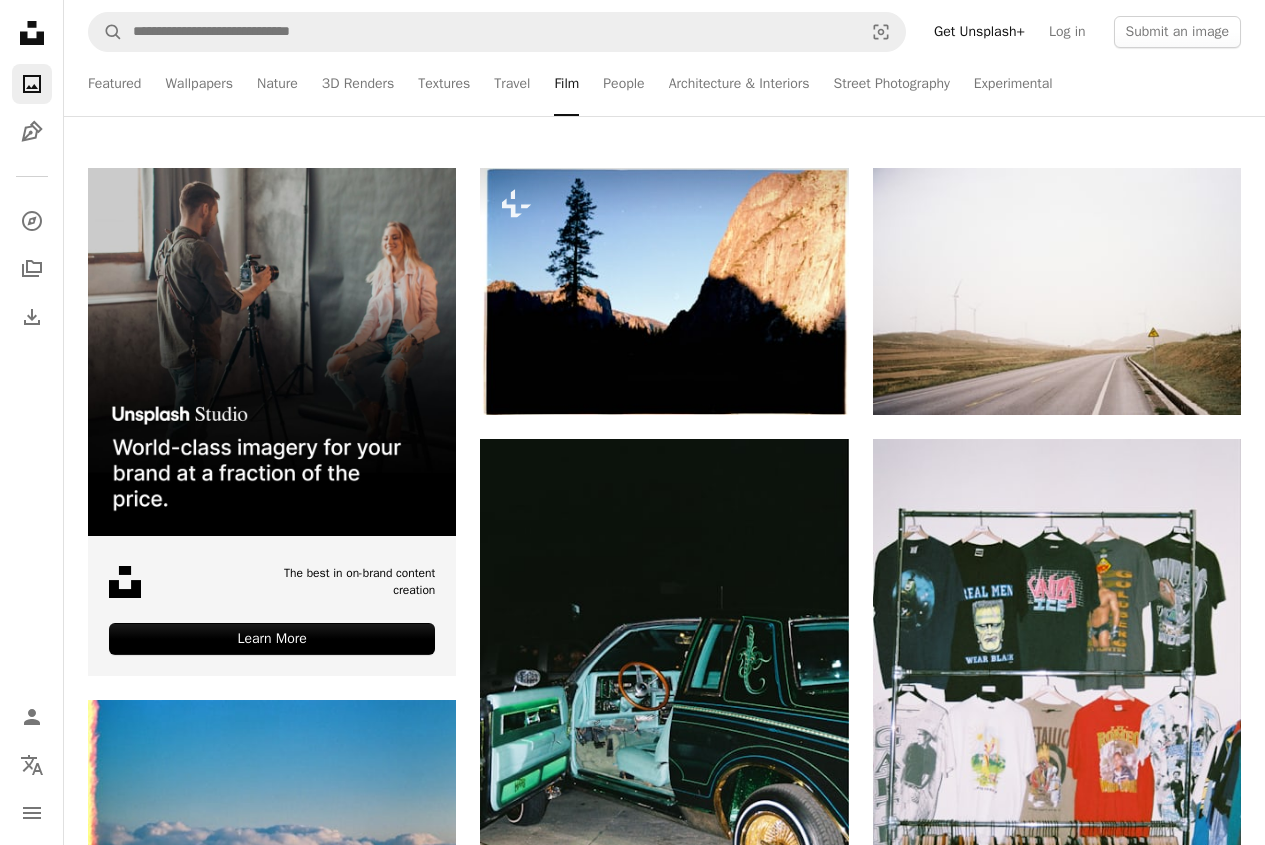 scroll, scrollTop: 400, scrollLeft: 0, axis: vertical 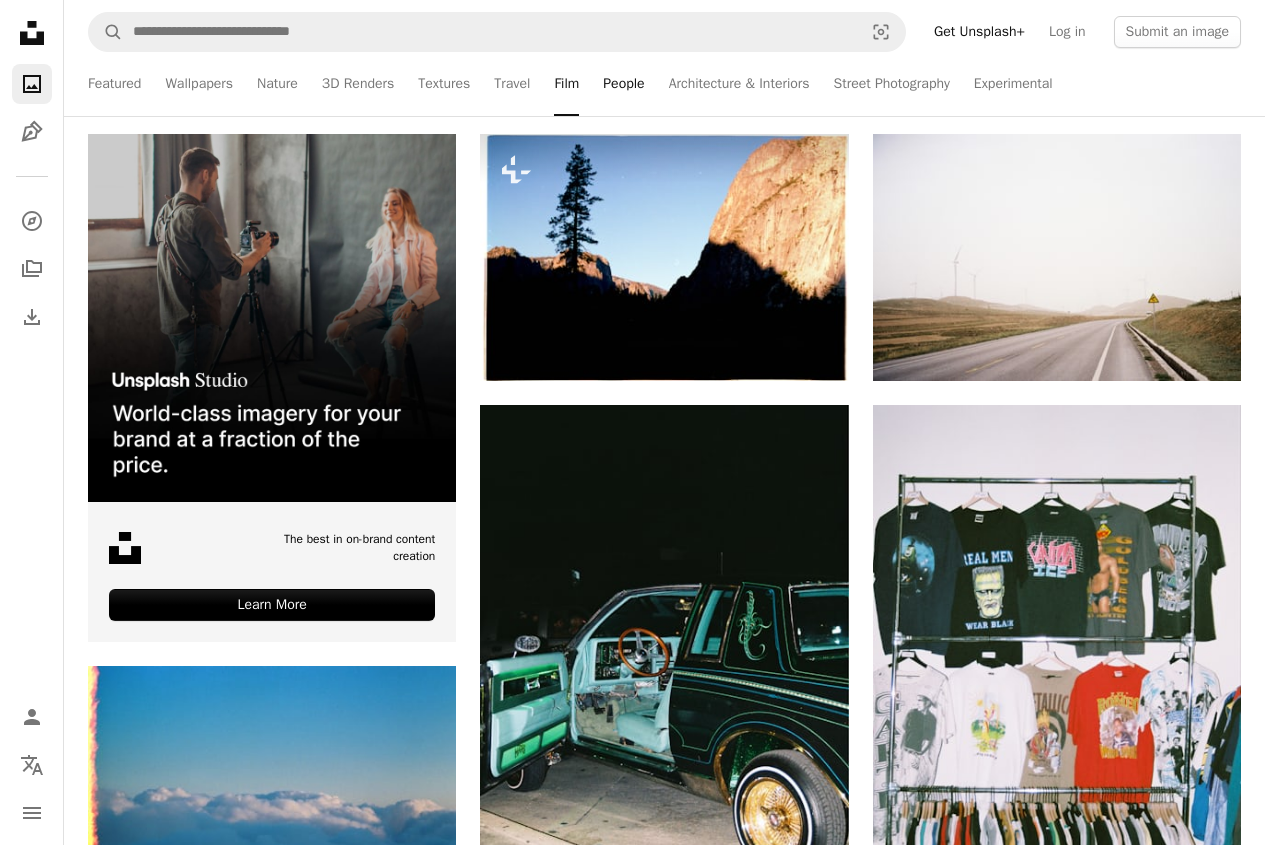 click on "People" at bounding box center [623, 84] 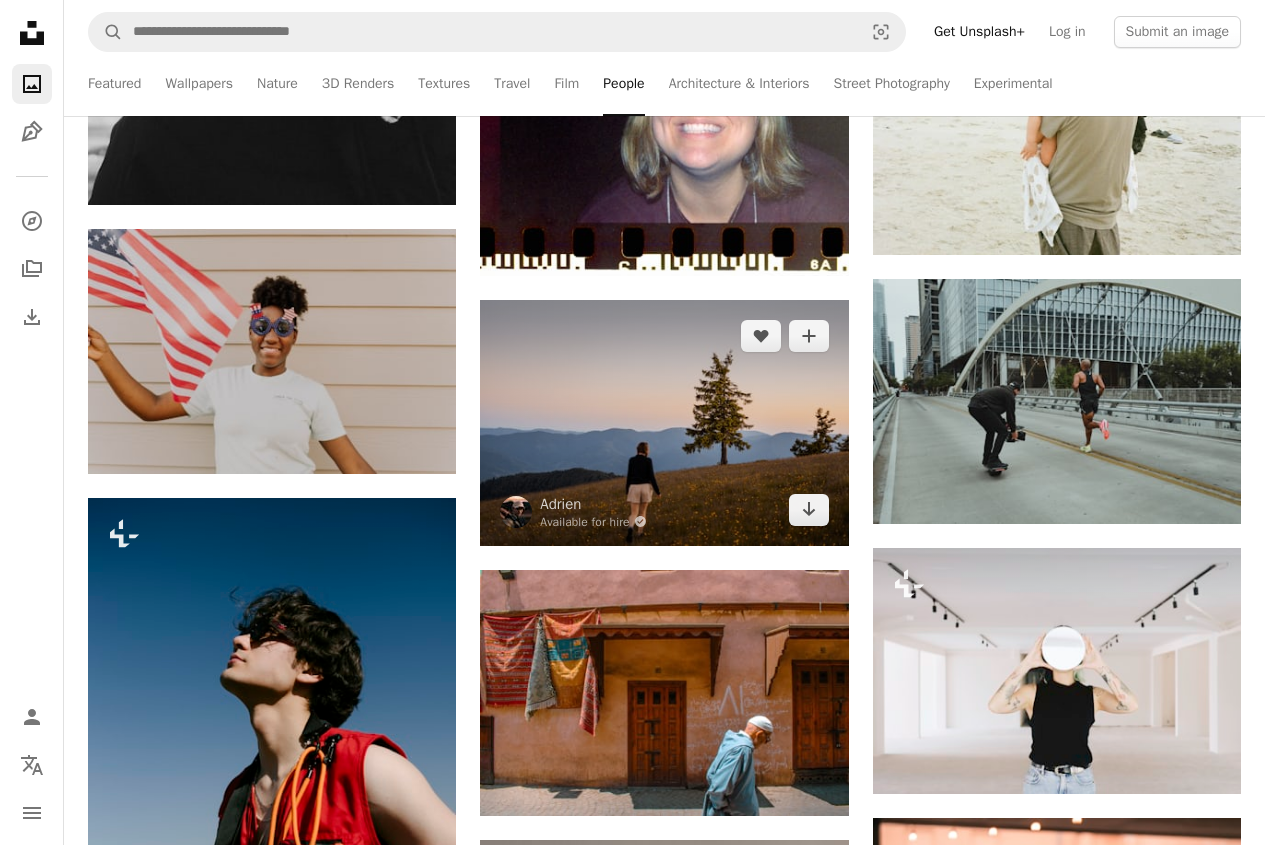scroll, scrollTop: 5400, scrollLeft: 0, axis: vertical 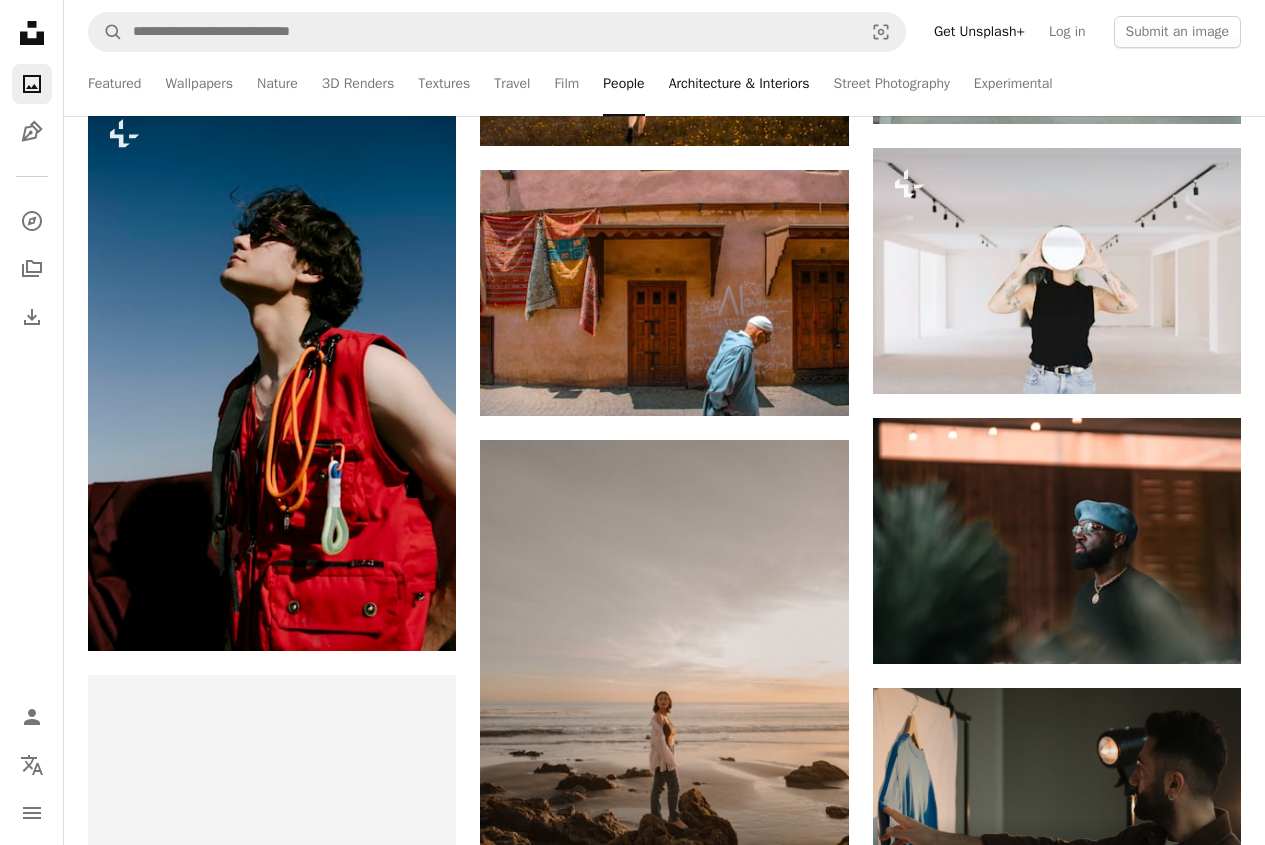 click on "Architecture & Interiors" at bounding box center [739, 84] 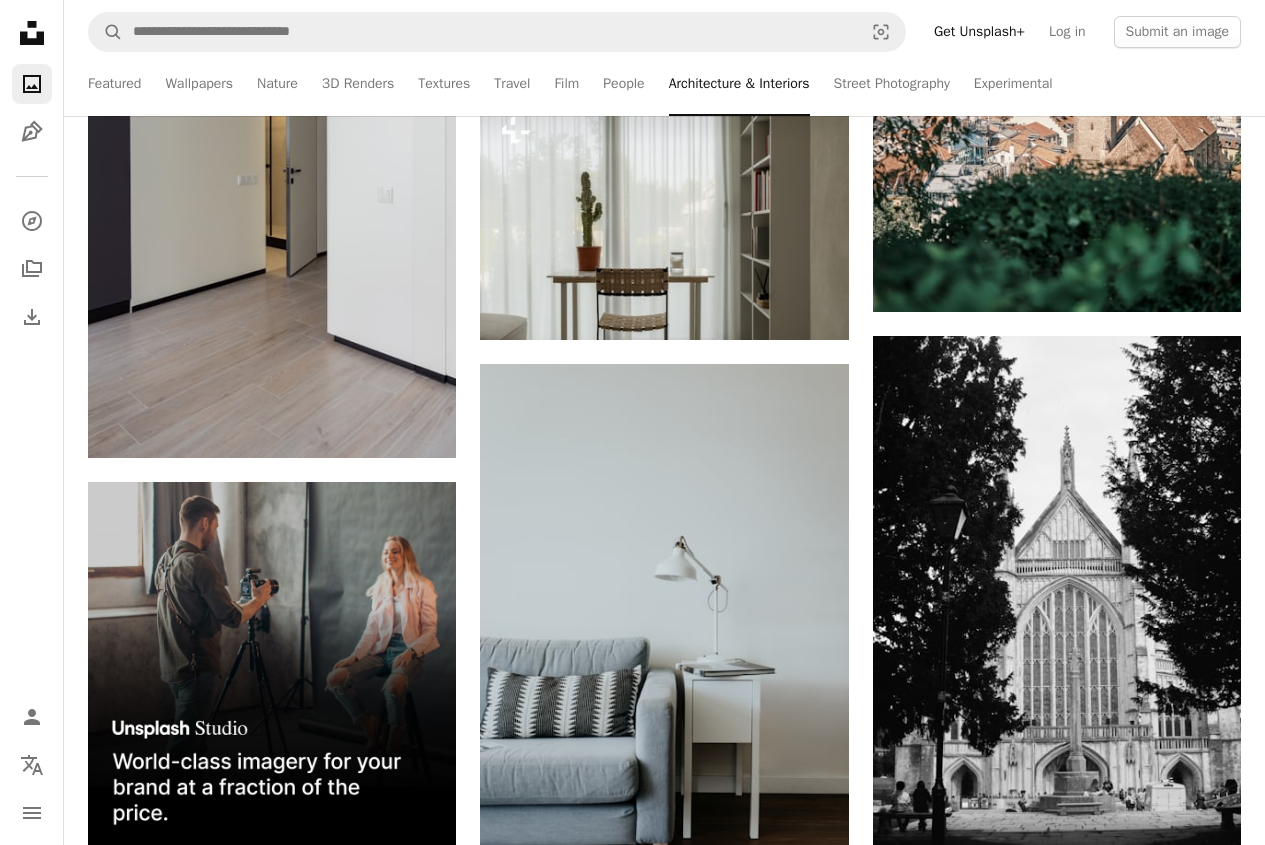 scroll, scrollTop: 6000, scrollLeft: 0, axis: vertical 